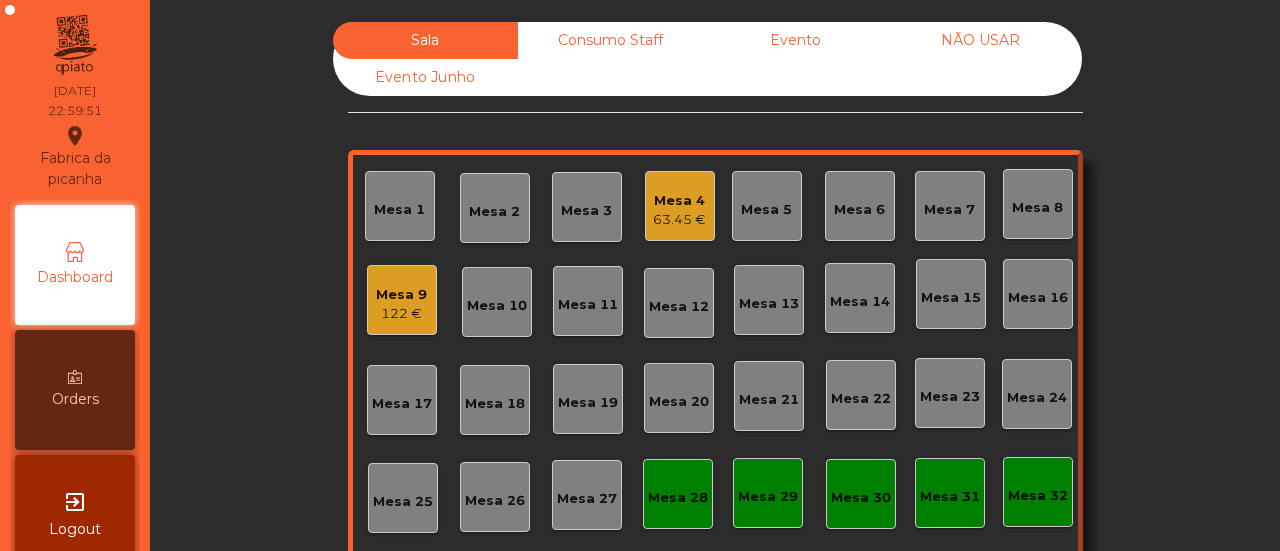 scroll, scrollTop: 0, scrollLeft: 0, axis: both 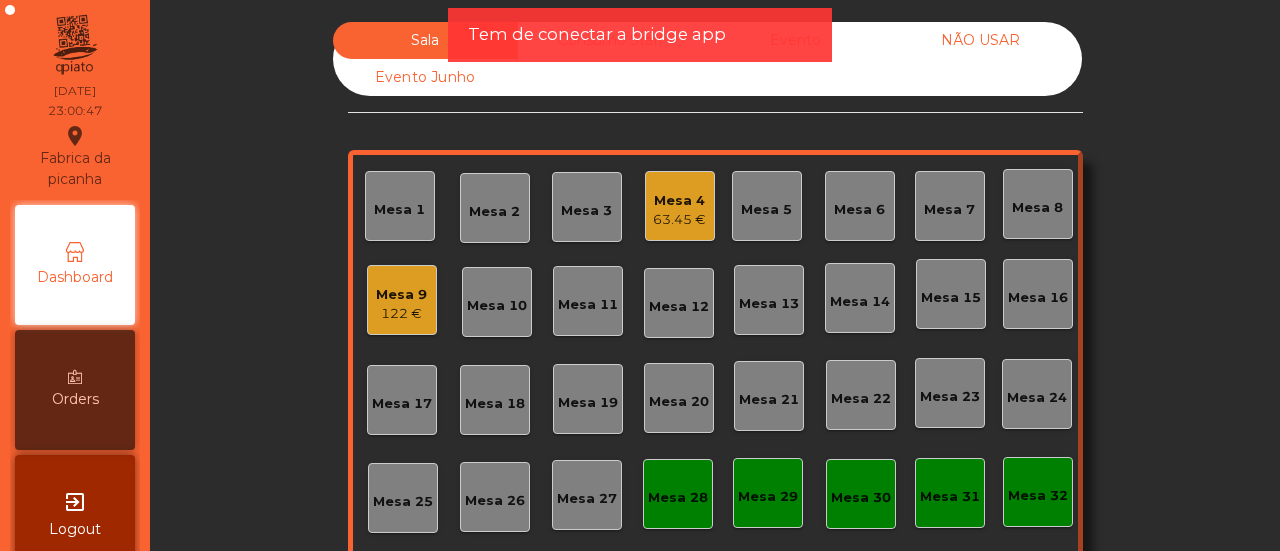 click on "Mesa 32" 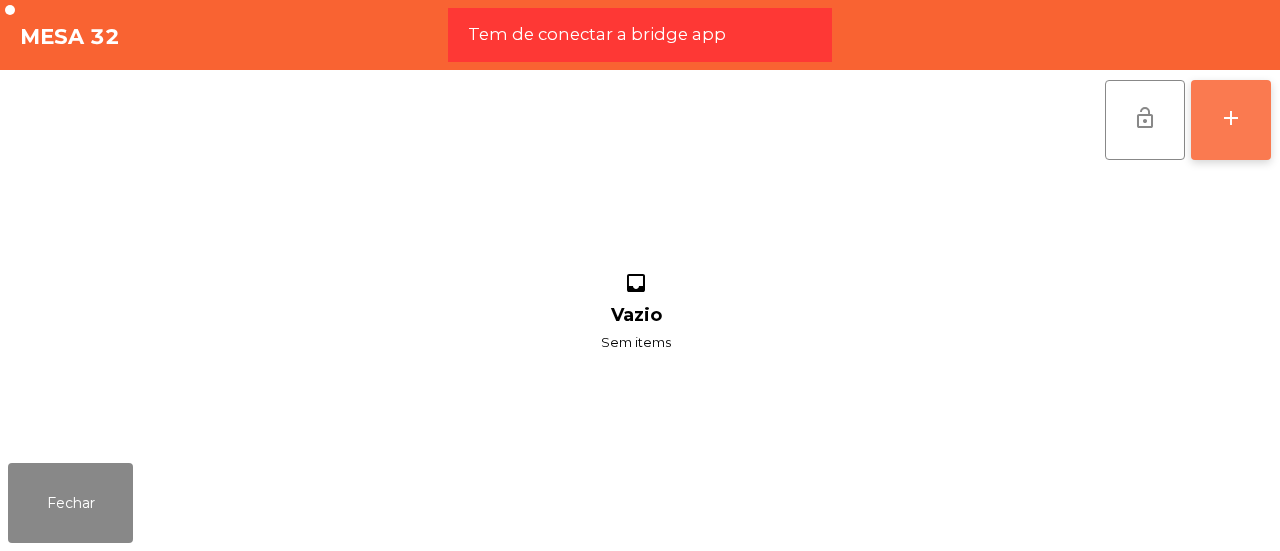 click on "add" 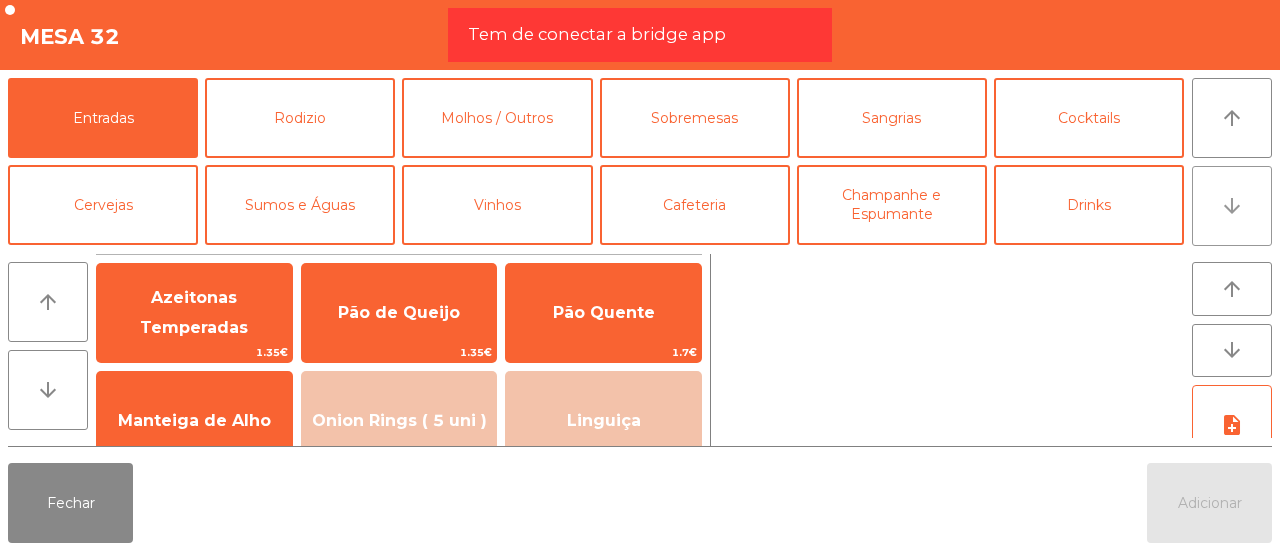 click on "arrow_downward" 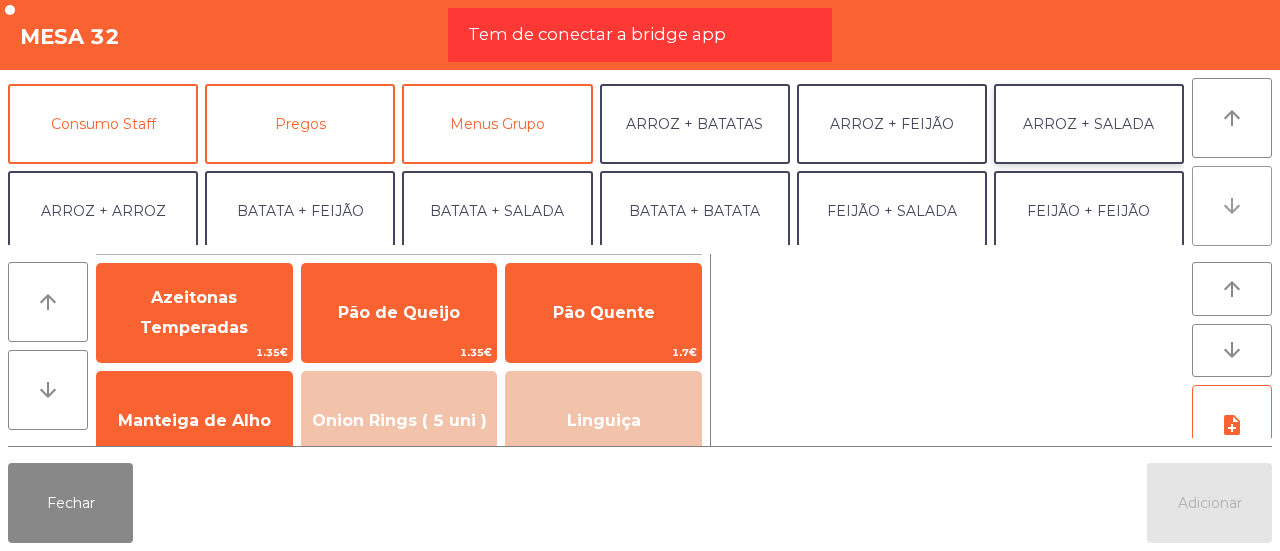 scroll, scrollTop: 174, scrollLeft: 0, axis: vertical 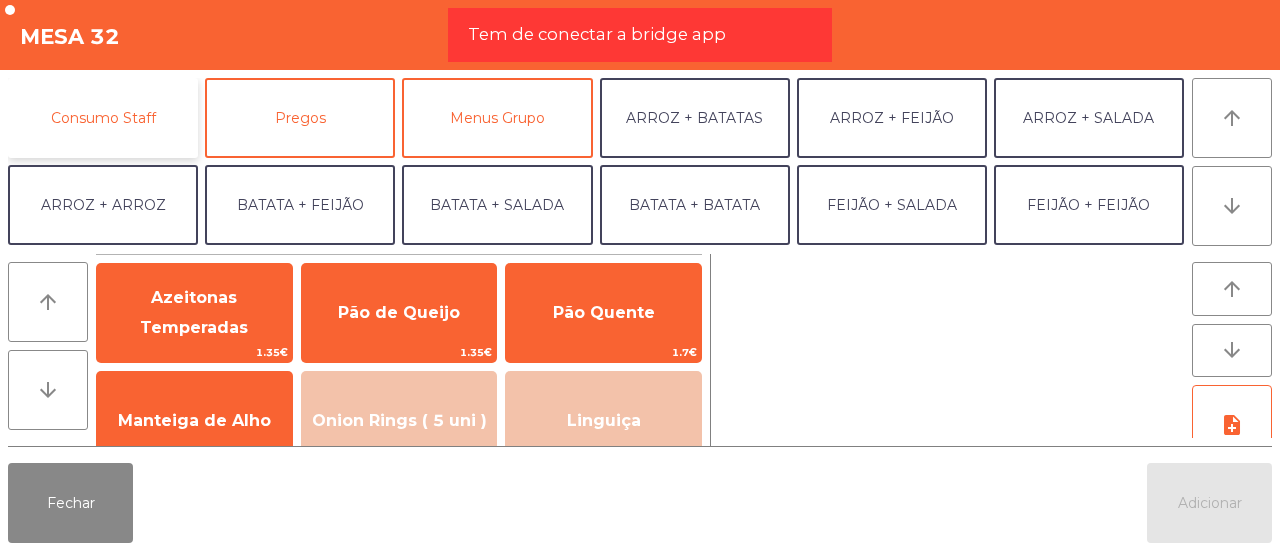 click on "Consumo Staff" 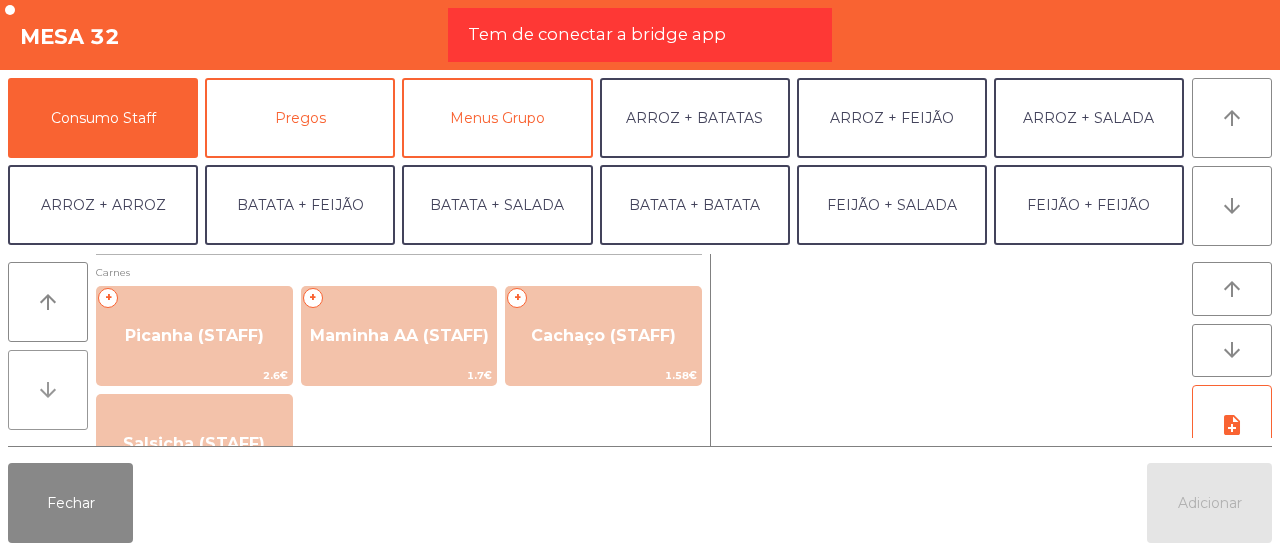 click on "arrow_downward" 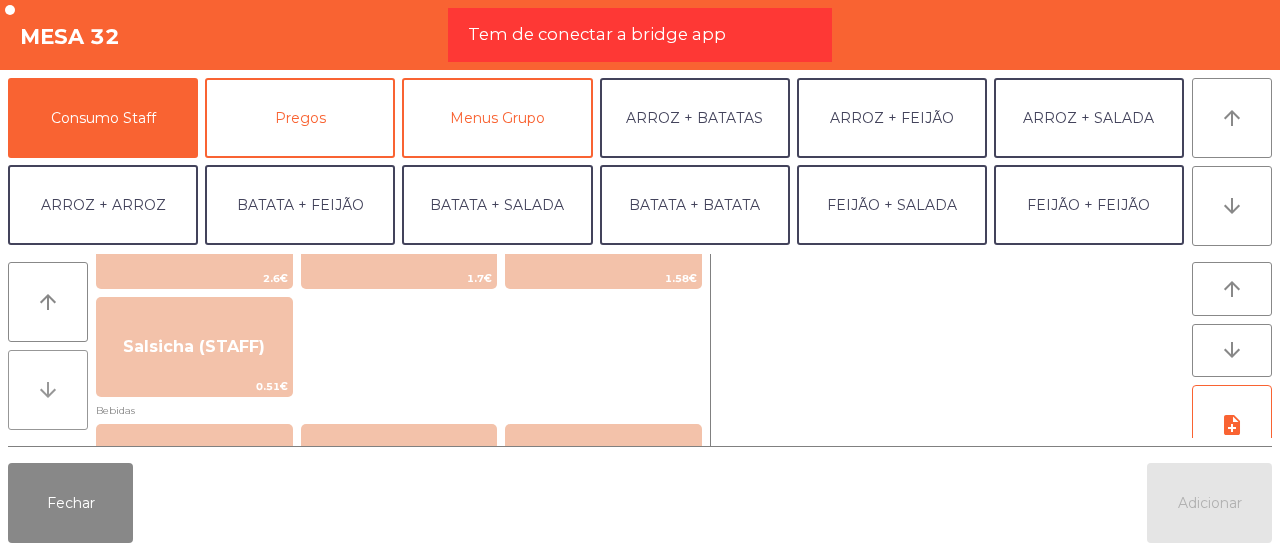 click on "arrow_downward" 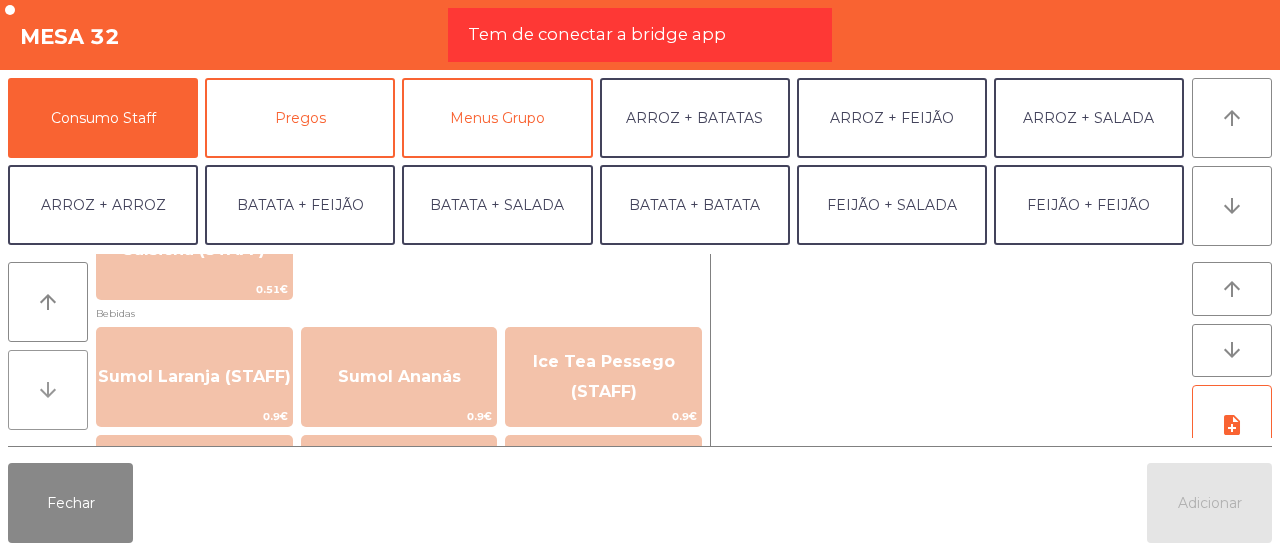 click on "arrow_downward" 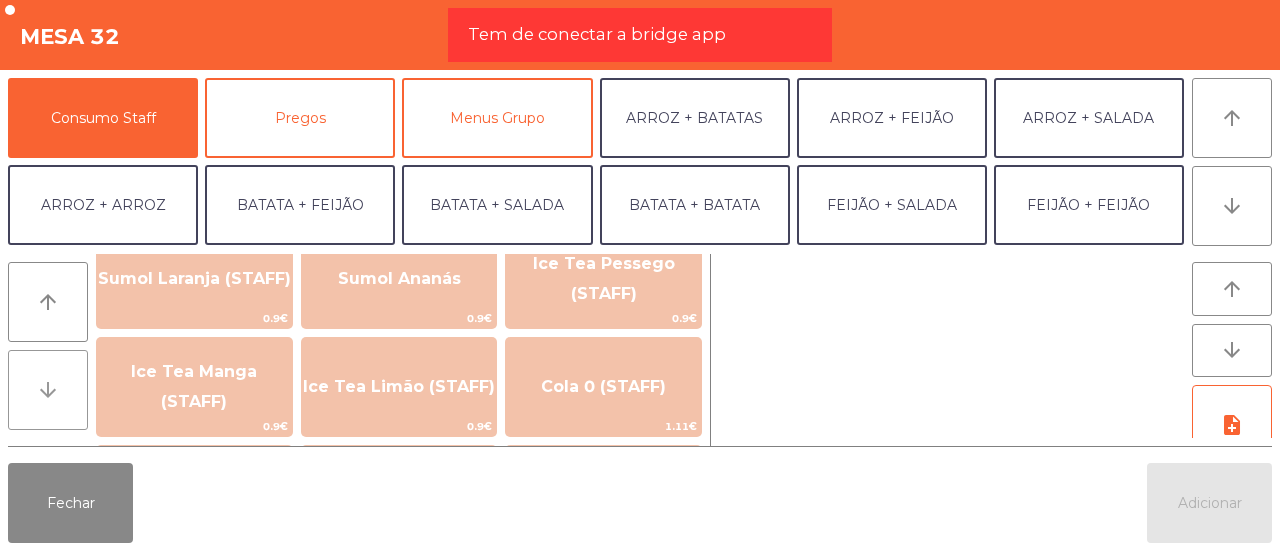 click on "arrow_downward" 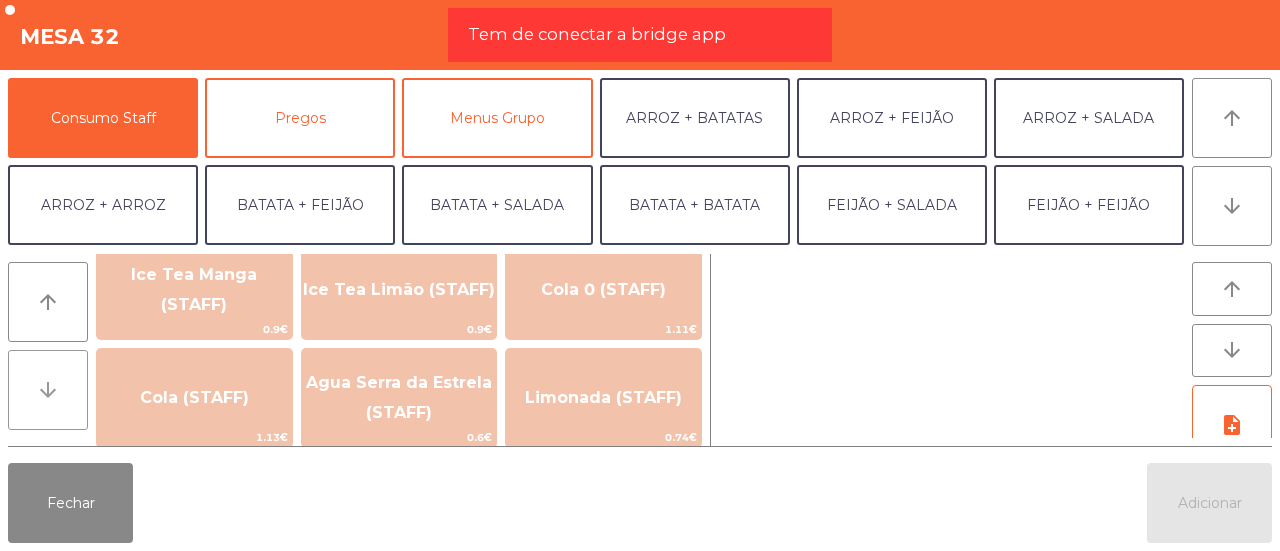 click on "arrow_downward" 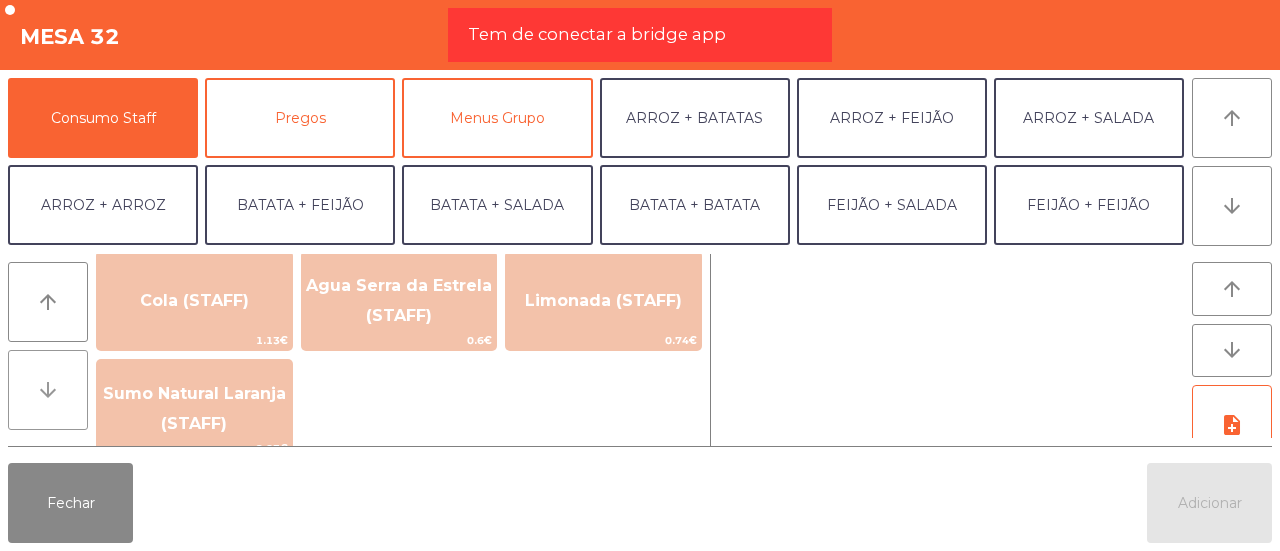 click on "arrow_downward" 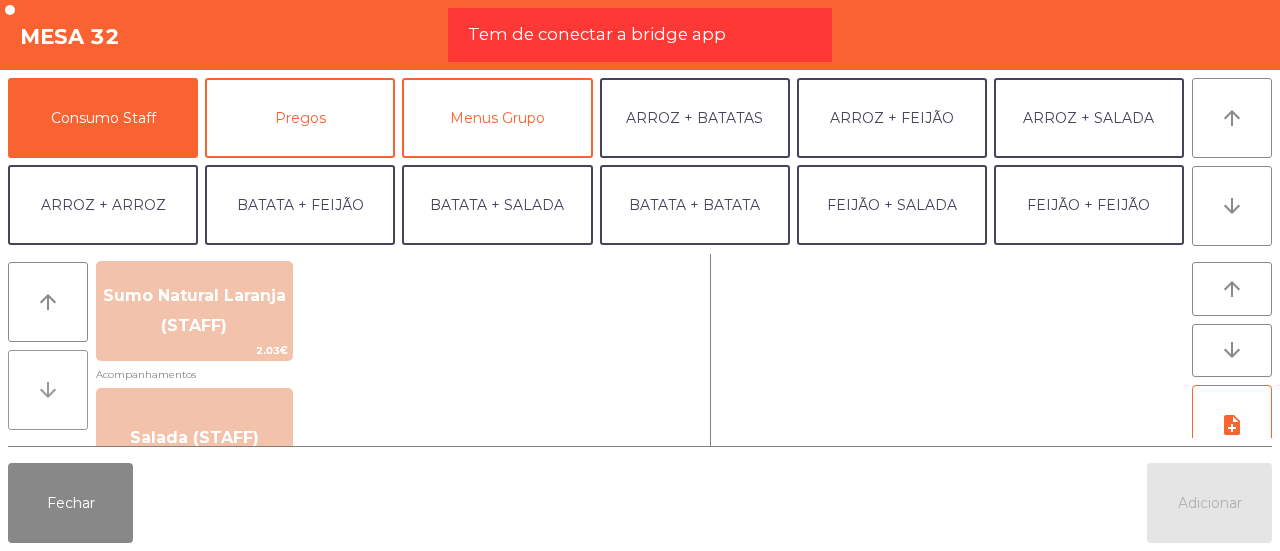 click on "arrow_downward" 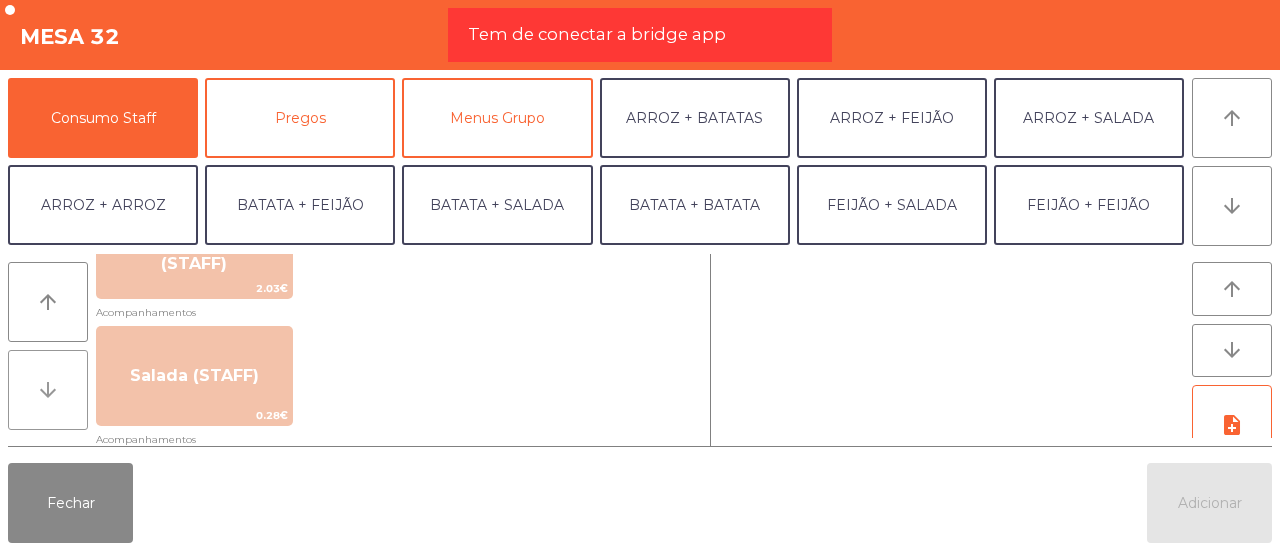 scroll, scrollTop: 681, scrollLeft: 0, axis: vertical 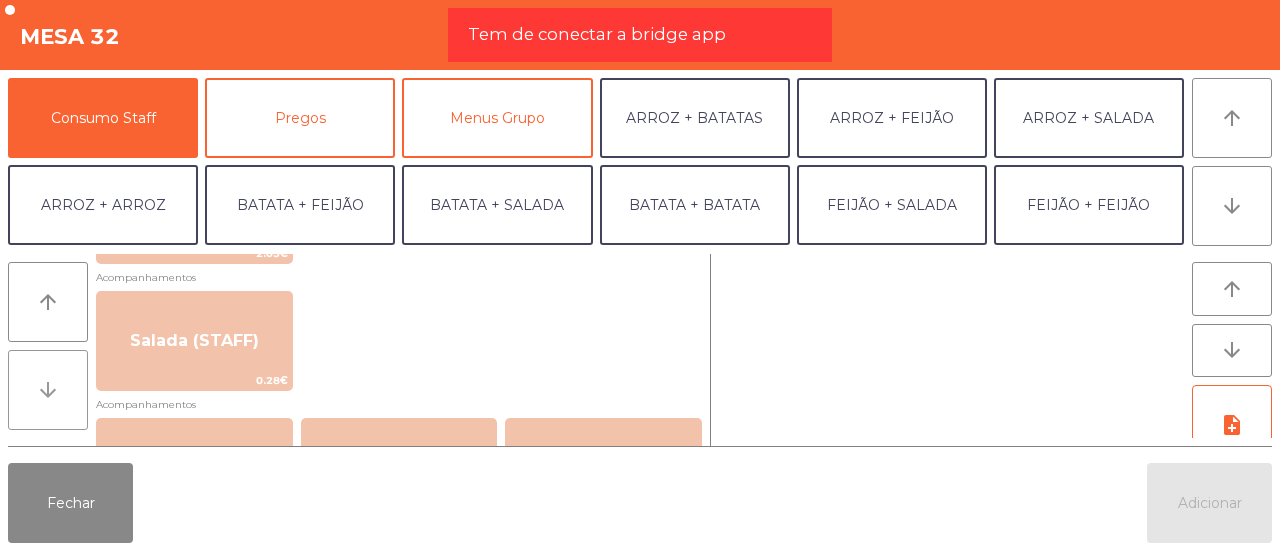 click on "arrow_downward" 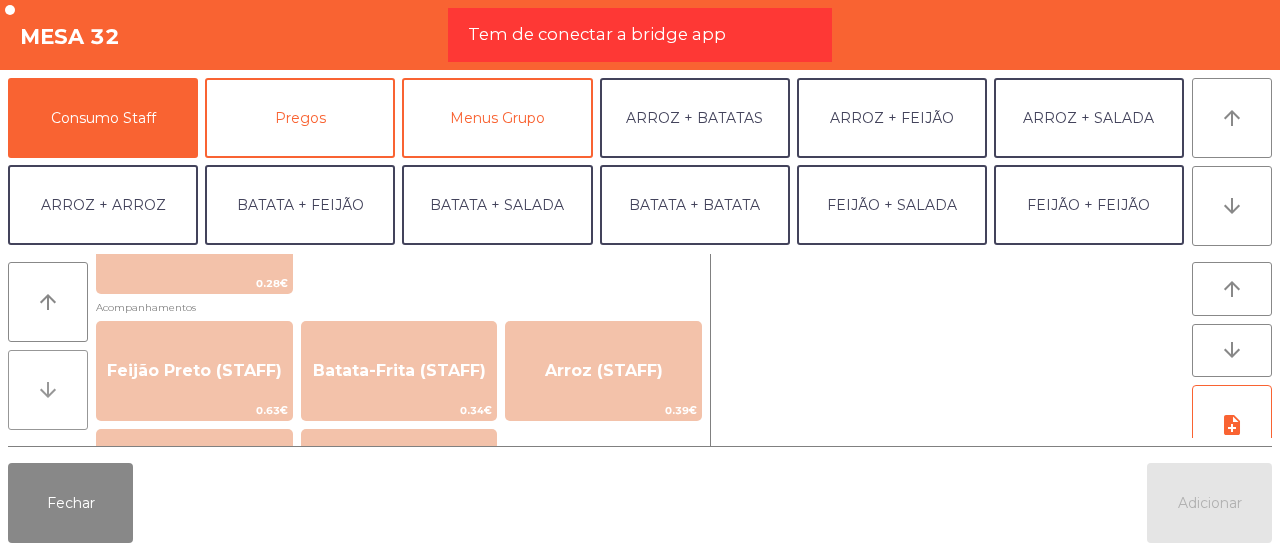 click on "arrow_downward" 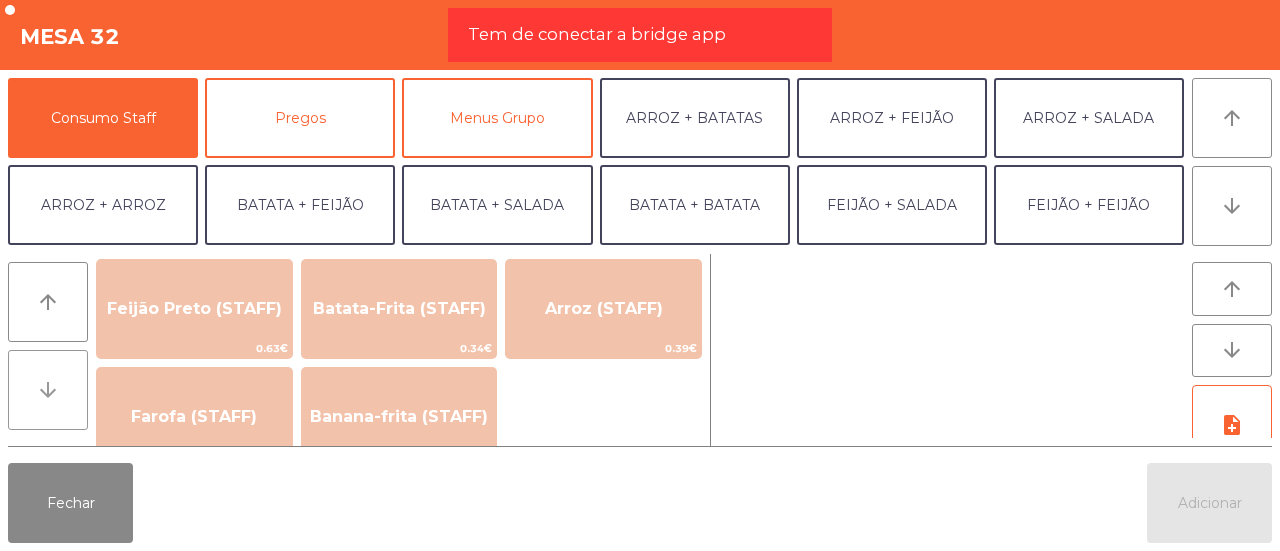 scroll, scrollTop: 876, scrollLeft: 0, axis: vertical 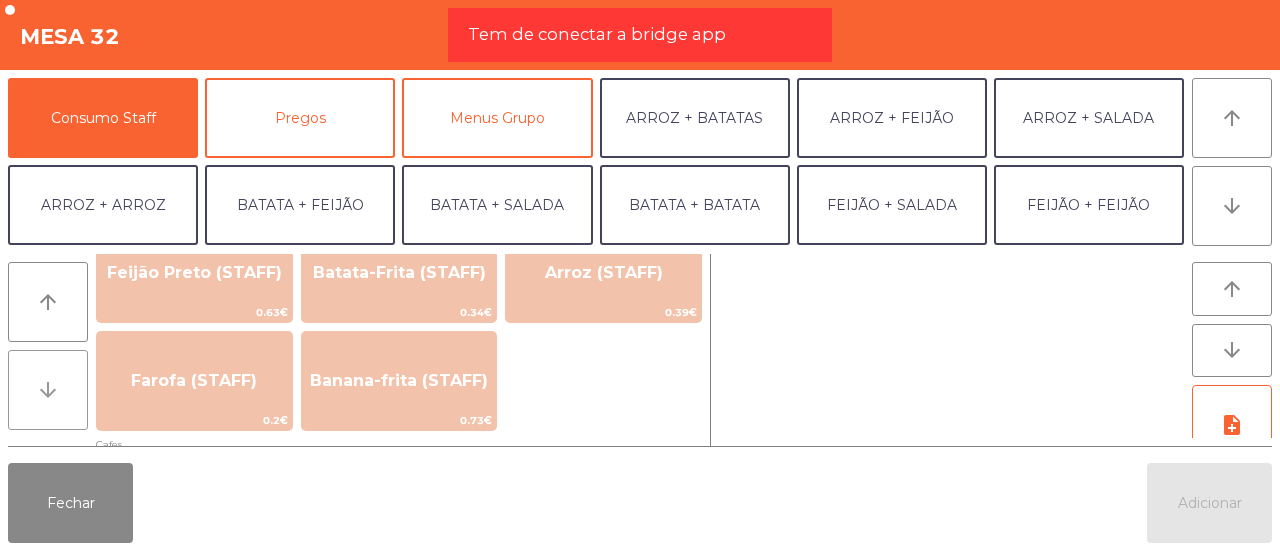 click on "arrow_downward" 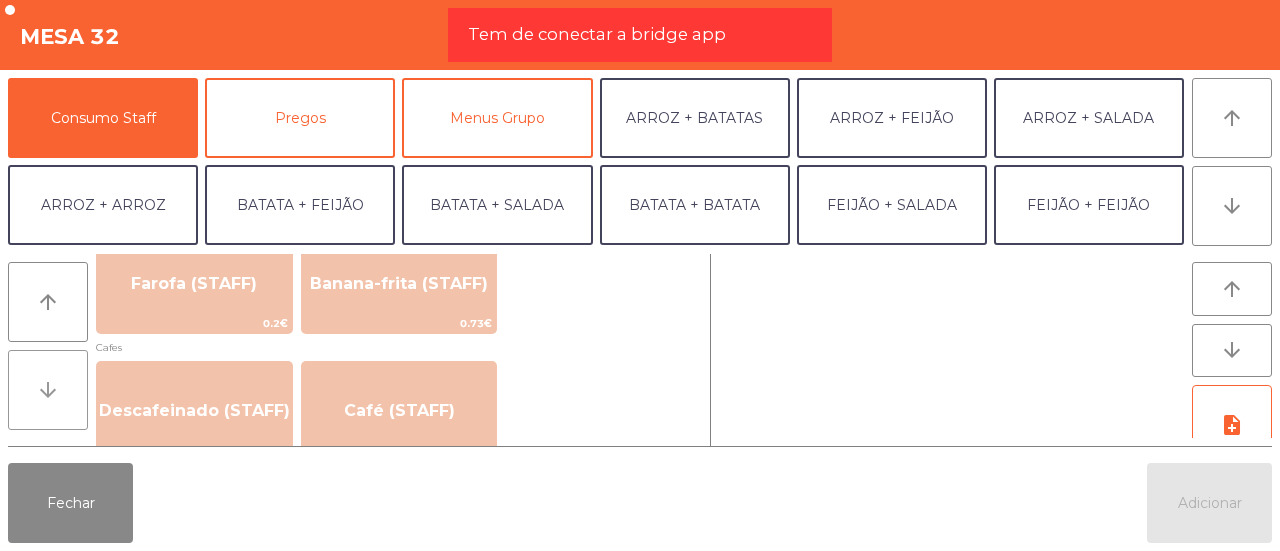 click on "arrow_downward" 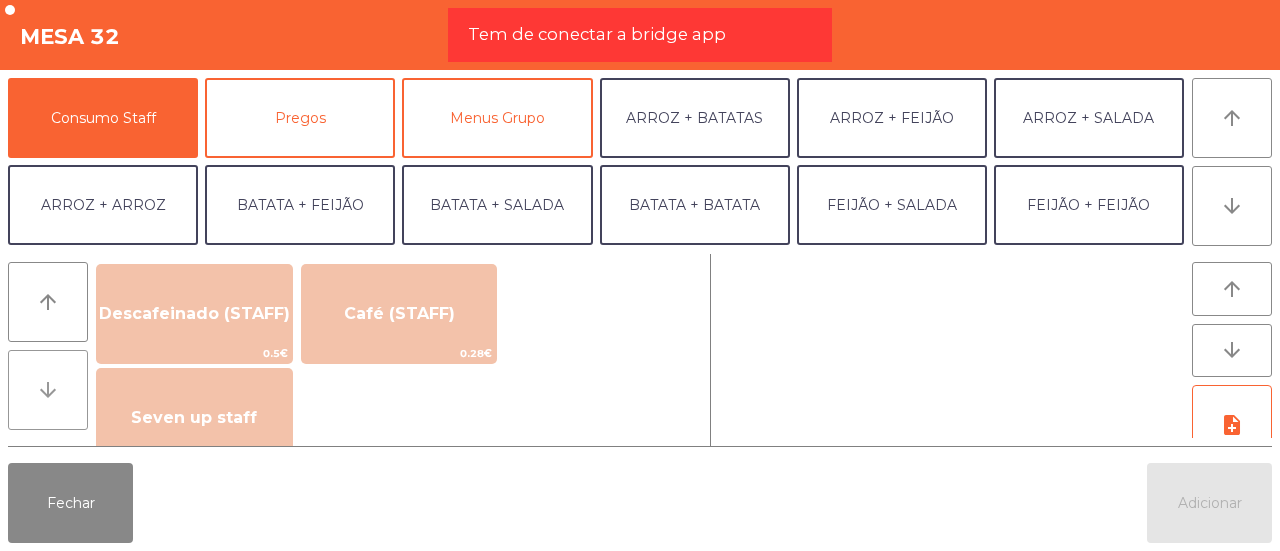 click on "arrow_downward" 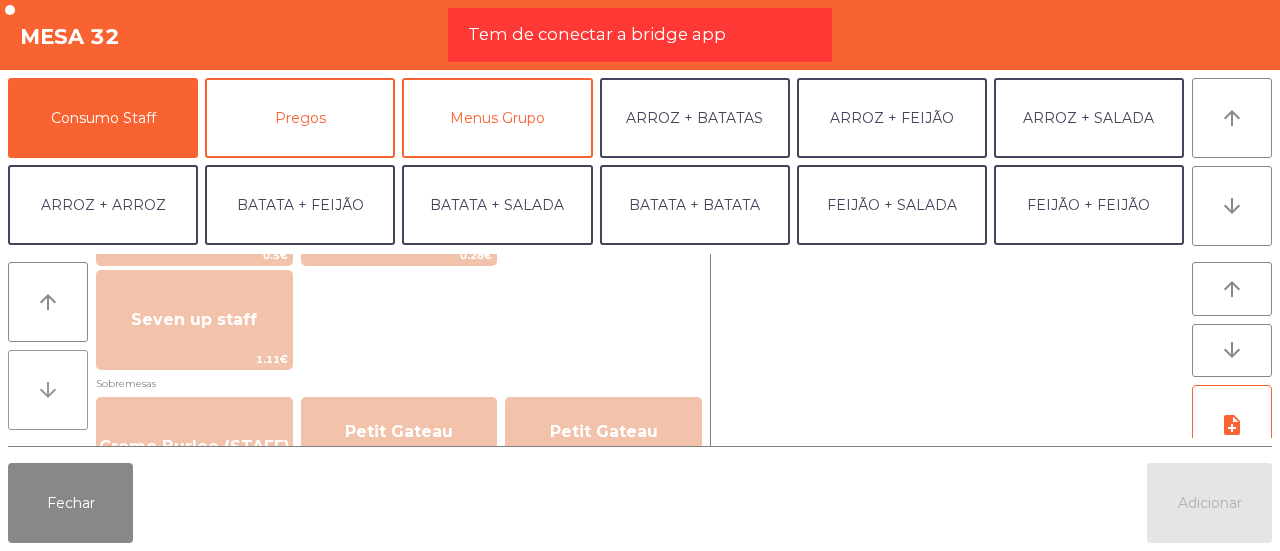click on "arrow_downward" 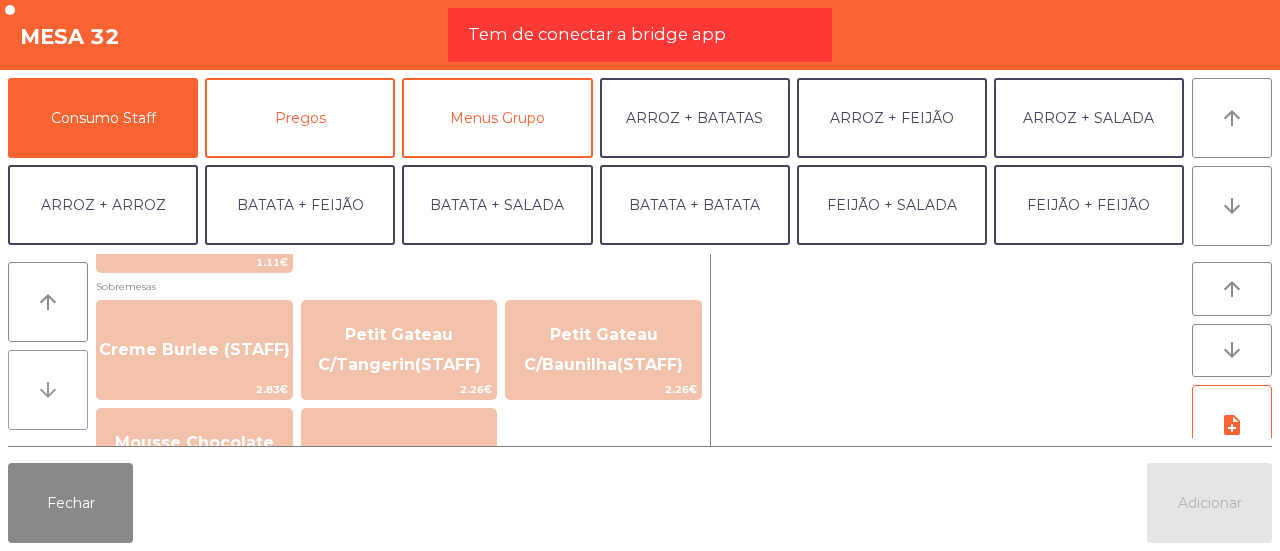 click on "arrow_downward" 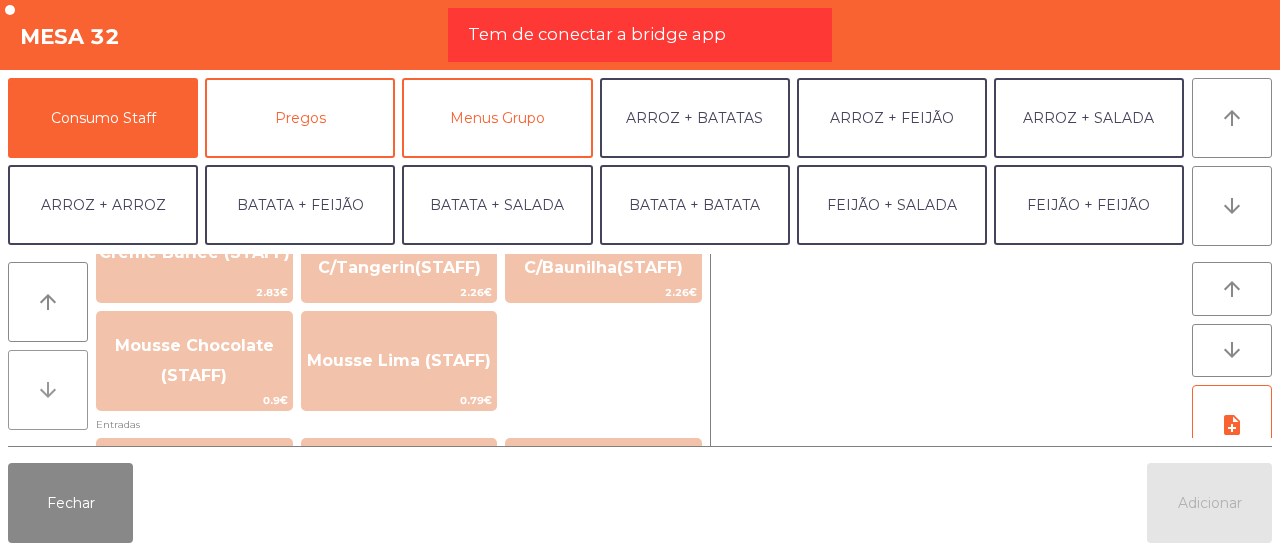 click on "arrow_downward" 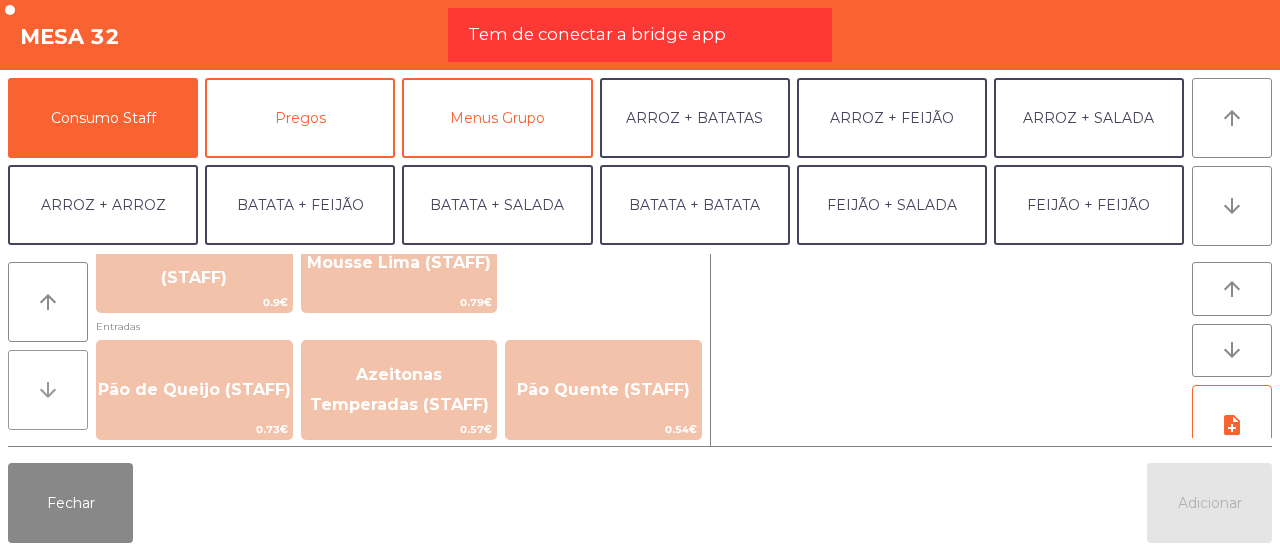 click on "arrow_downward" 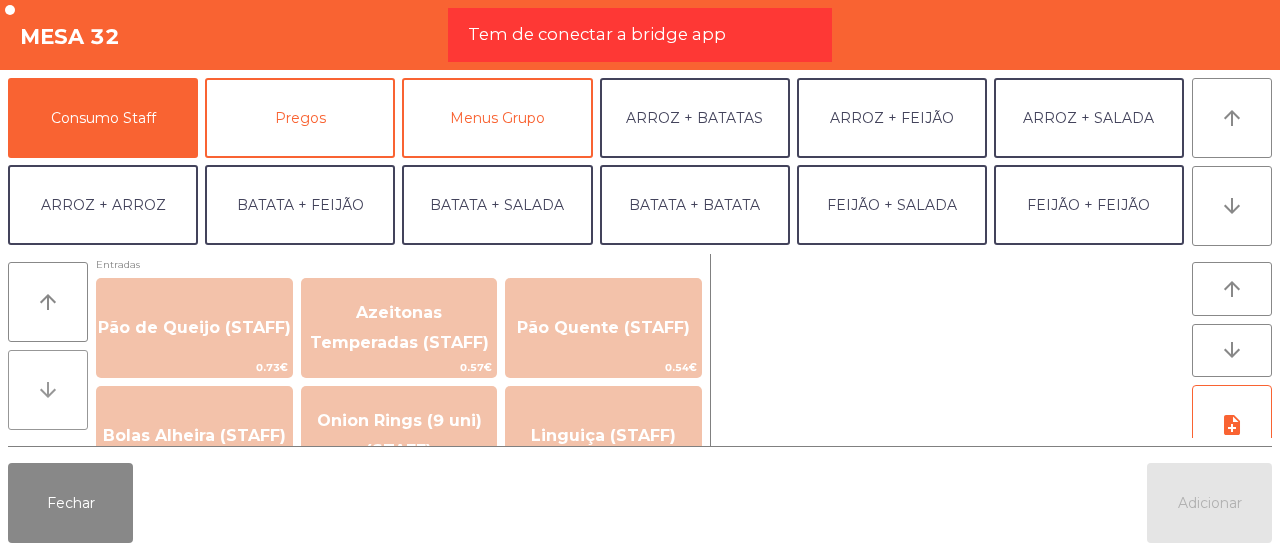 scroll, scrollTop: 1557, scrollLeft: 0, axis: vertical 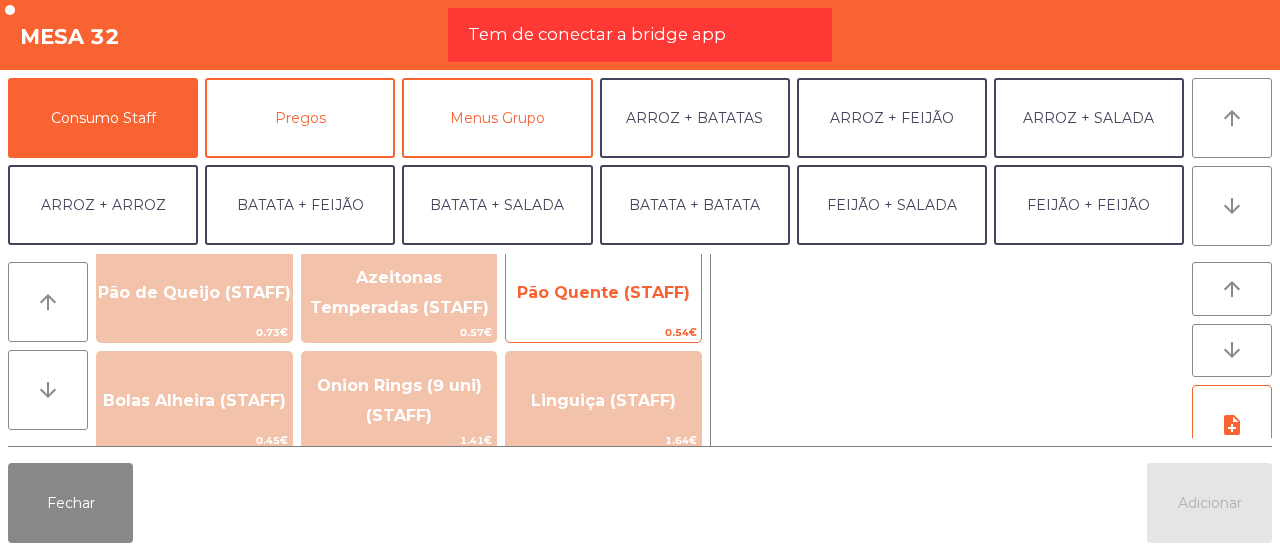 click on "Pão Quente (STAFF)" 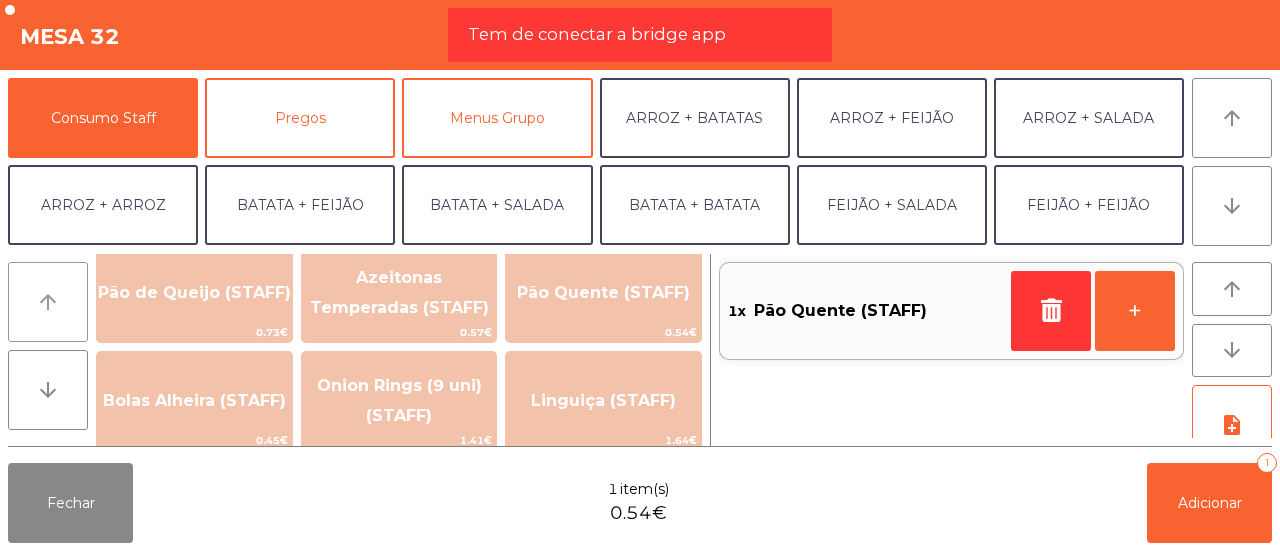 click on "arrow_upward" 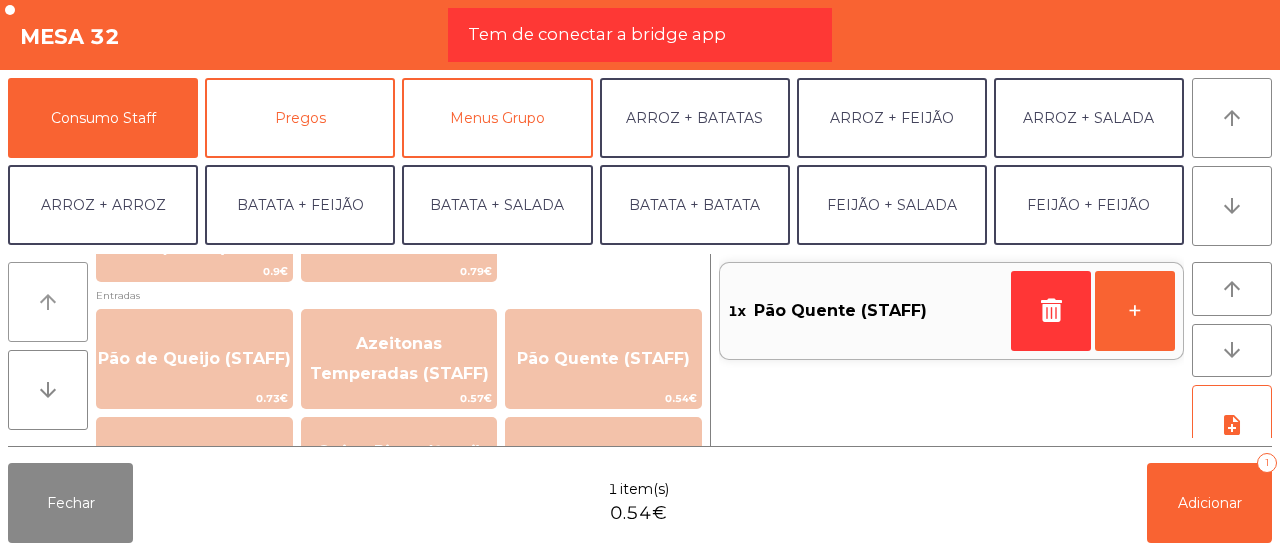 click on "arrow_upward" 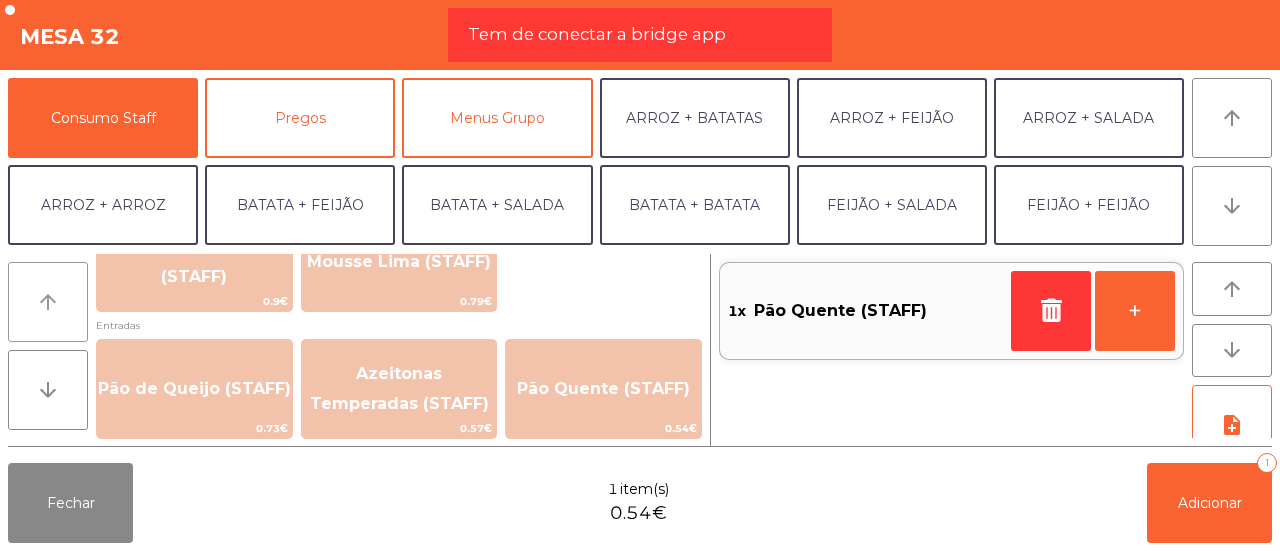 click on "arrow_upward" 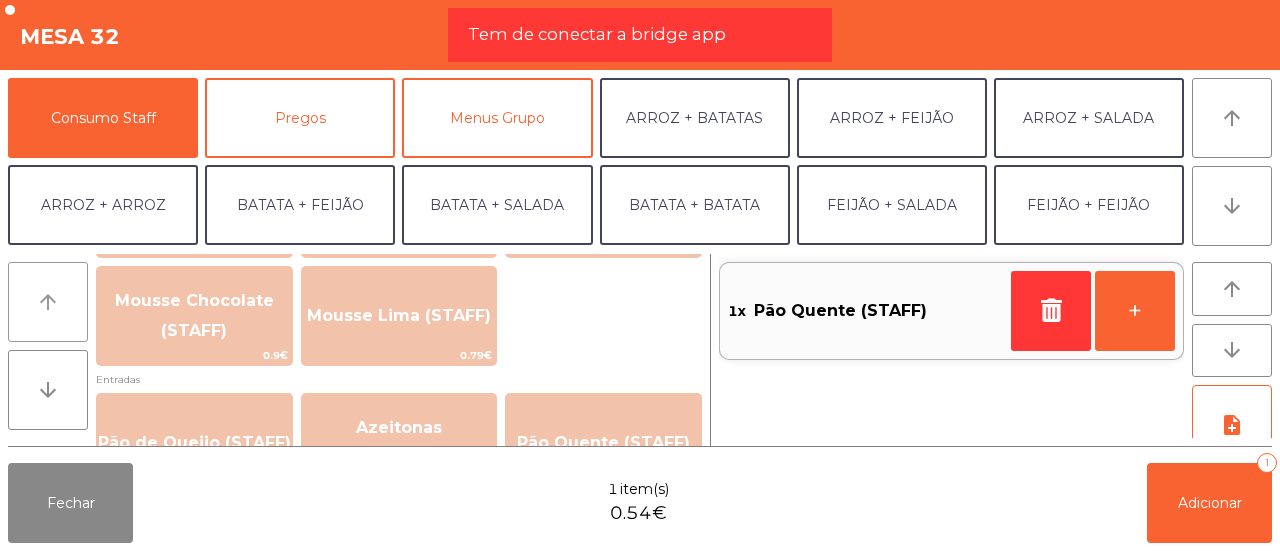 click on "arrow_upward" 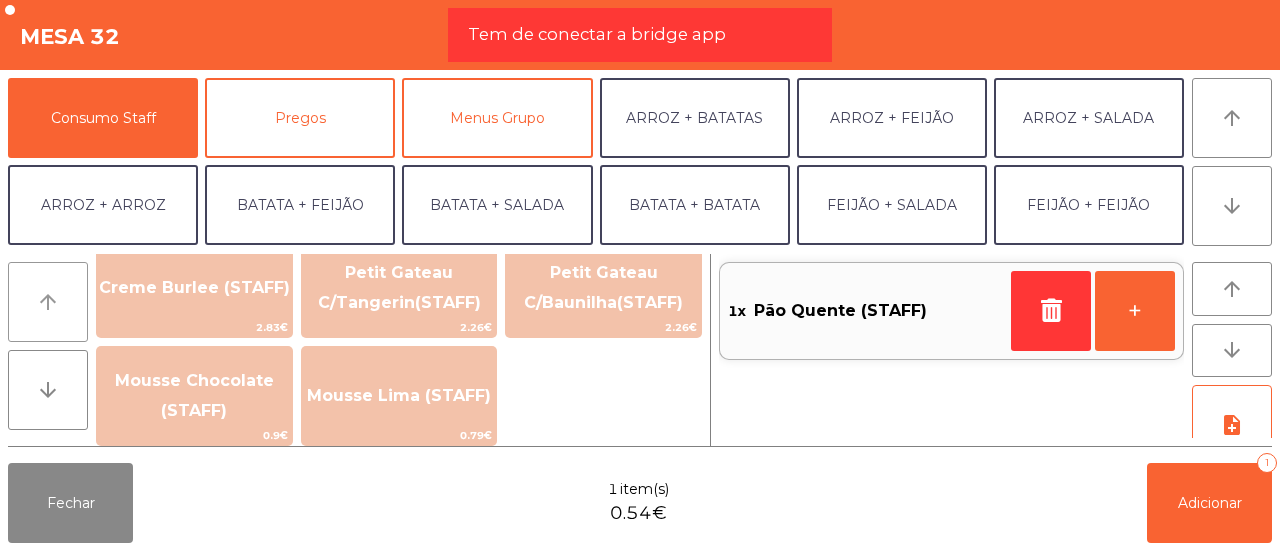 click on "arrow_upward" 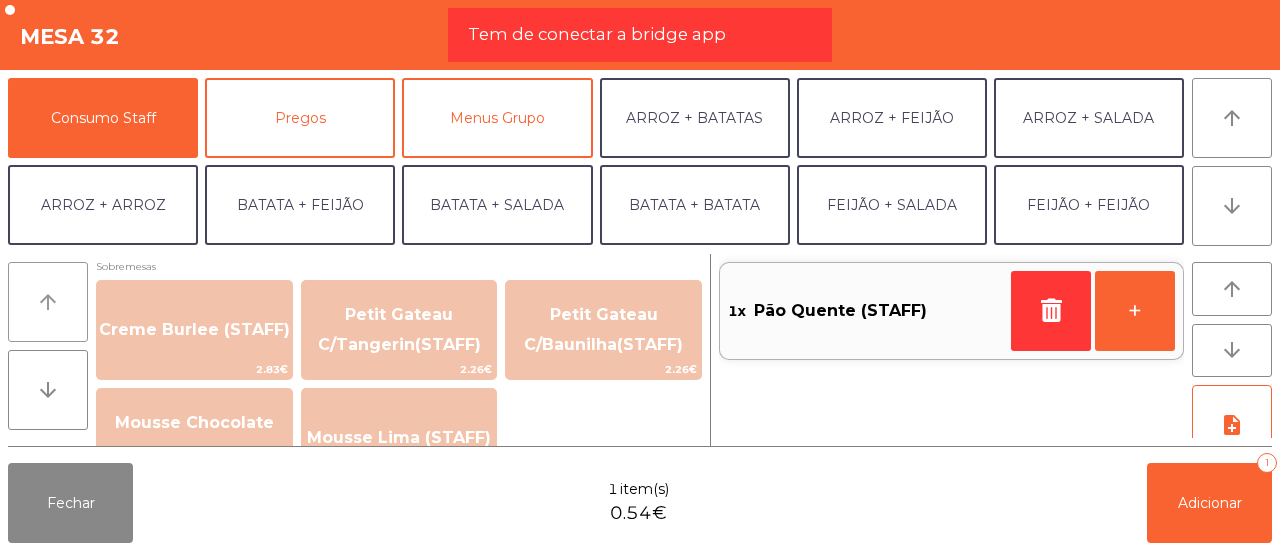 click on "arrow_upward" 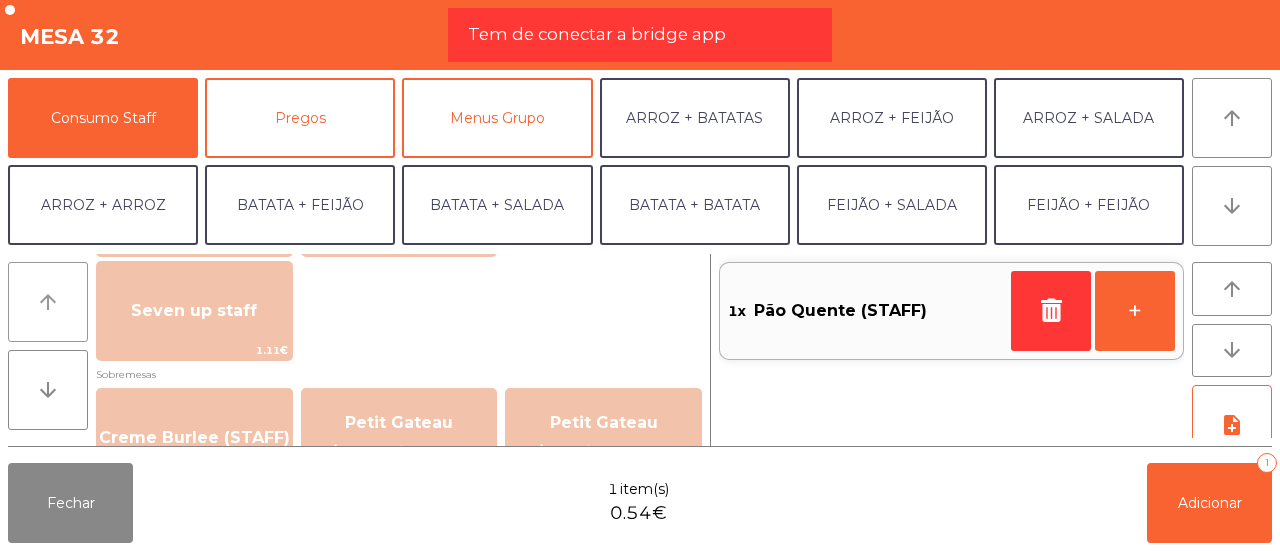 click on "arrow_upward" 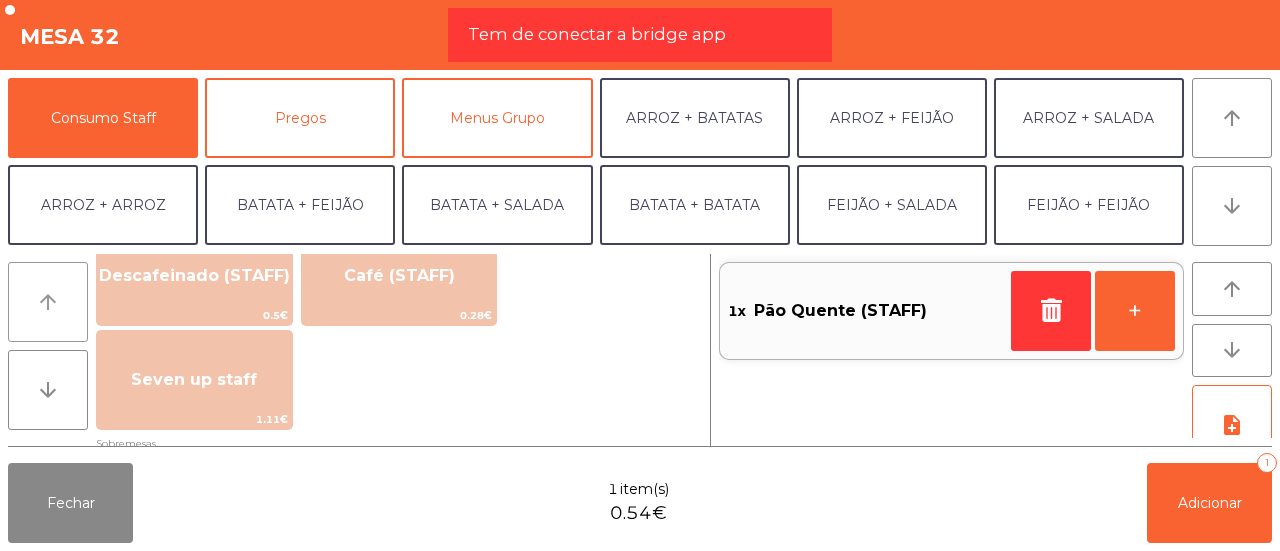 click on "arrow_upward" 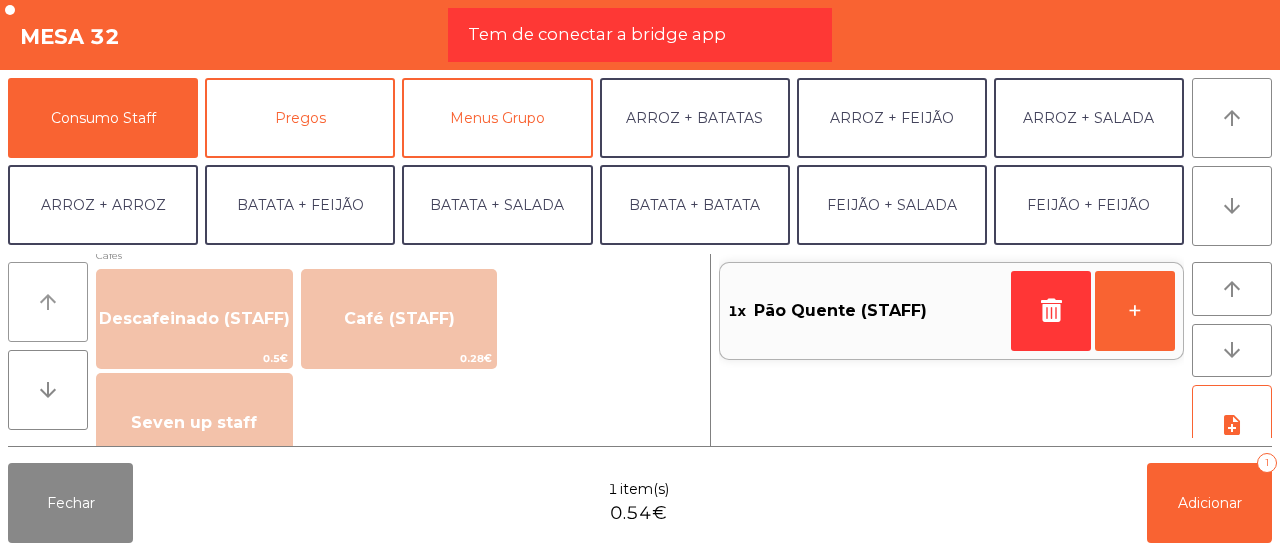 click on "arrow_upward" 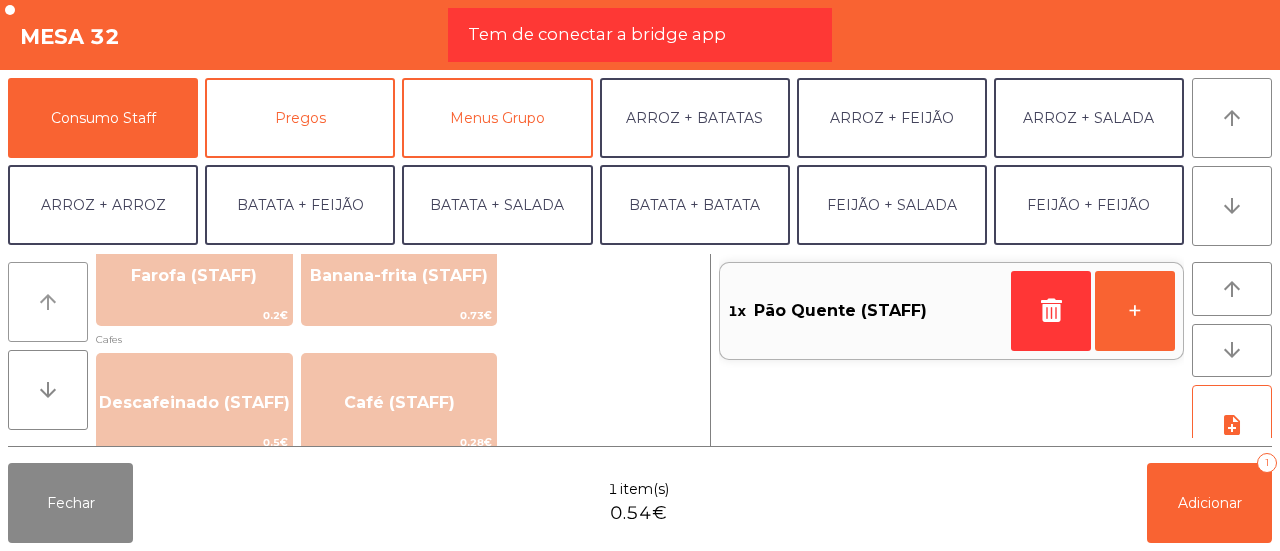 click on "arrow_upward" 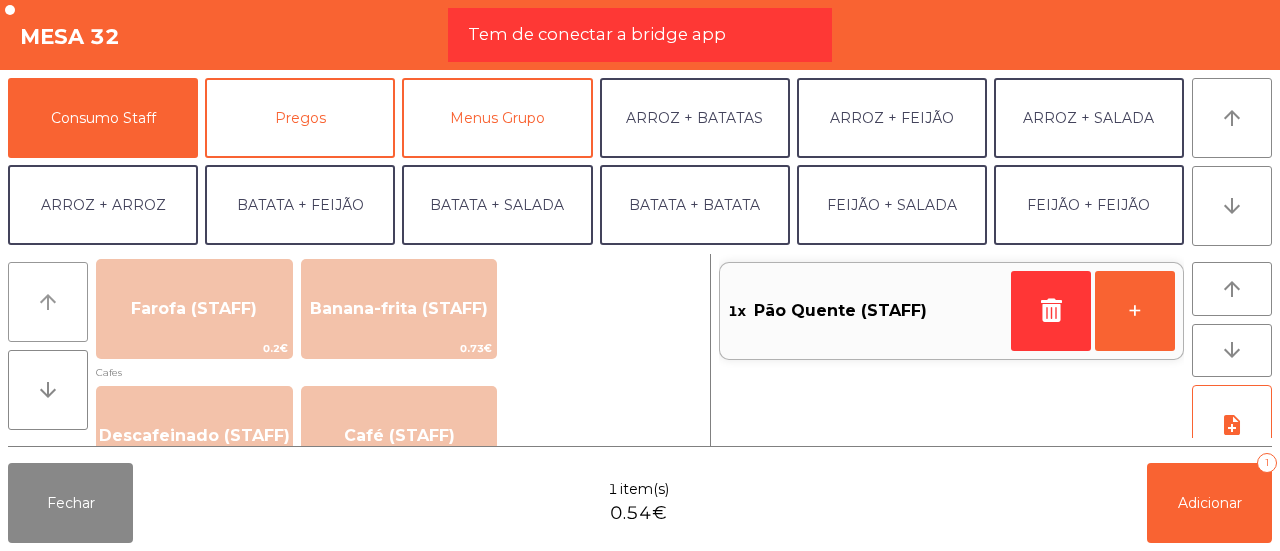 click on "arrow_upward" 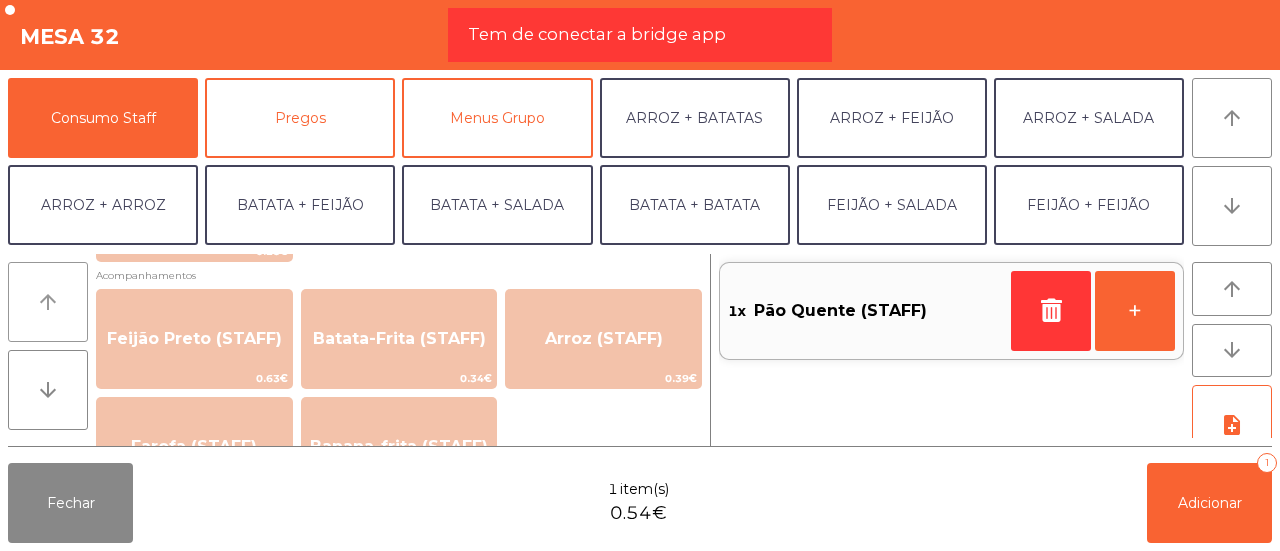 click on "arrow_upward" 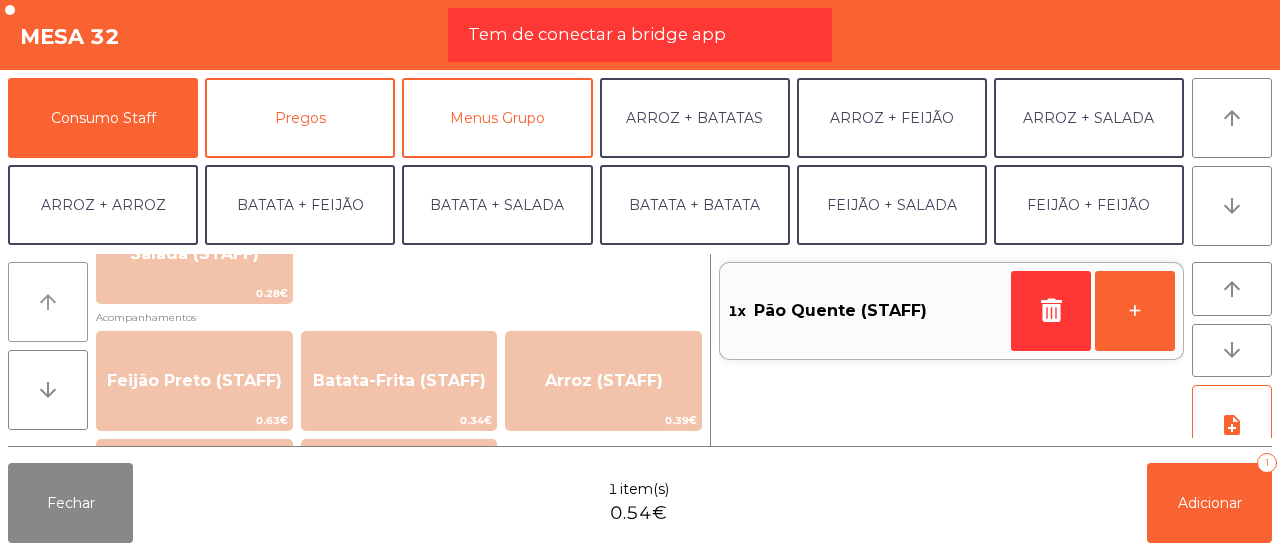 click on "arrow_upward" 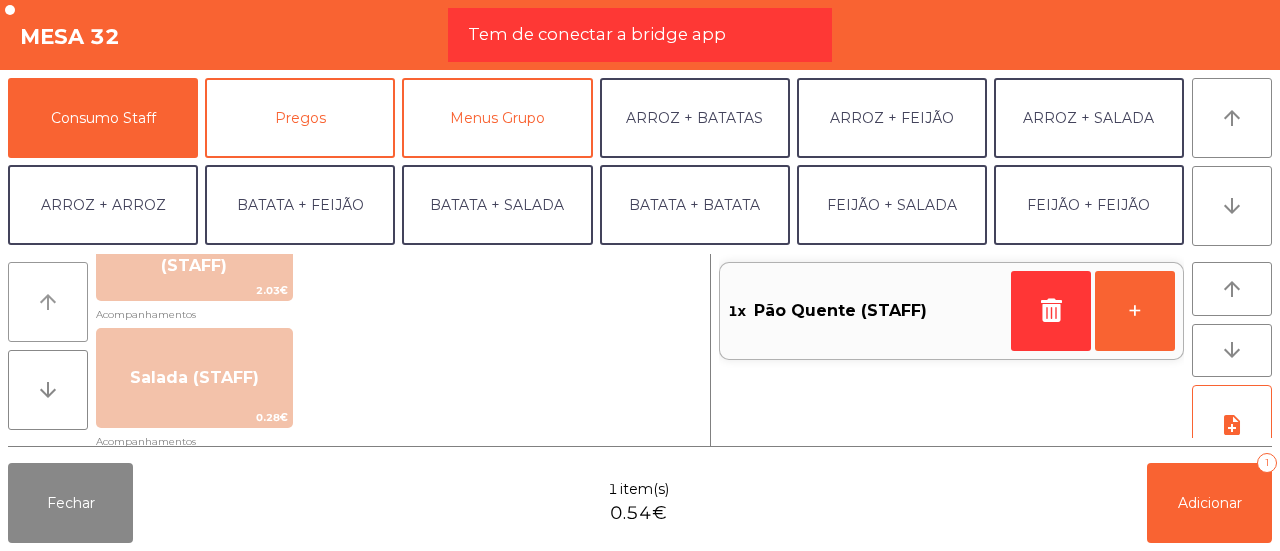 click on "arrow_upward" 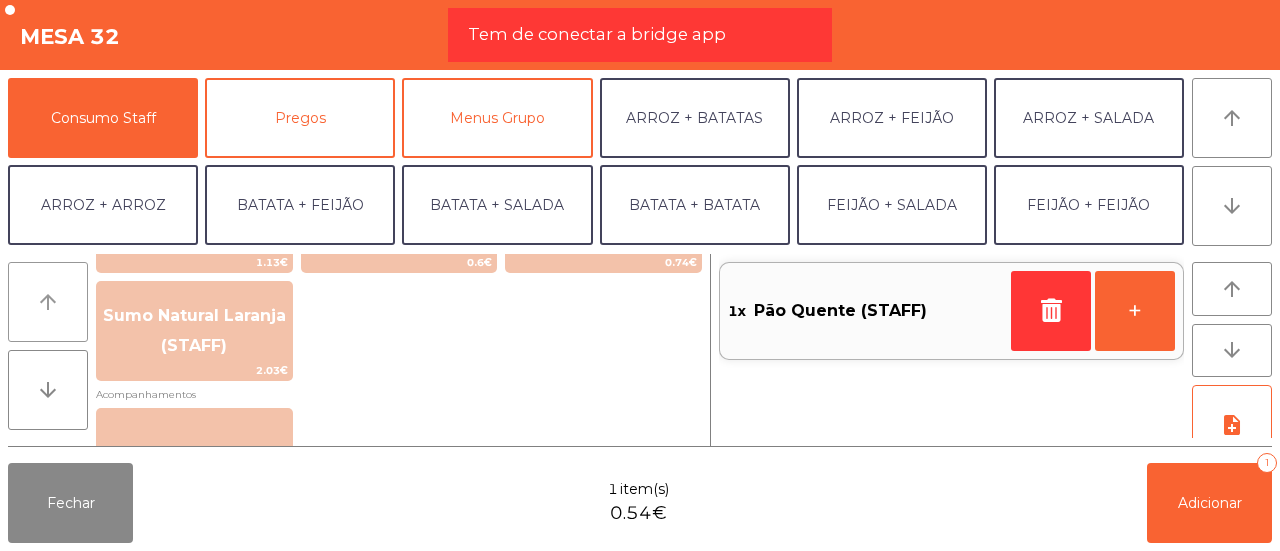 click on "arrow_upward" 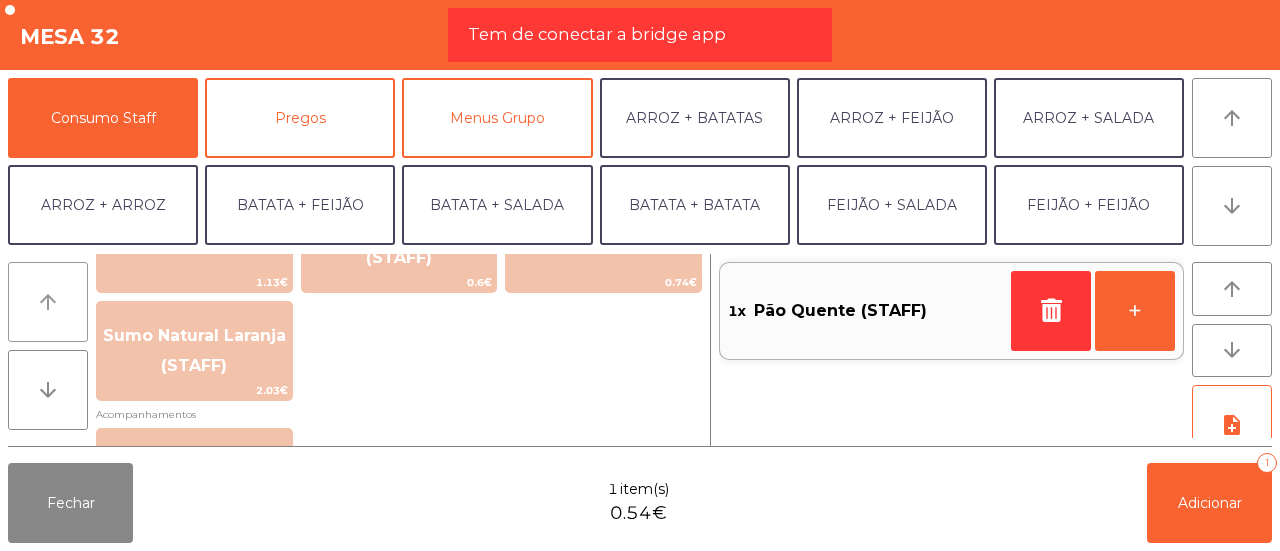 click on "arrow_upward" 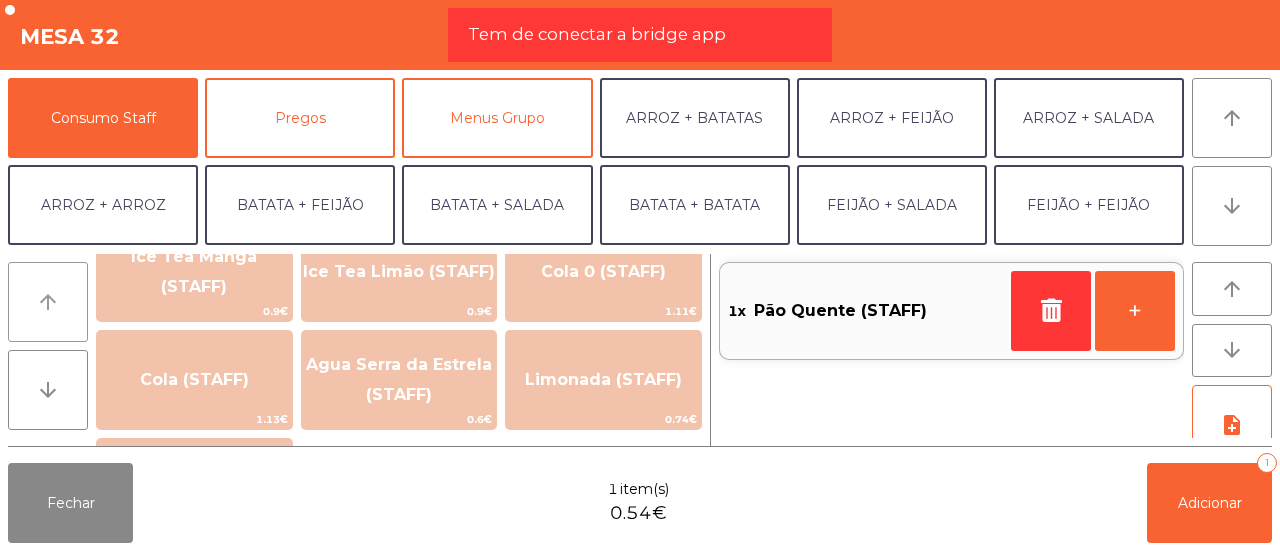 click on "arrow_upward" 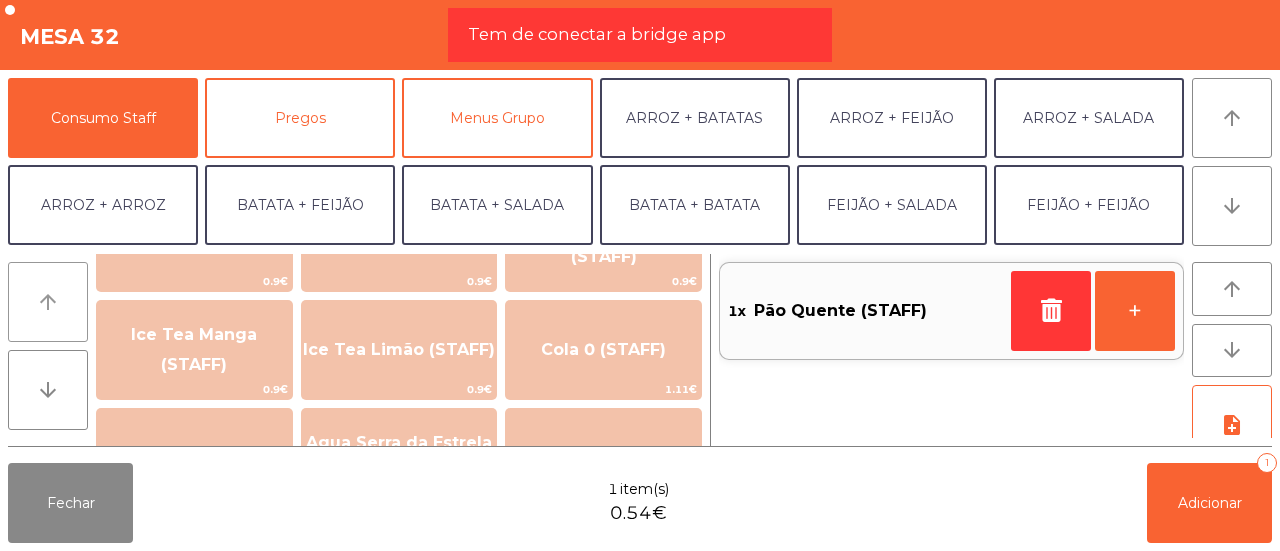 click on "arrow_upward" 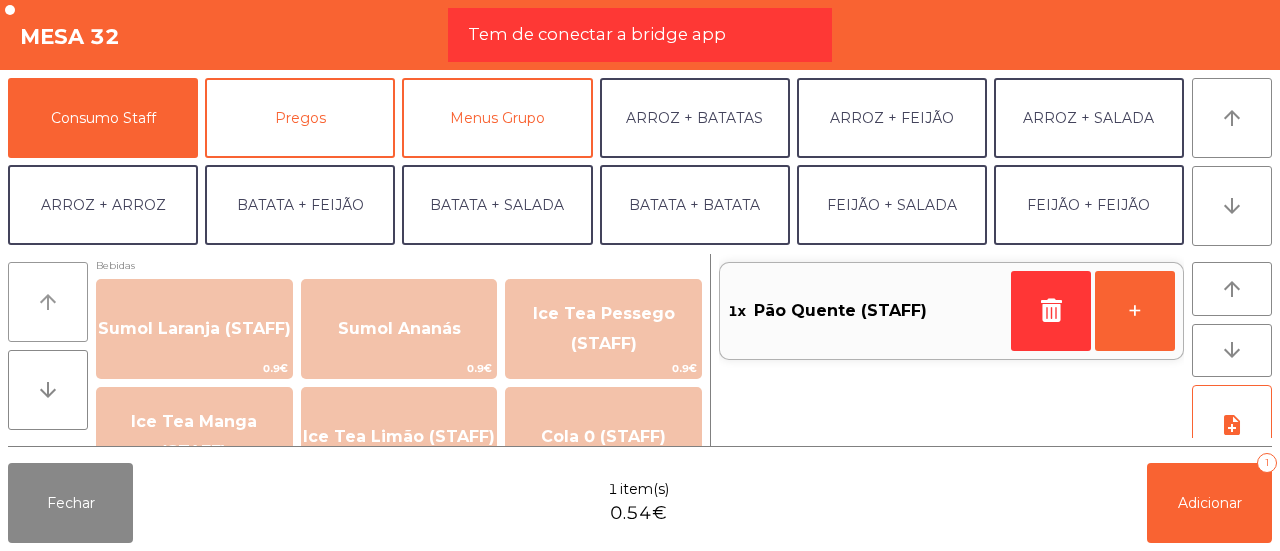 click on "arrow_upward" 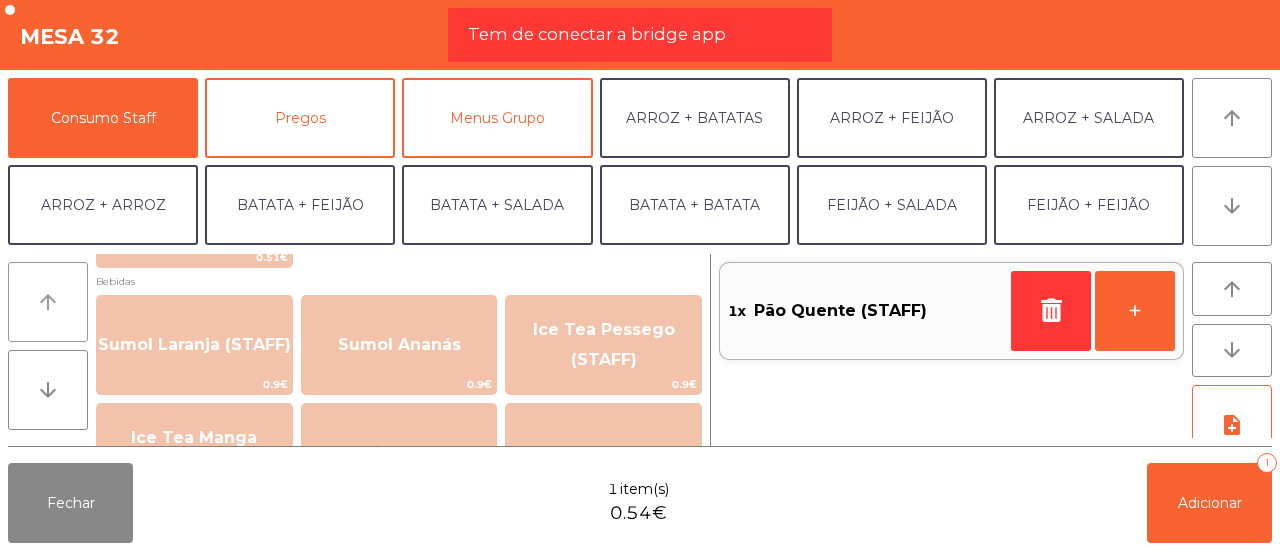 click on "arrow_upward" 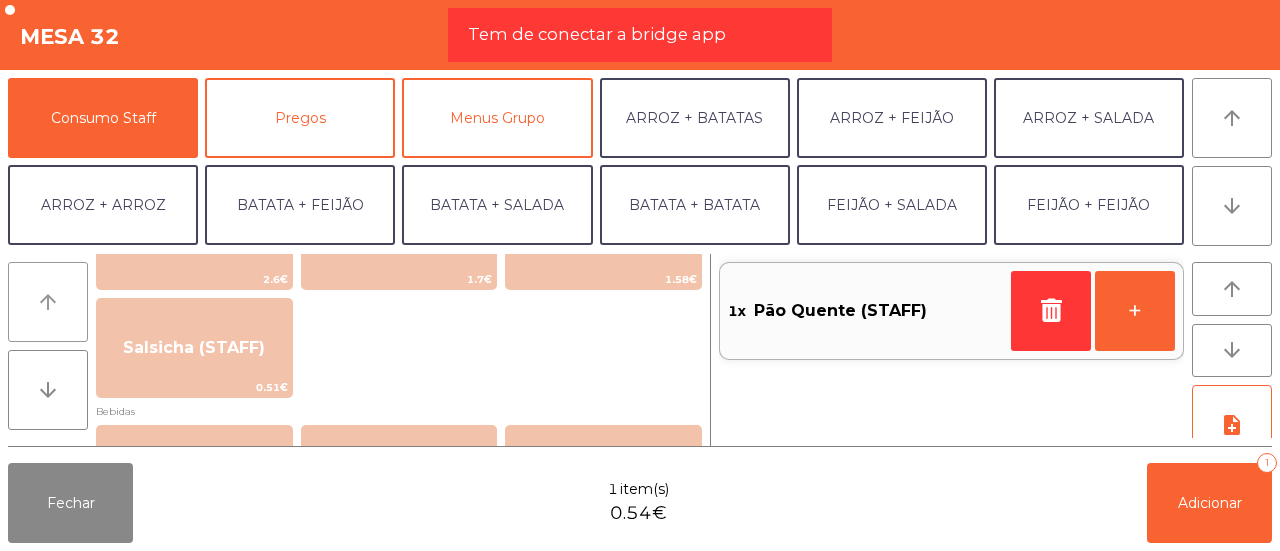 click on "arrow_upward" 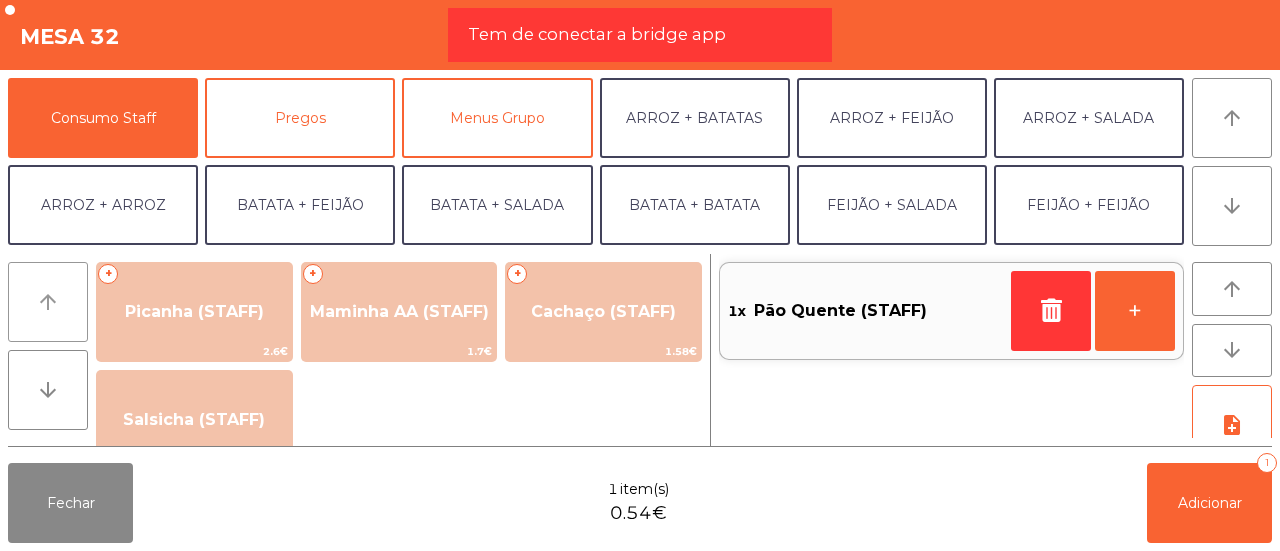 click on "arrow_upward" 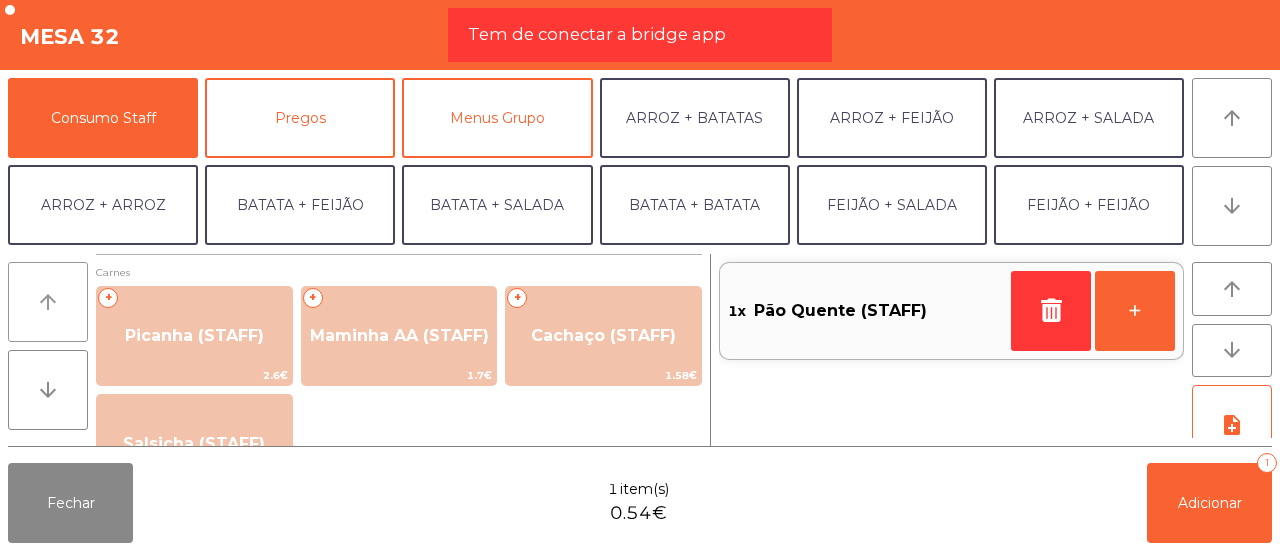 scroll, scrollTop: 0, scrollLeft: 0, axis: both 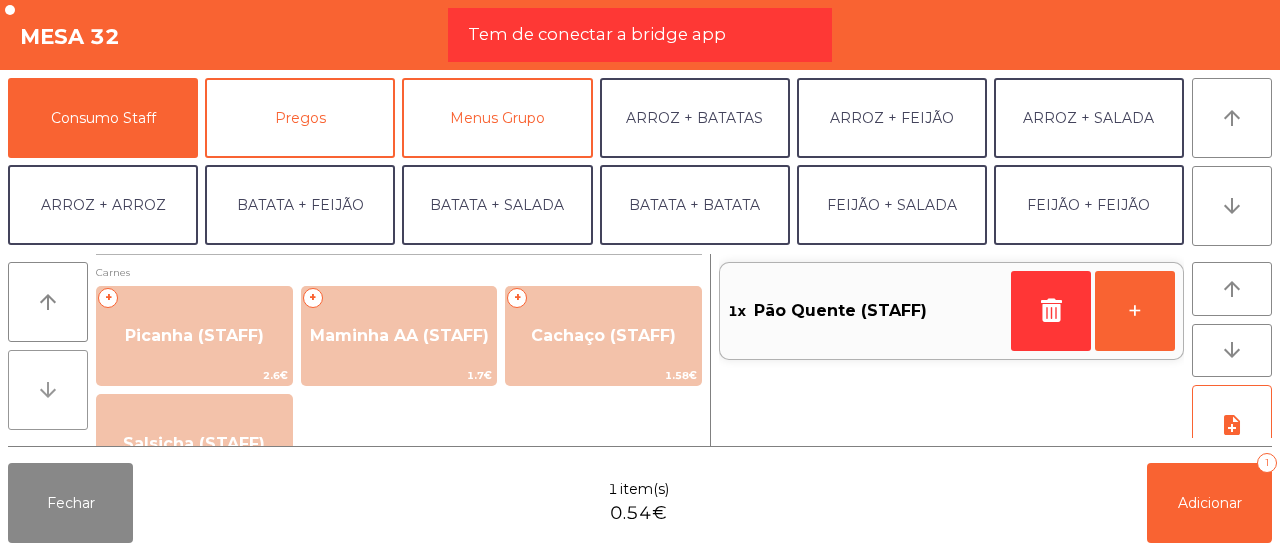 click on "arrow_downward" 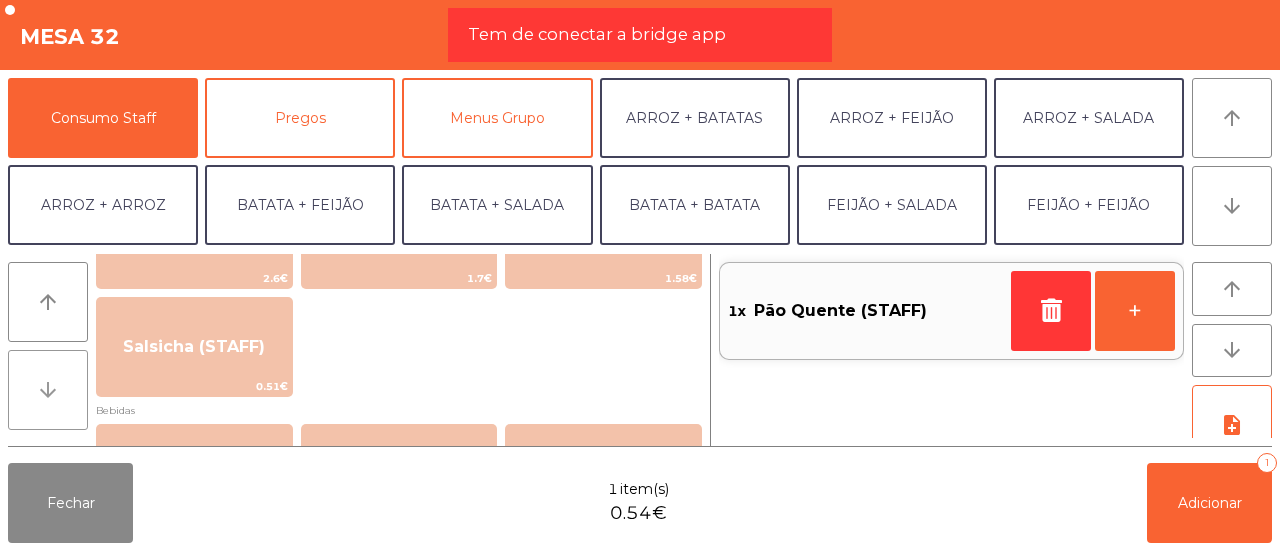 click on "arrow_downward" 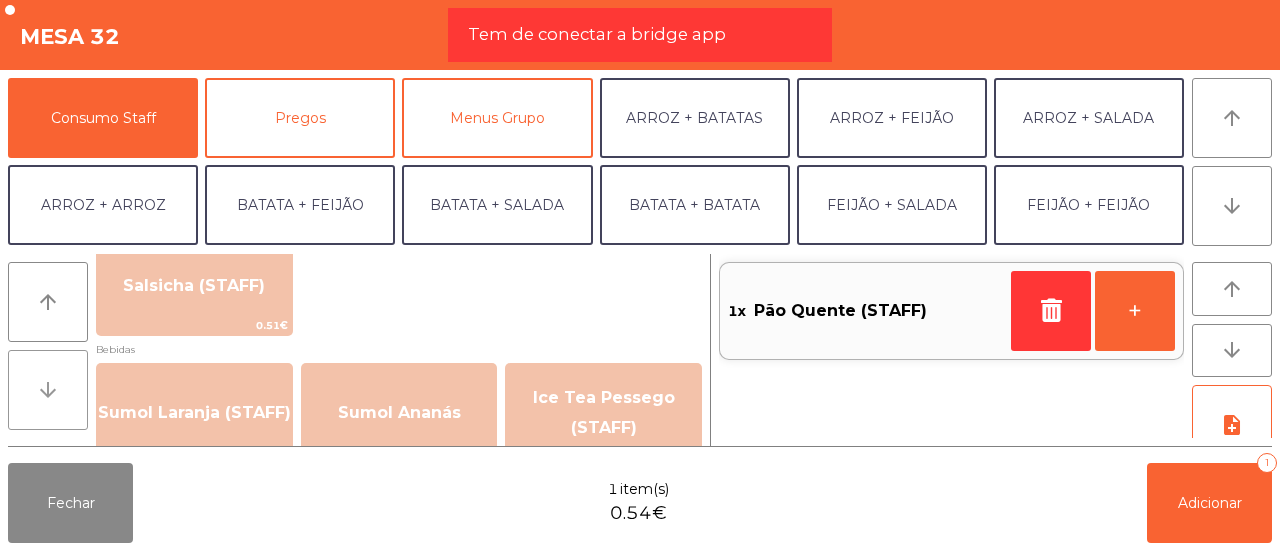 scroll, scrollTop: 194, scrollLeft: 0, axis: vertical 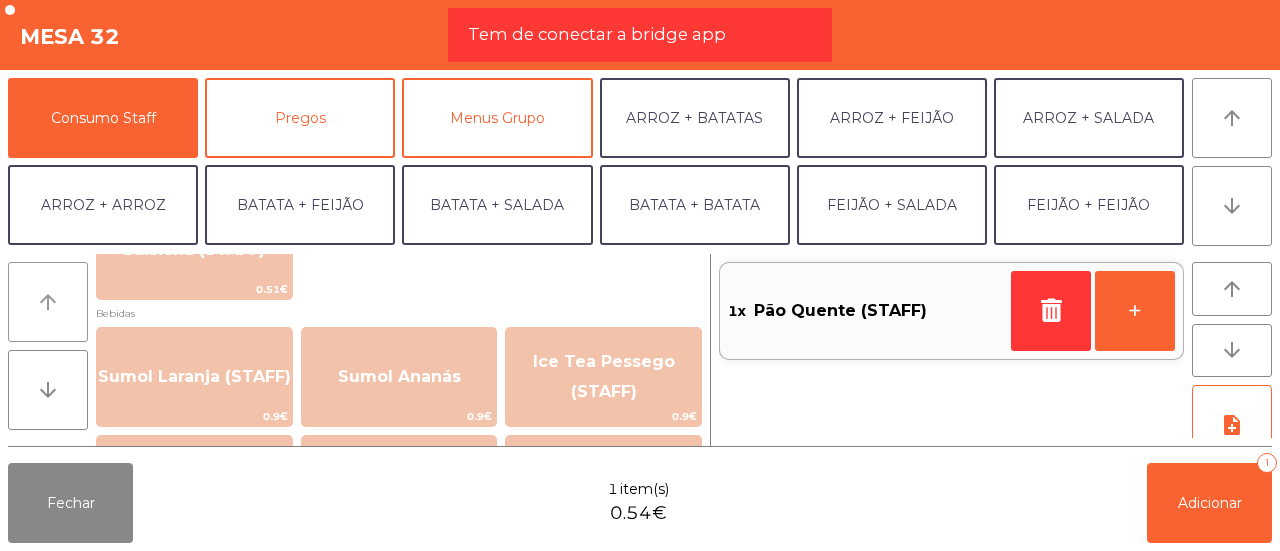 click on "arrow_upward" 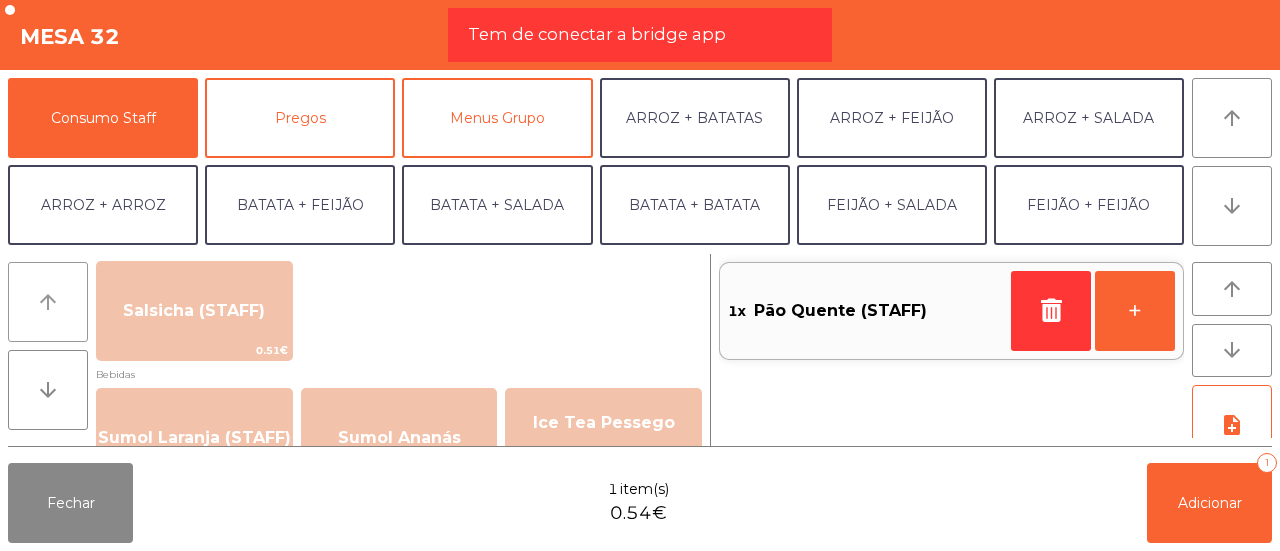 scroll, scrollTop: 98, scrollLeft: 0, axis: vertical 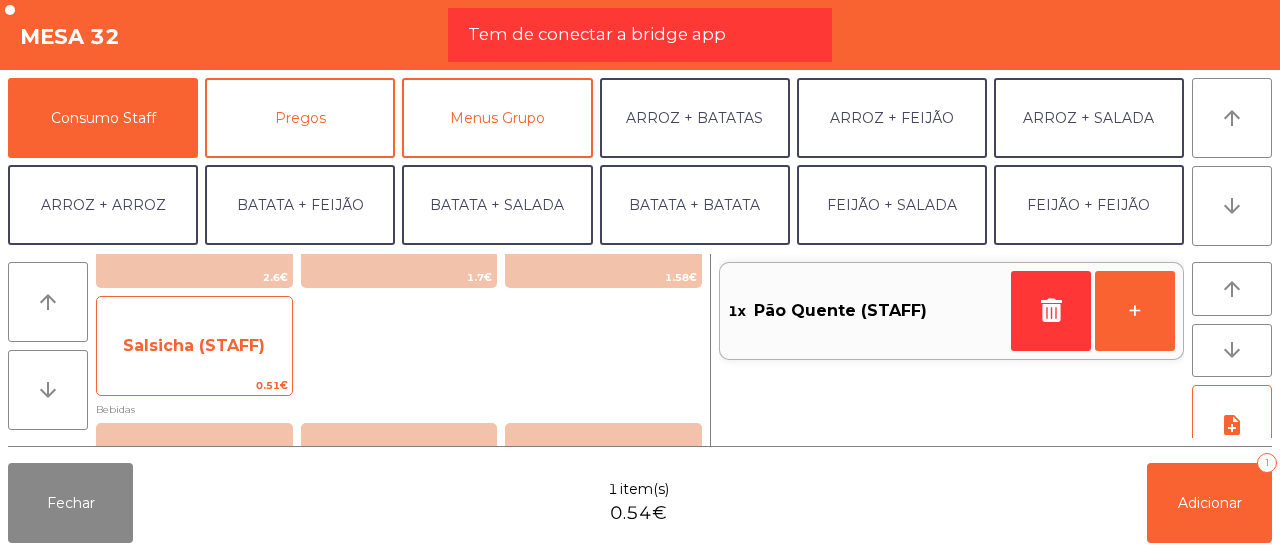 click on "0.51€" 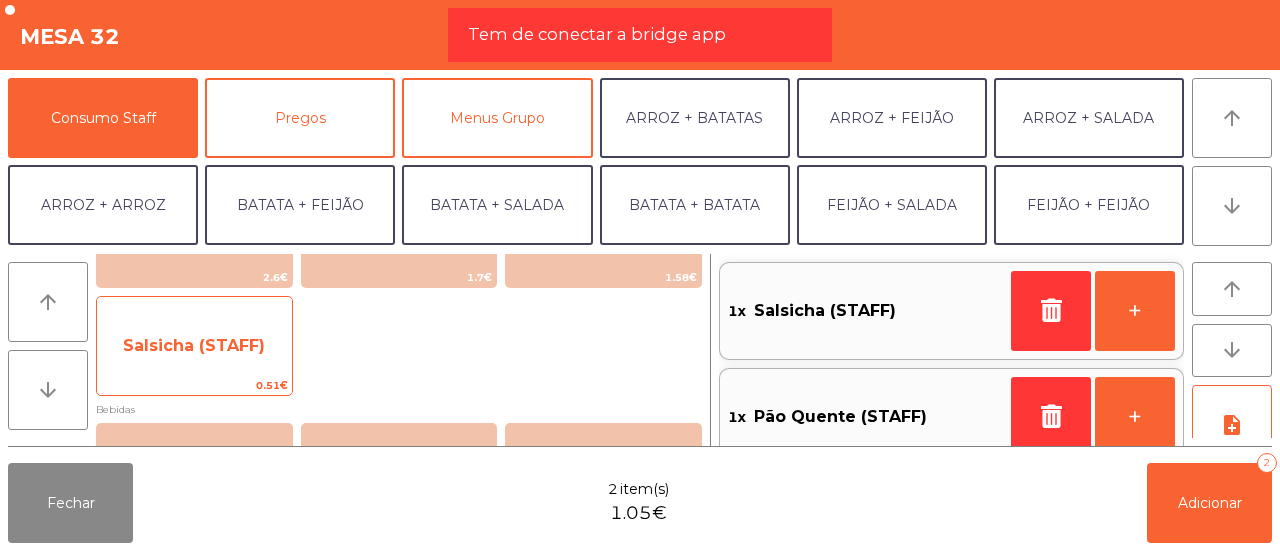 click on "0.51€" 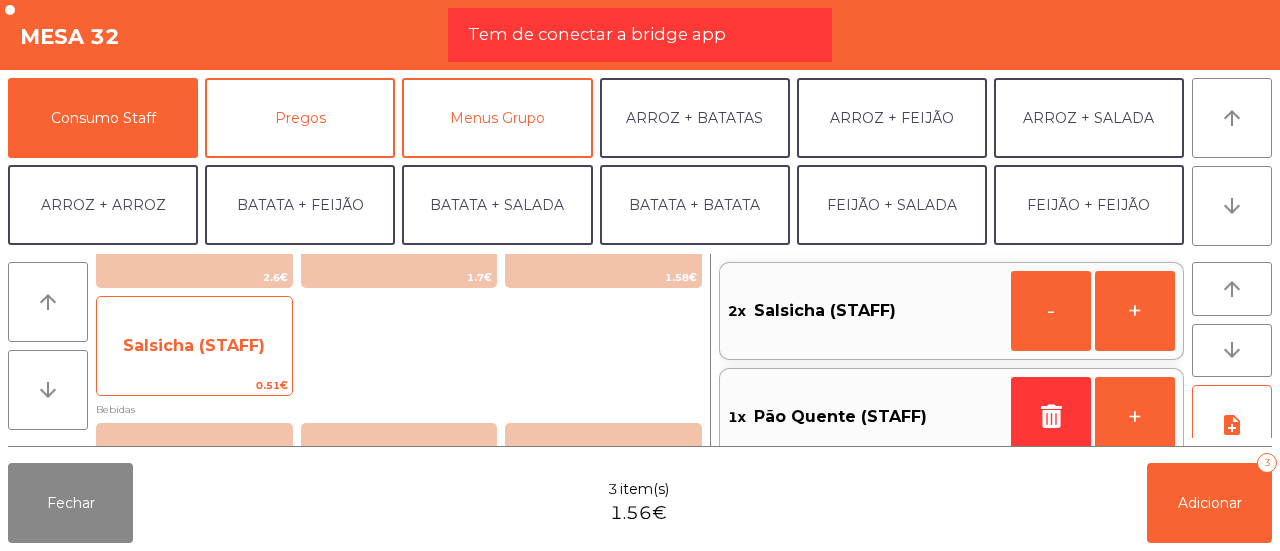scroll, scrollTop: 8, scrollLeft: 0, axis: vertical 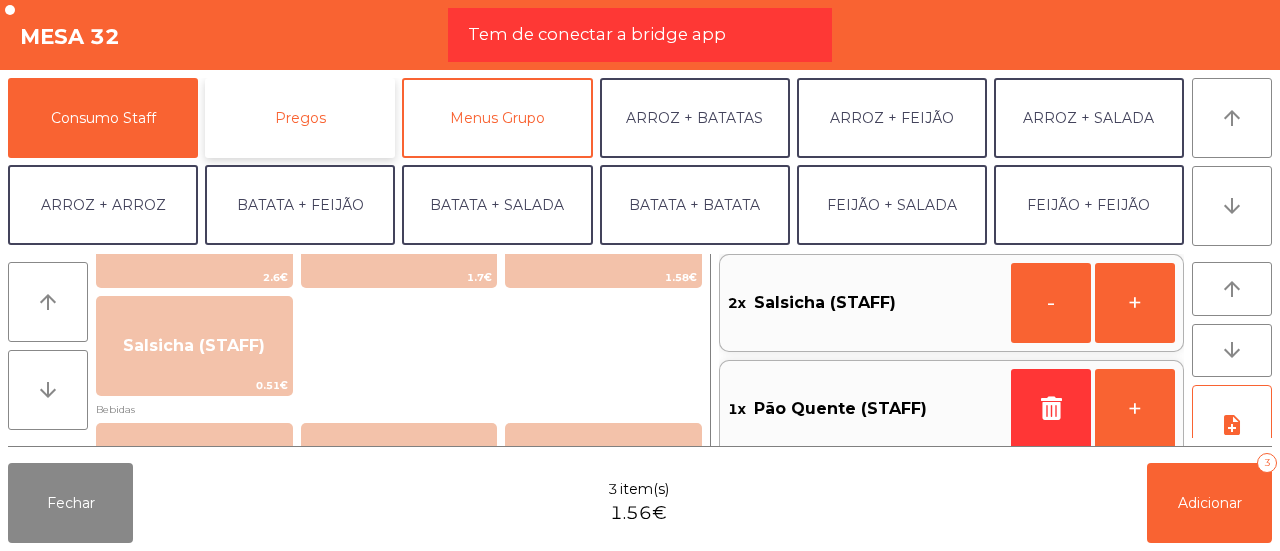 click on "Pregos" 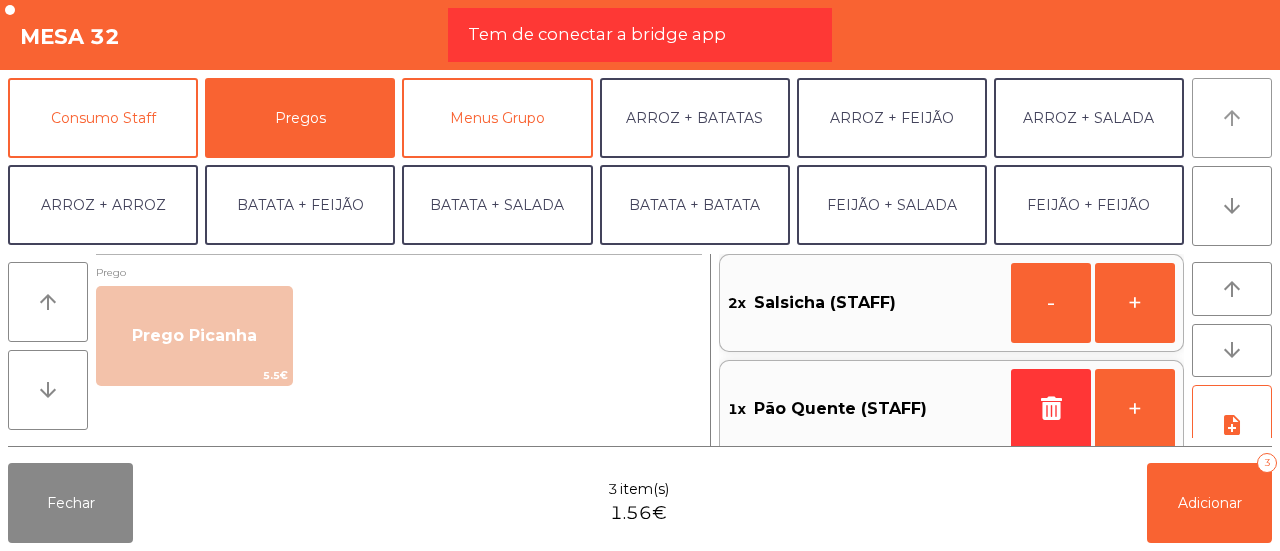 click on "arrow_upward" 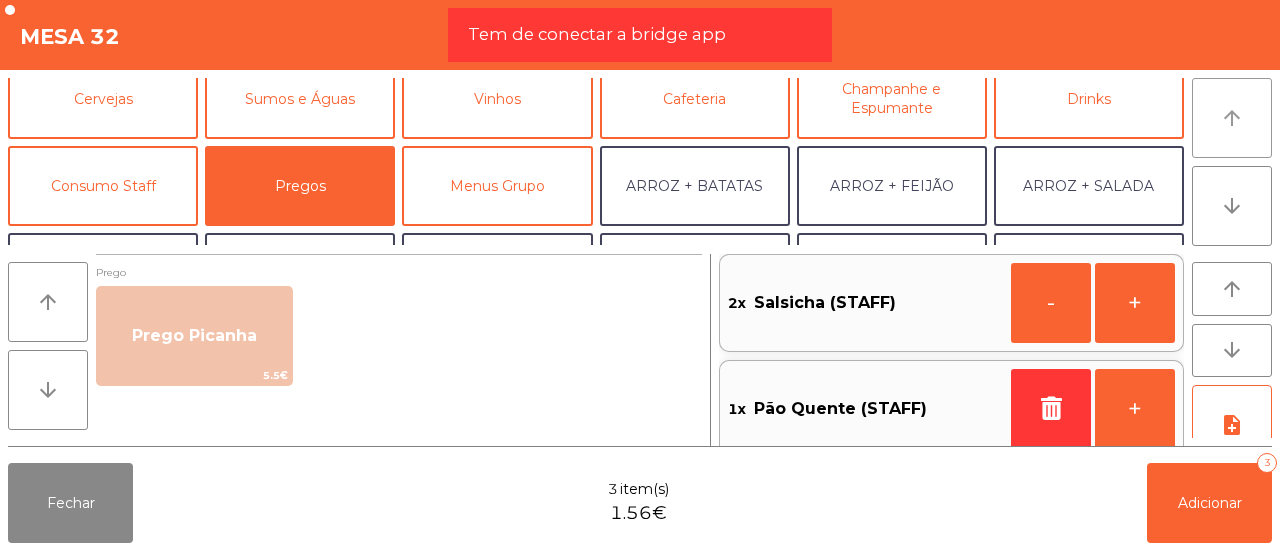 click on "arrow_upward" 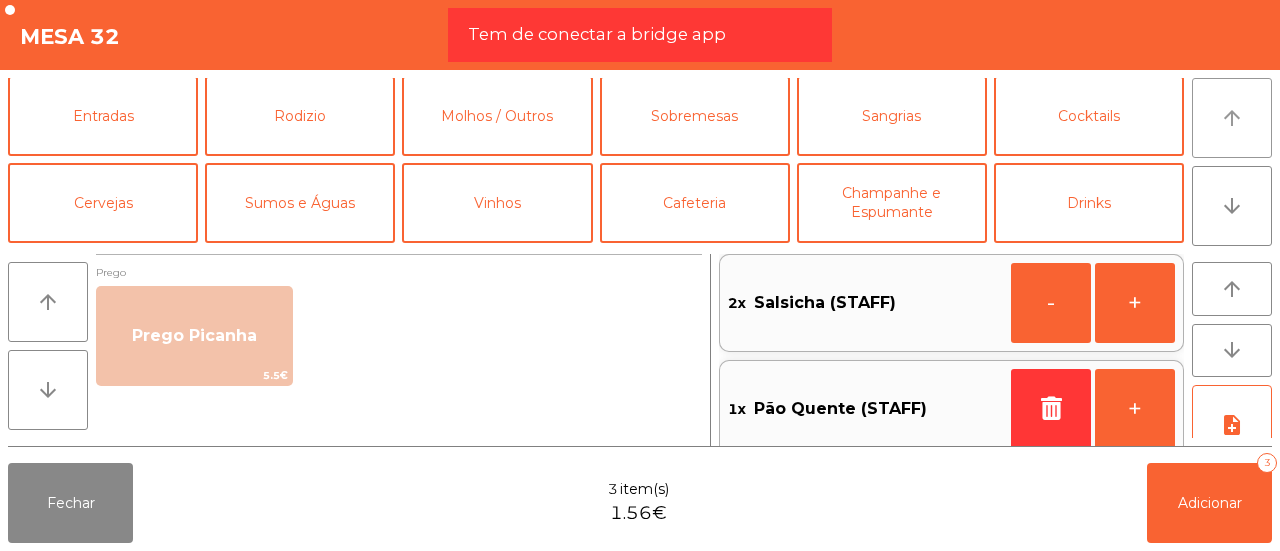 click on "arrow_upward" 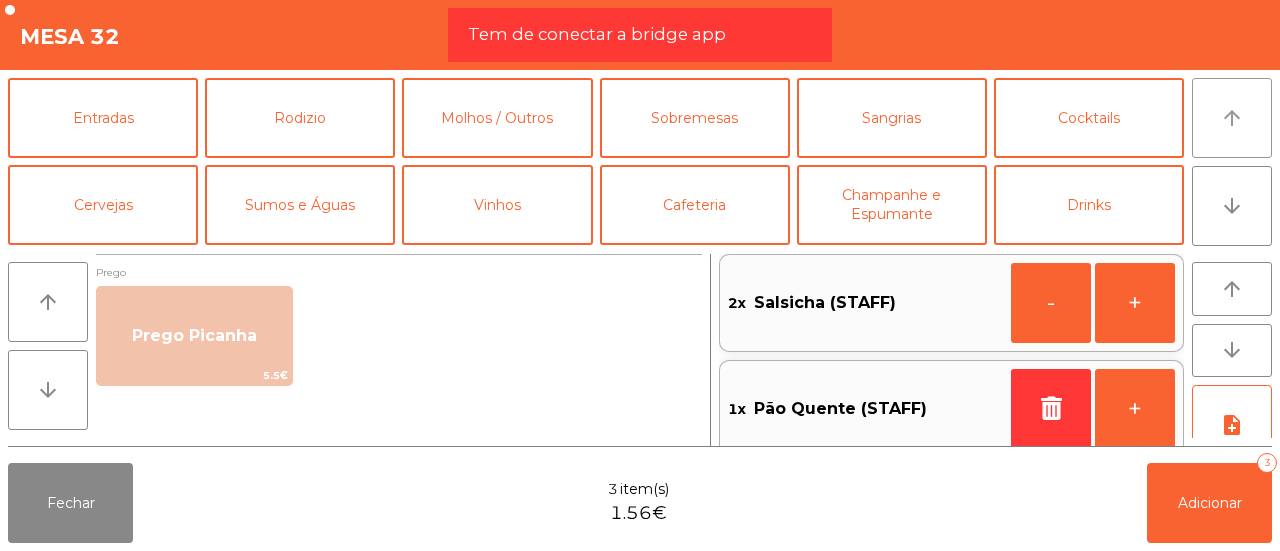click on "arrow_upward" 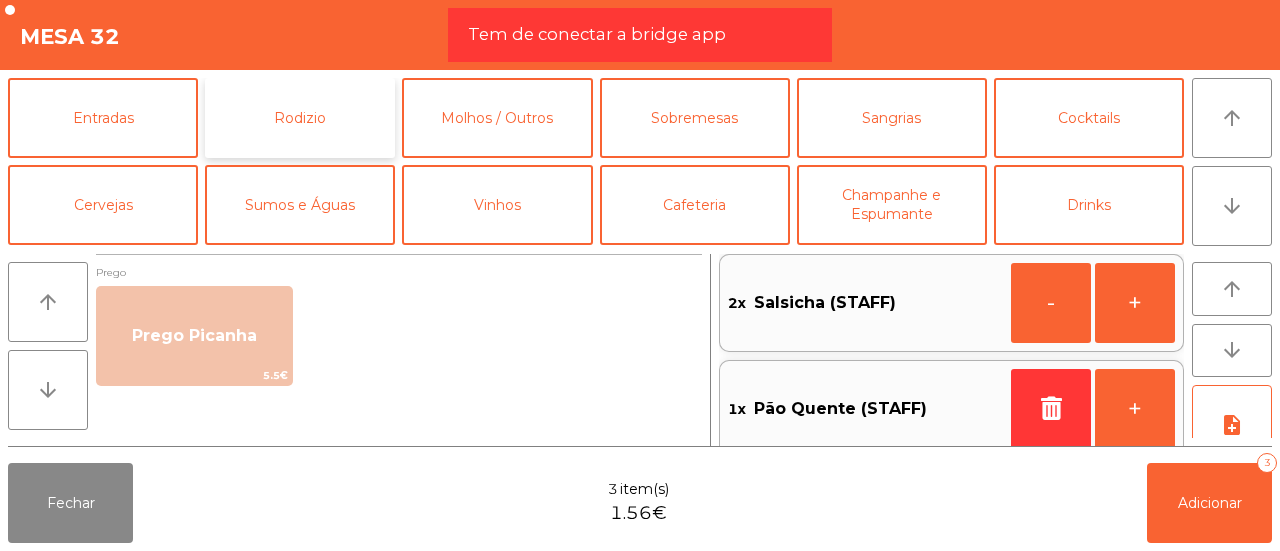 click on "Rodizio" 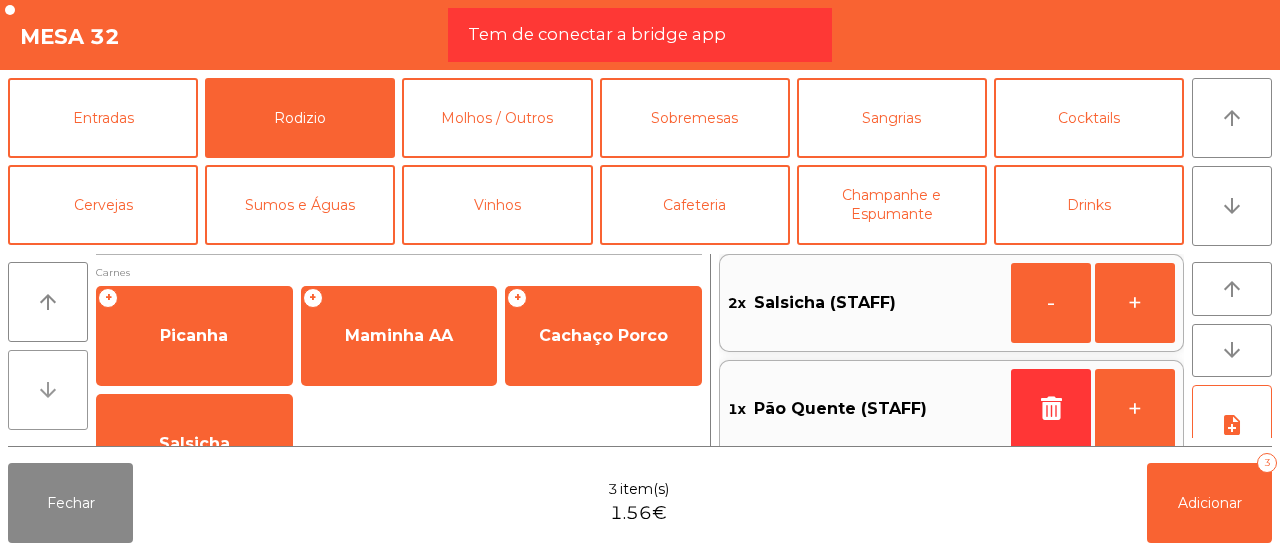 click on "arrow_downward" 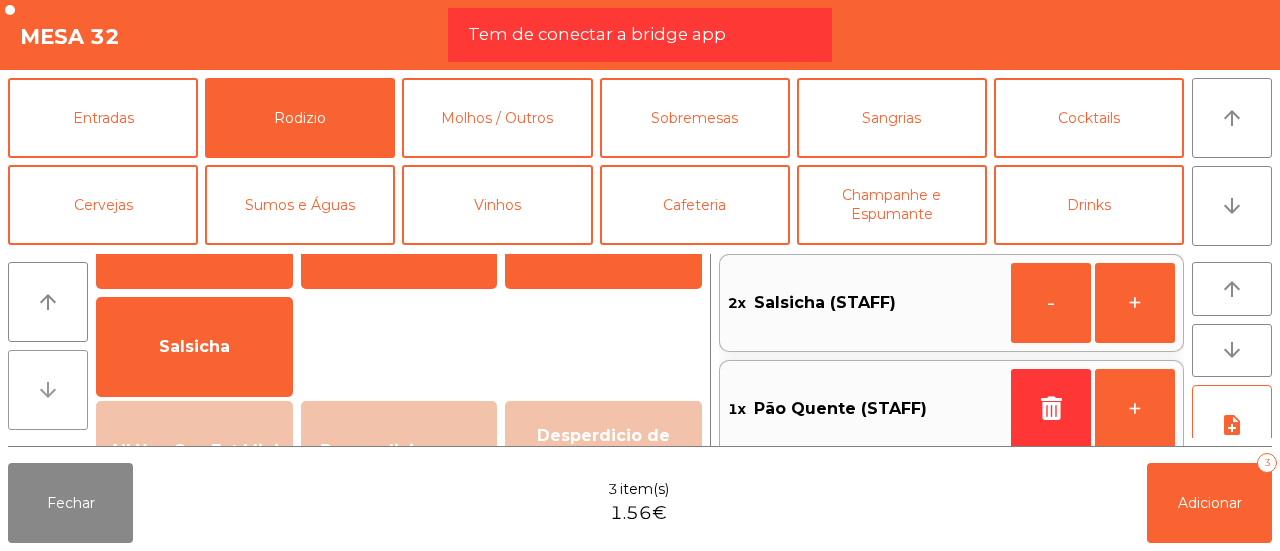 click on "arrow_downward" 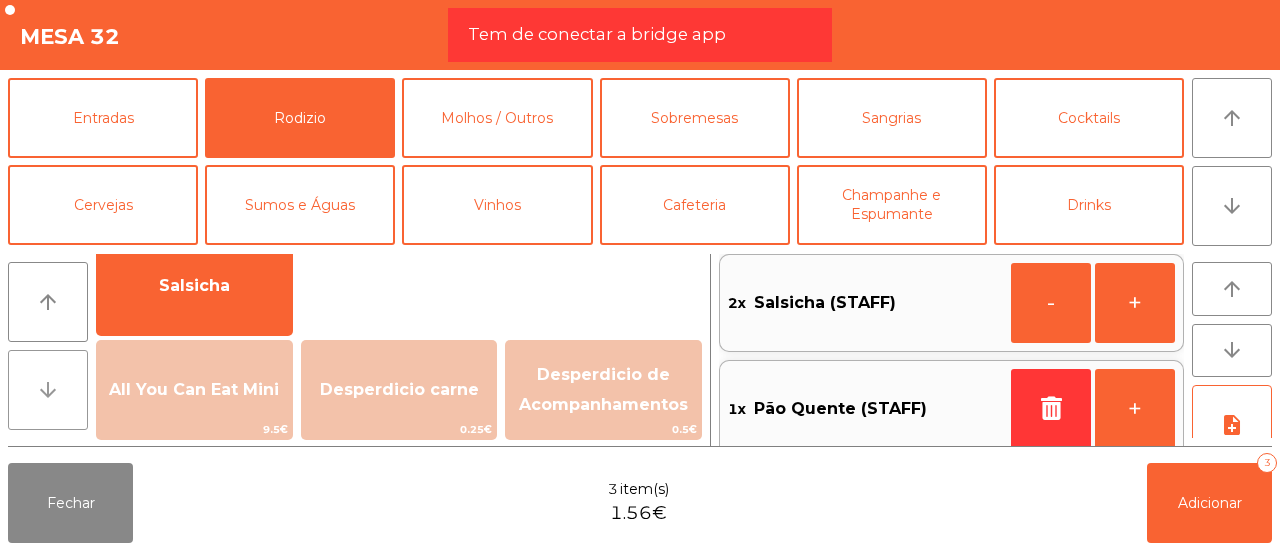 click on "arrow_downward" 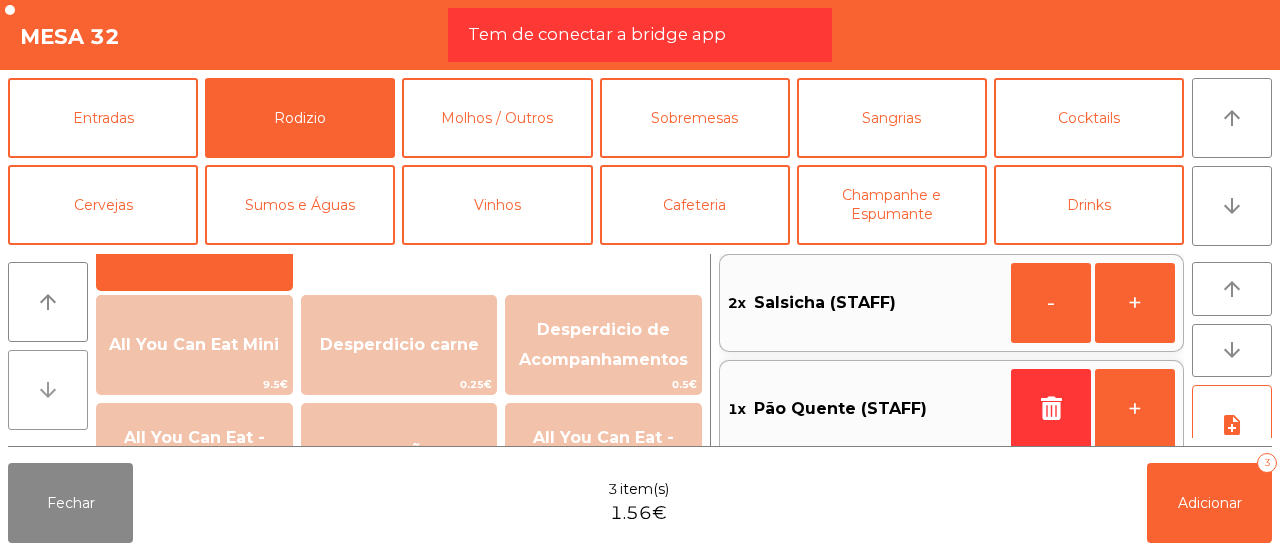 click on "arrow_downward" 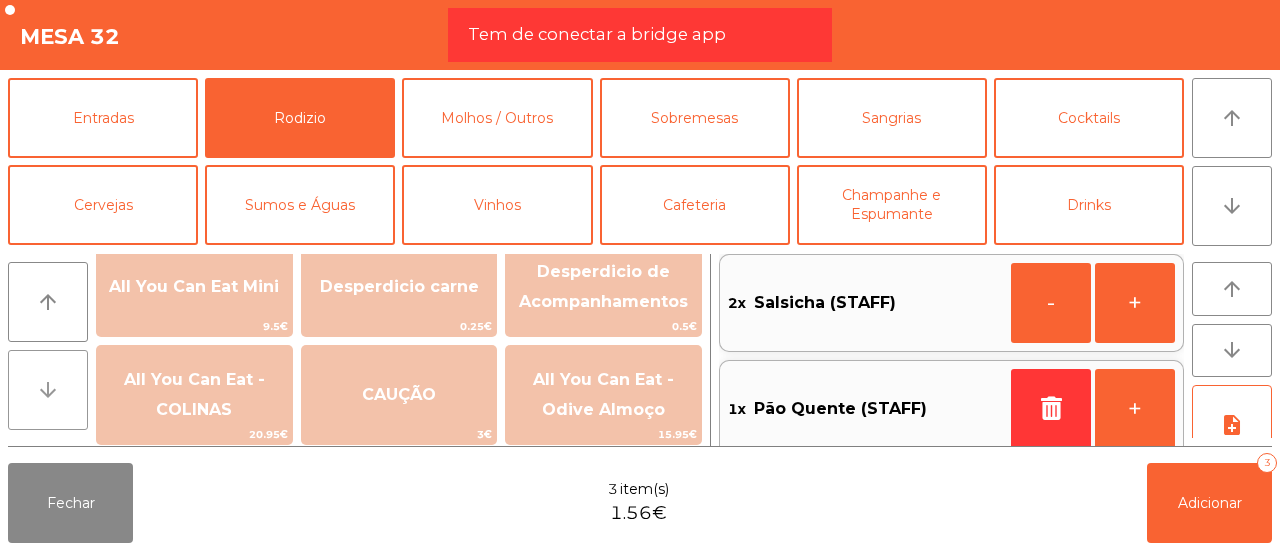 click on "arrow_downward" 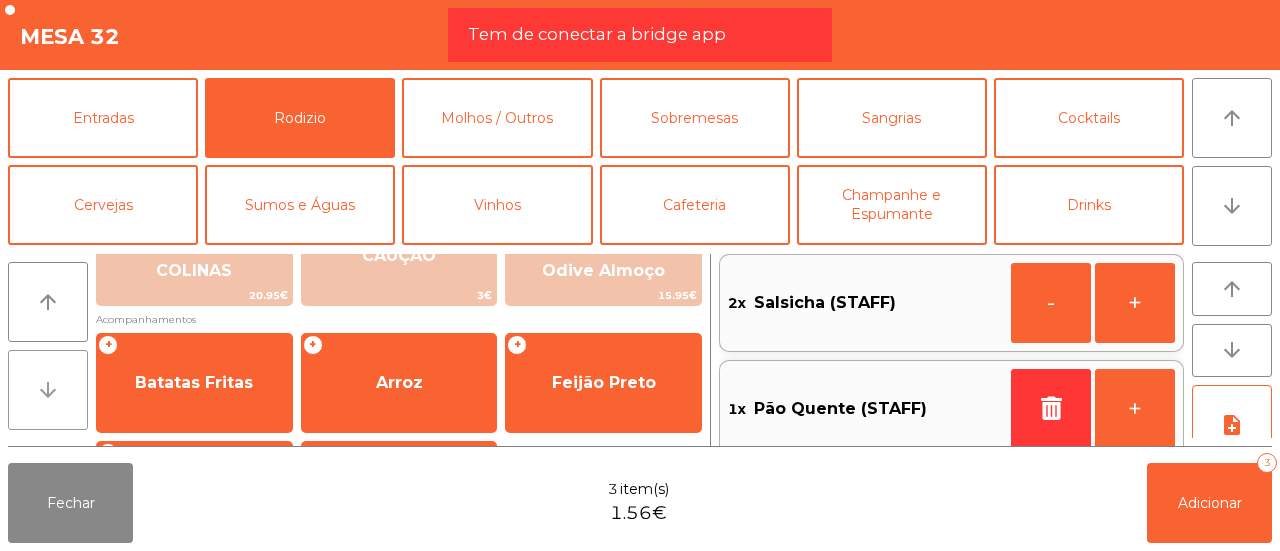 click on "arrow_downward" 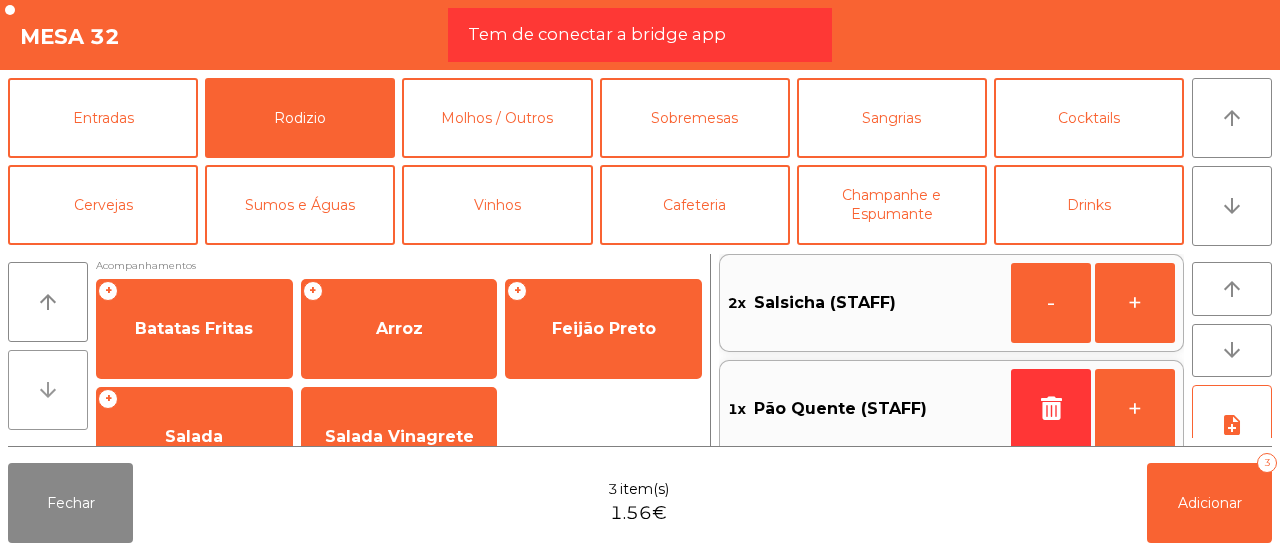 click on "arrow_downward" 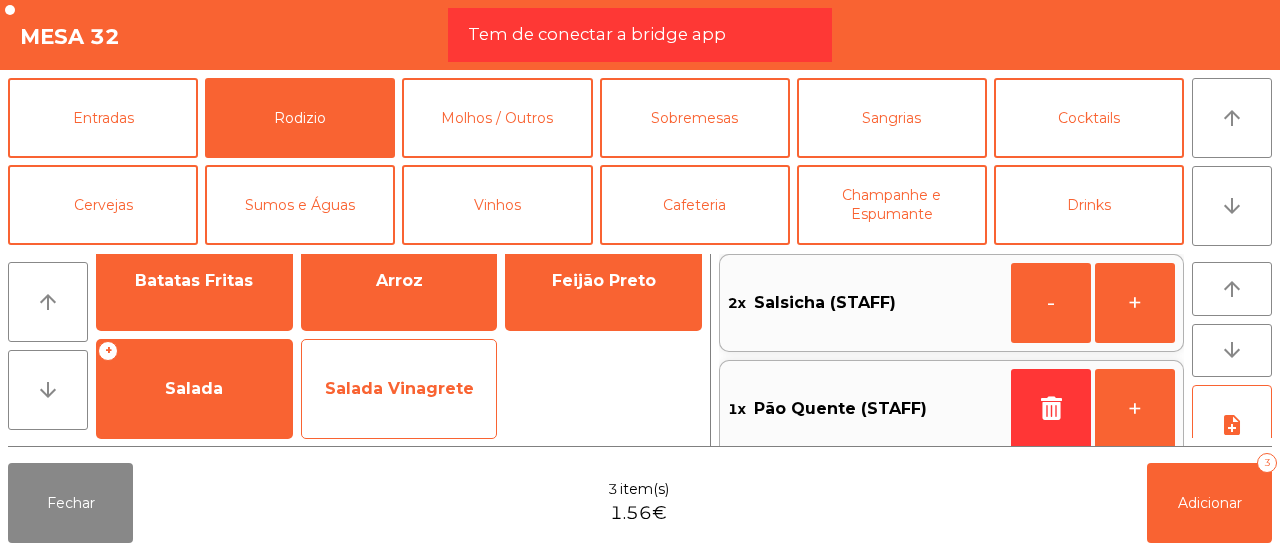 click on "Salada Vinagrete" 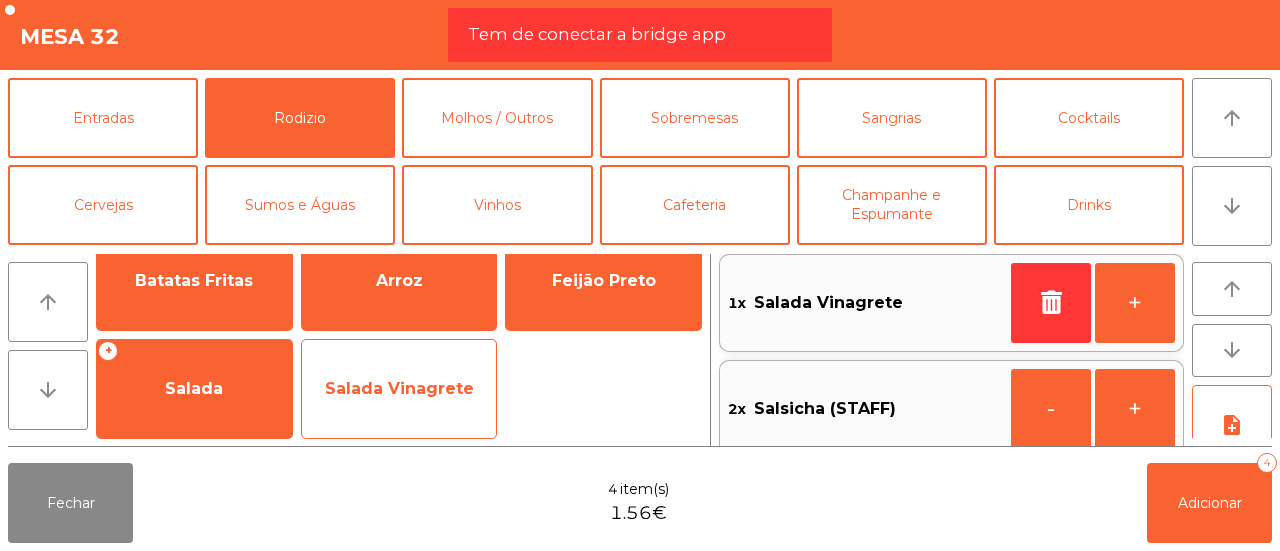 click on "Salada Vinagrete" 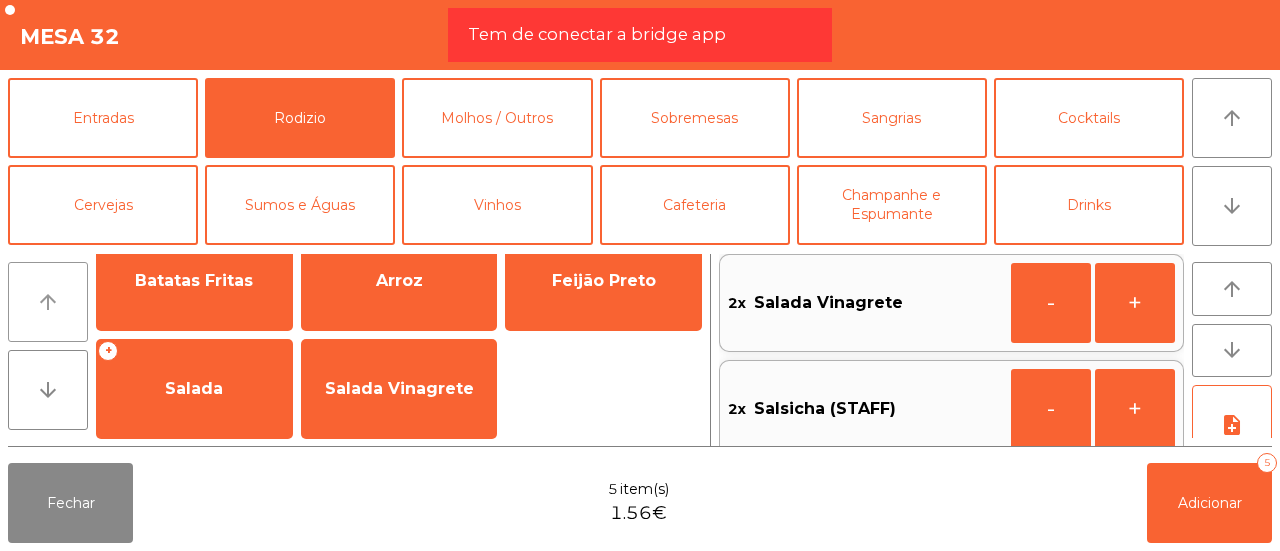 click on "arrow_upward" 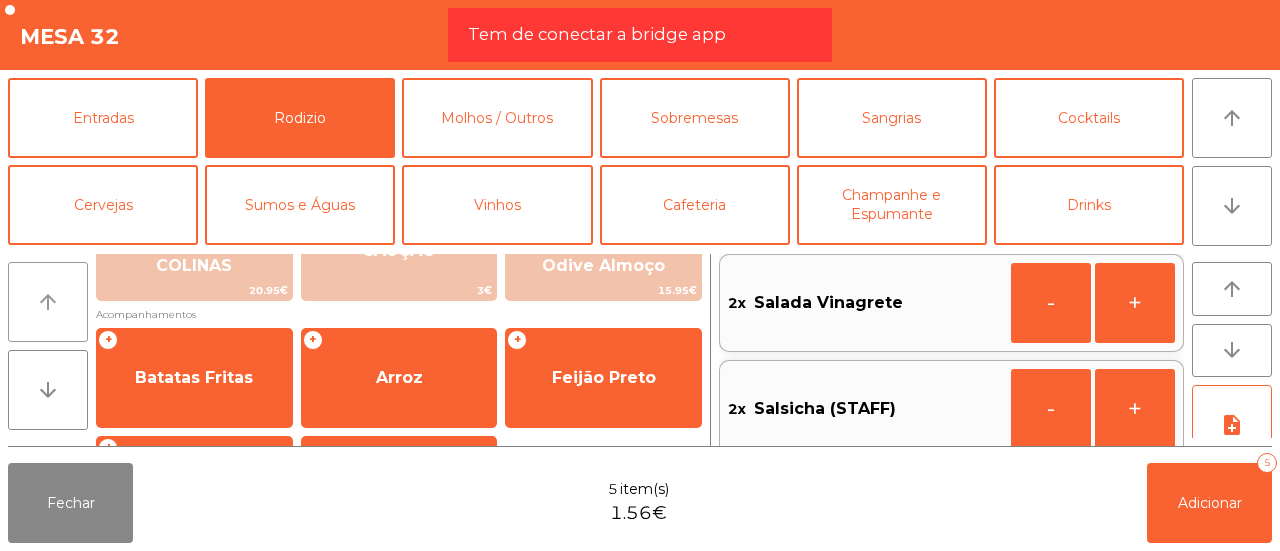 click on "arrow_upward" 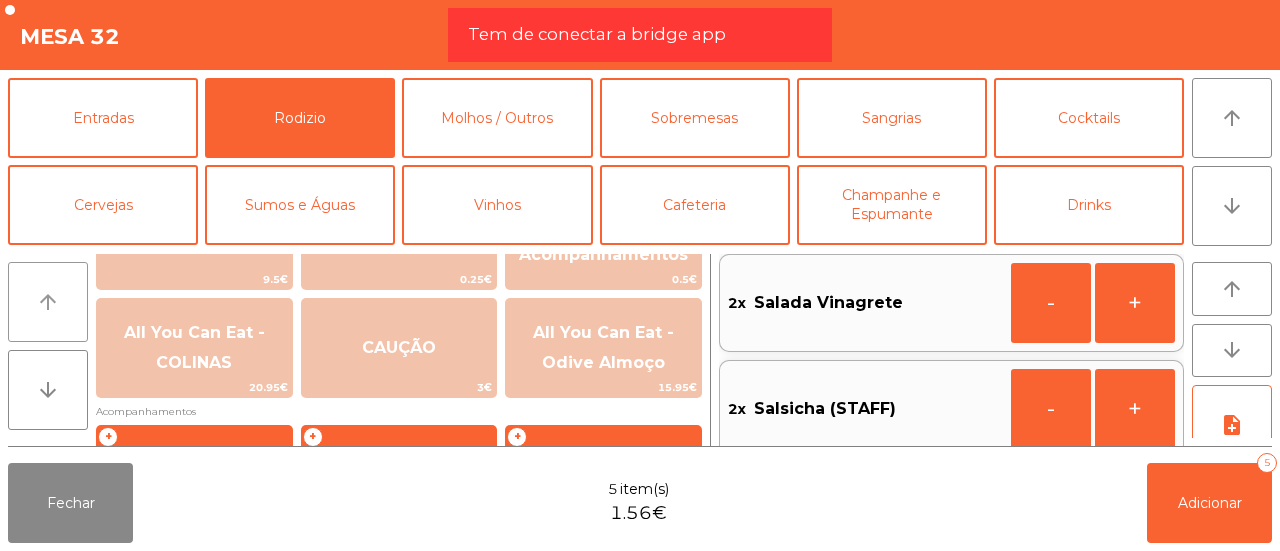 click on "arrow_upward" 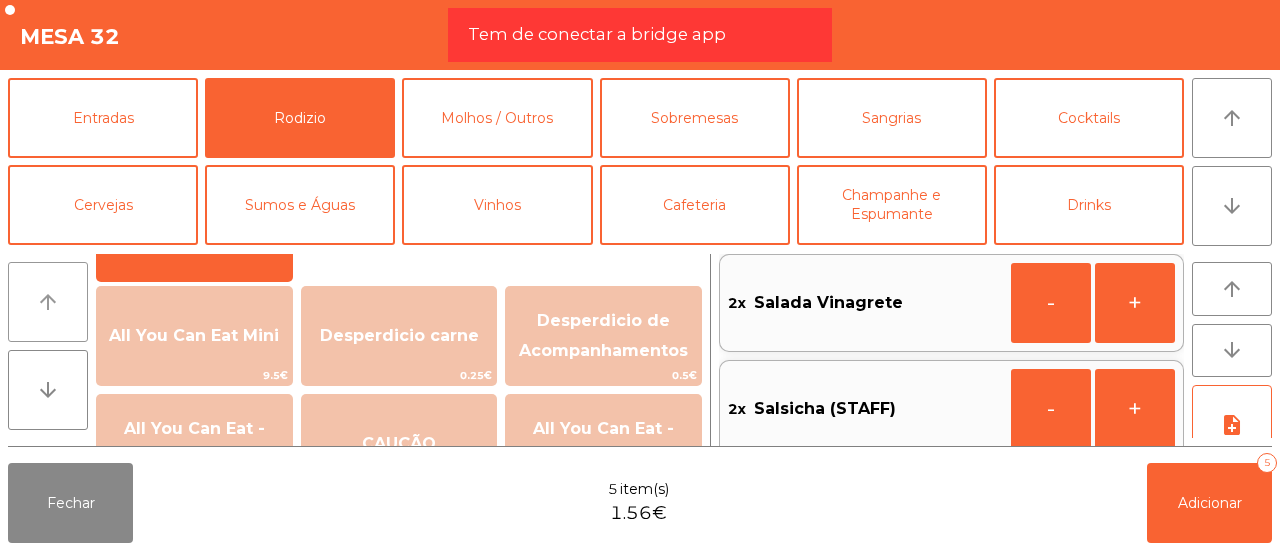 click on "arrow_upward" 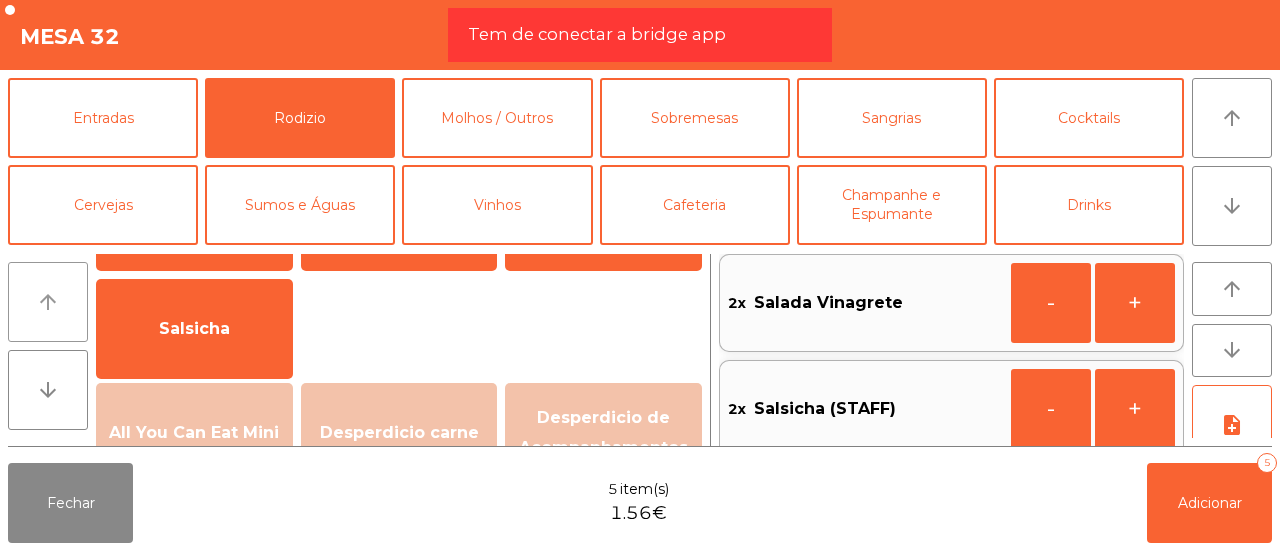 click on "arrow_upward" 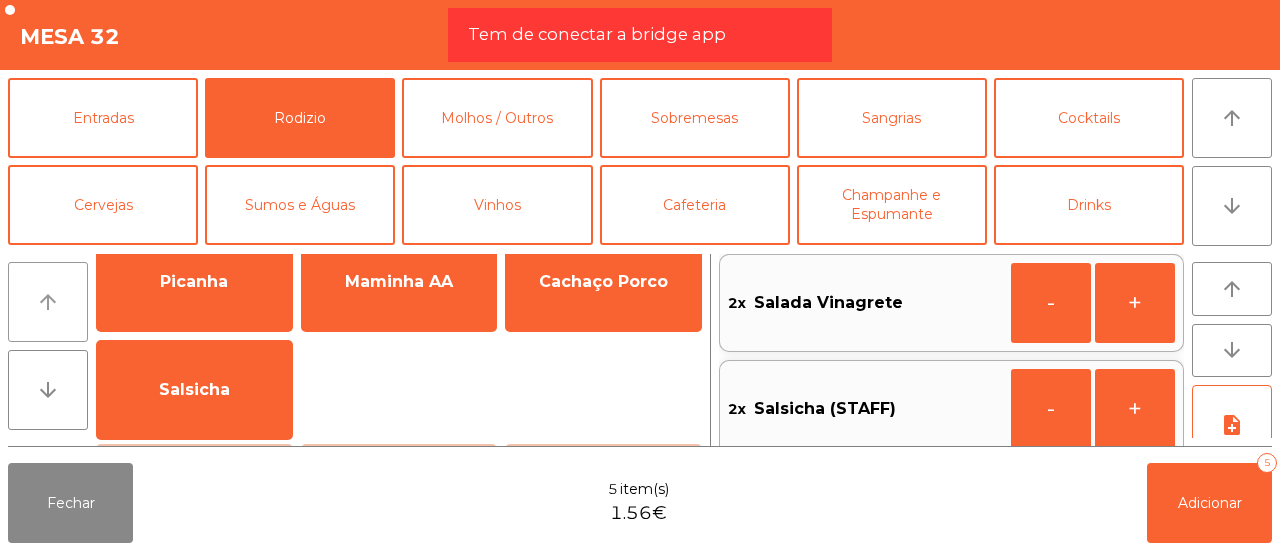 scroll, scrollTop: 18, scrollLeft: 0, axis: vertical 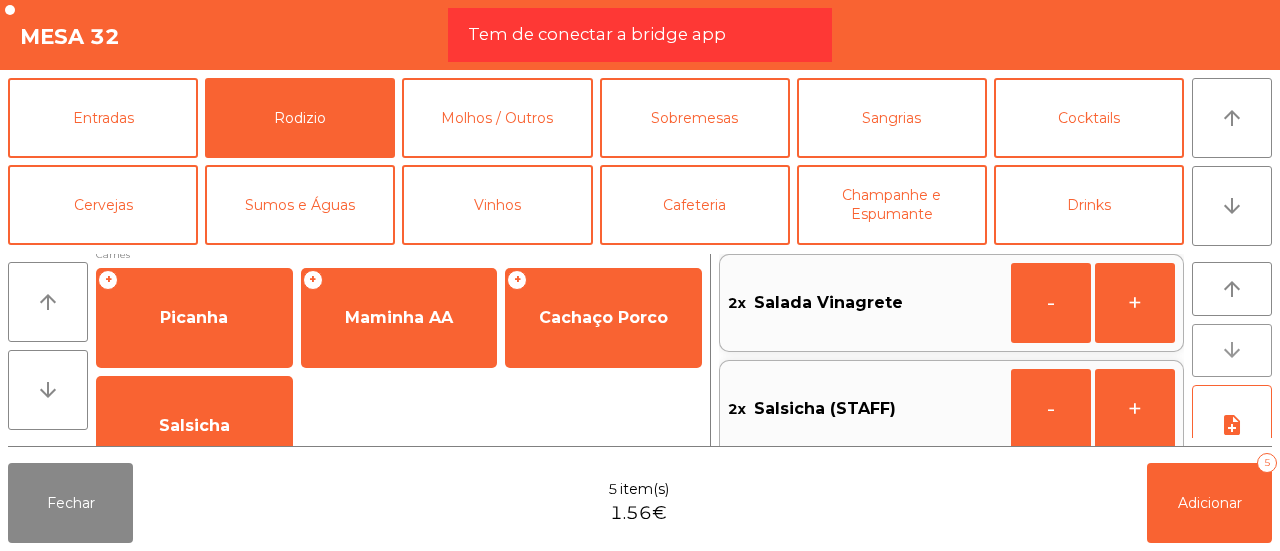 click on "arrow_downward" 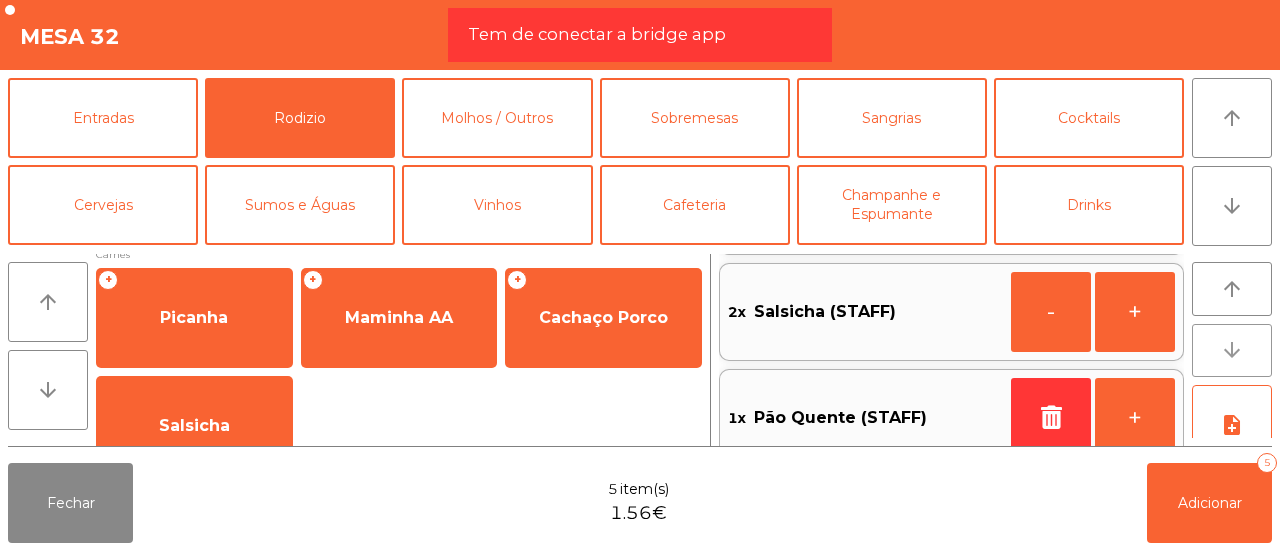 click on "arrow_downward" 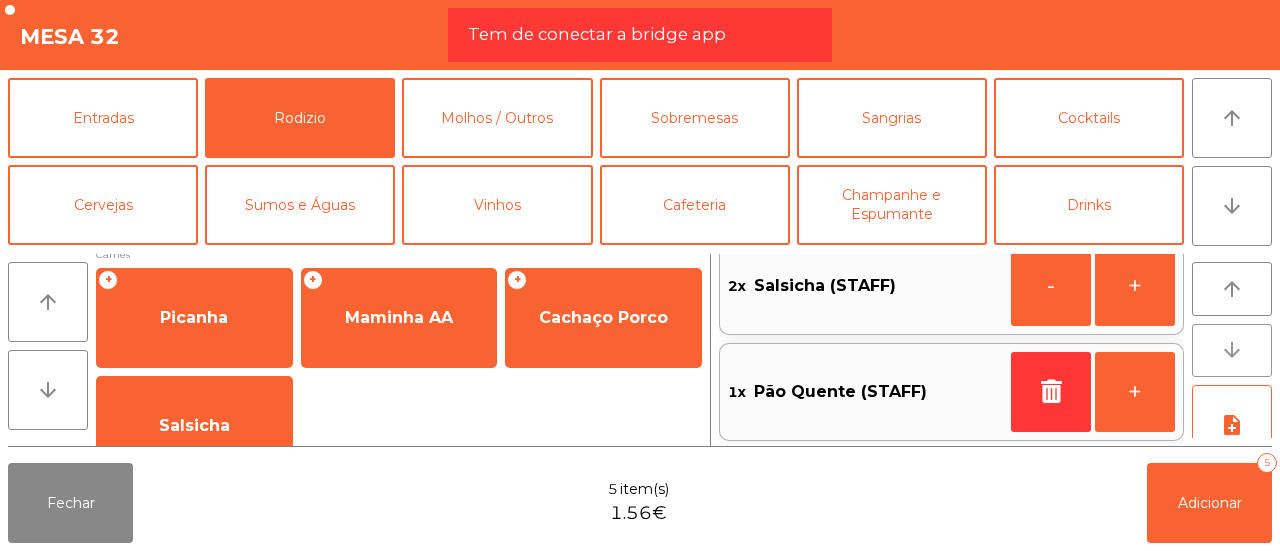 click on "arrow_downward" 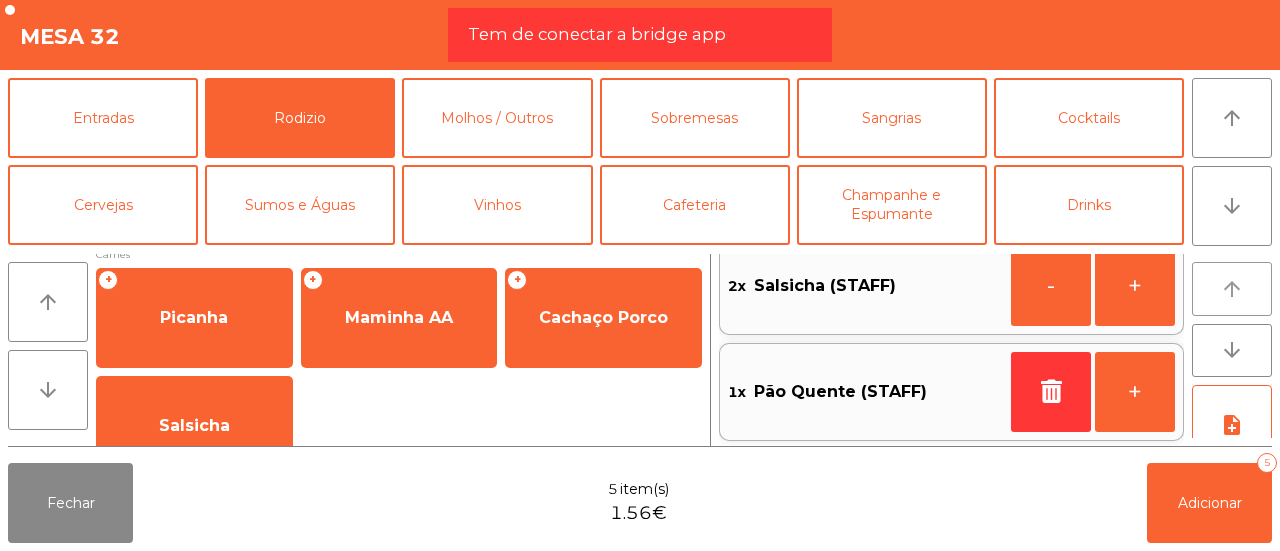 click on "arrow_upward" 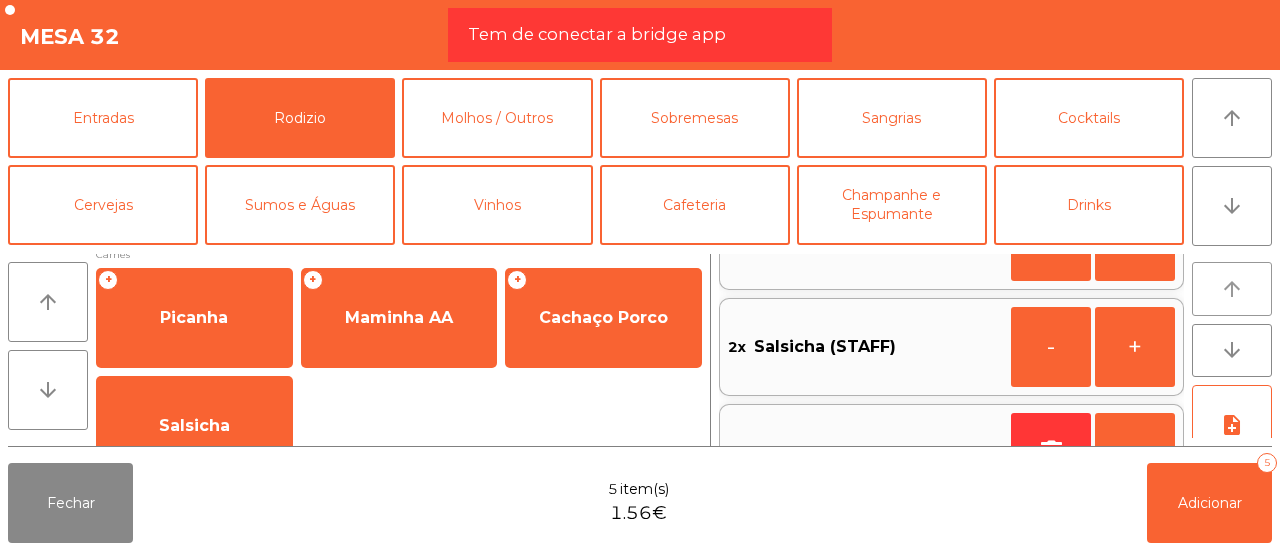 scroll, scrollTop: 34, scrollLeft: 0, axis: vertical 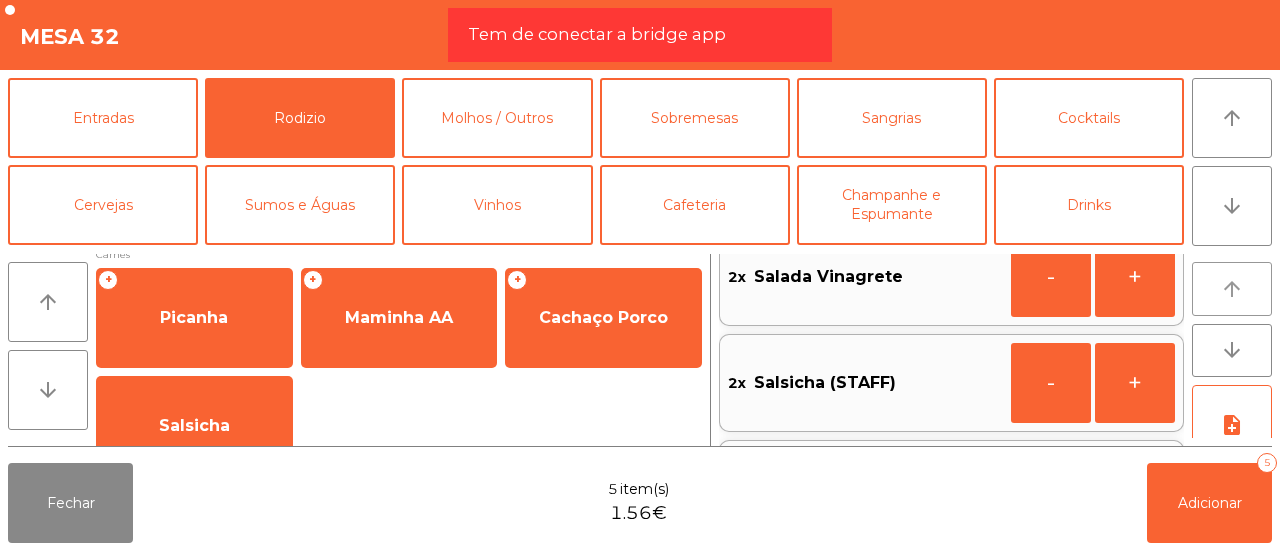 click on "arrow_upward" 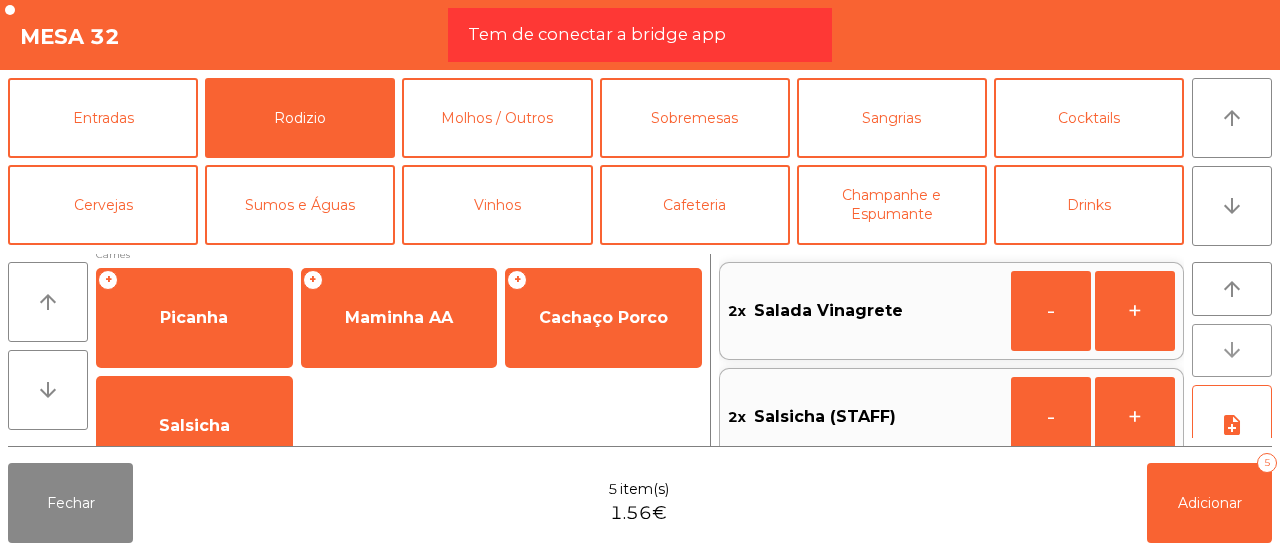 click on "arrow_downward" 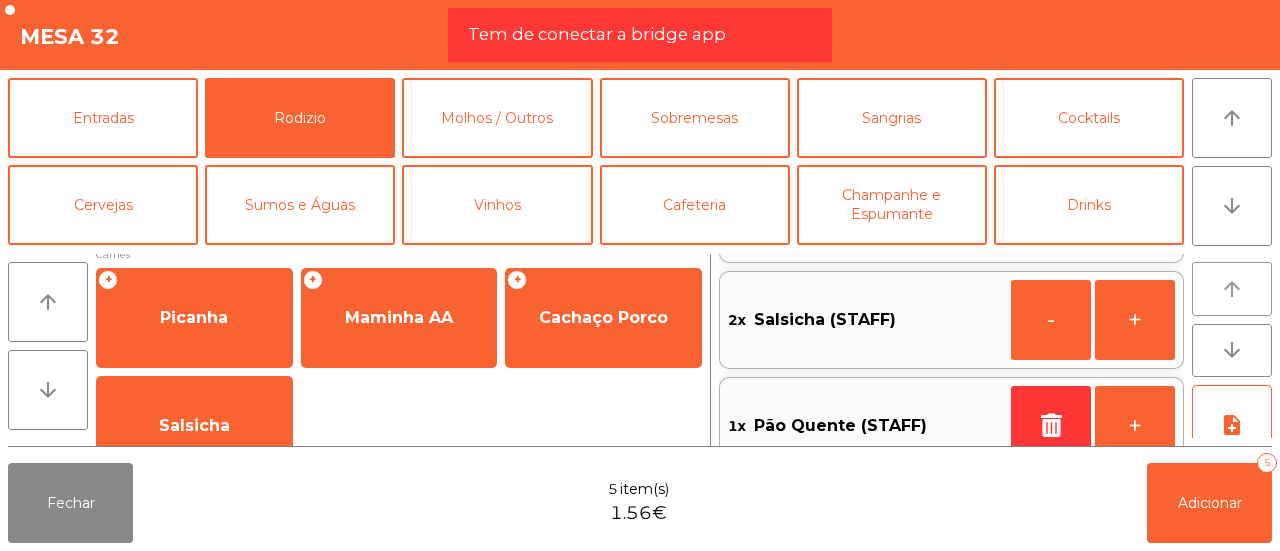 click on "arrow_upward" 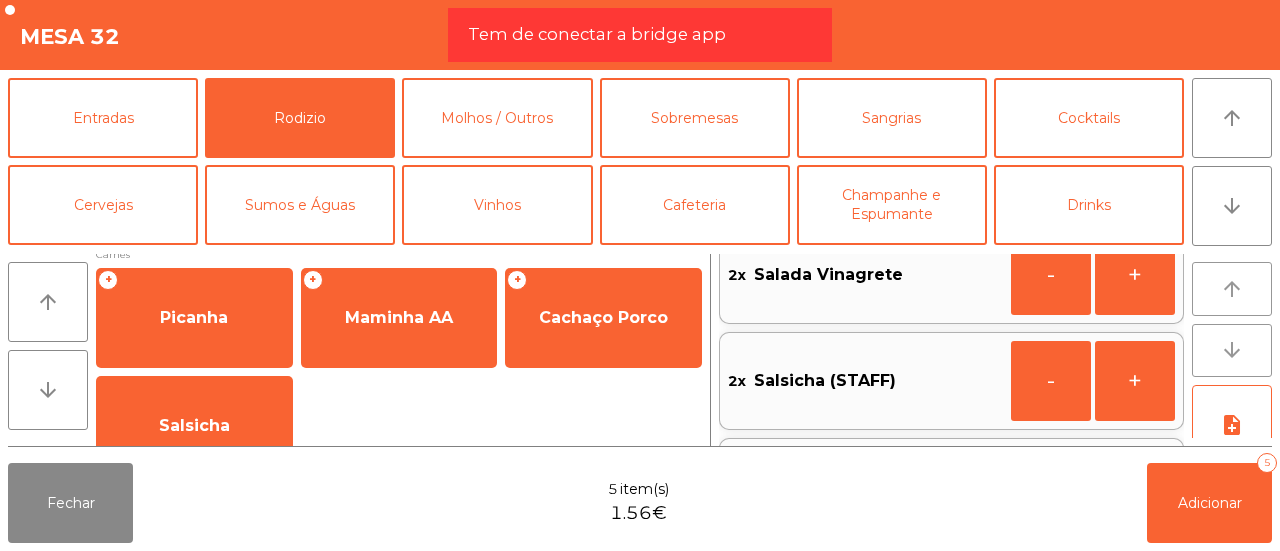 scroll, scrollTop: 0, scrollLeft: 0, axis: both 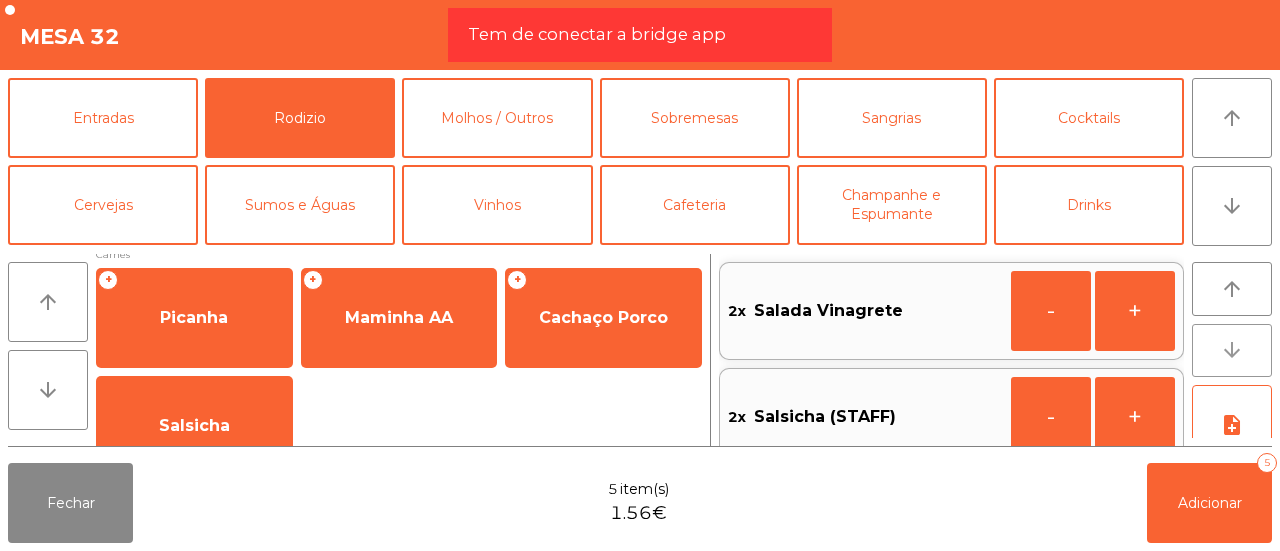 click on "arrow_downward" 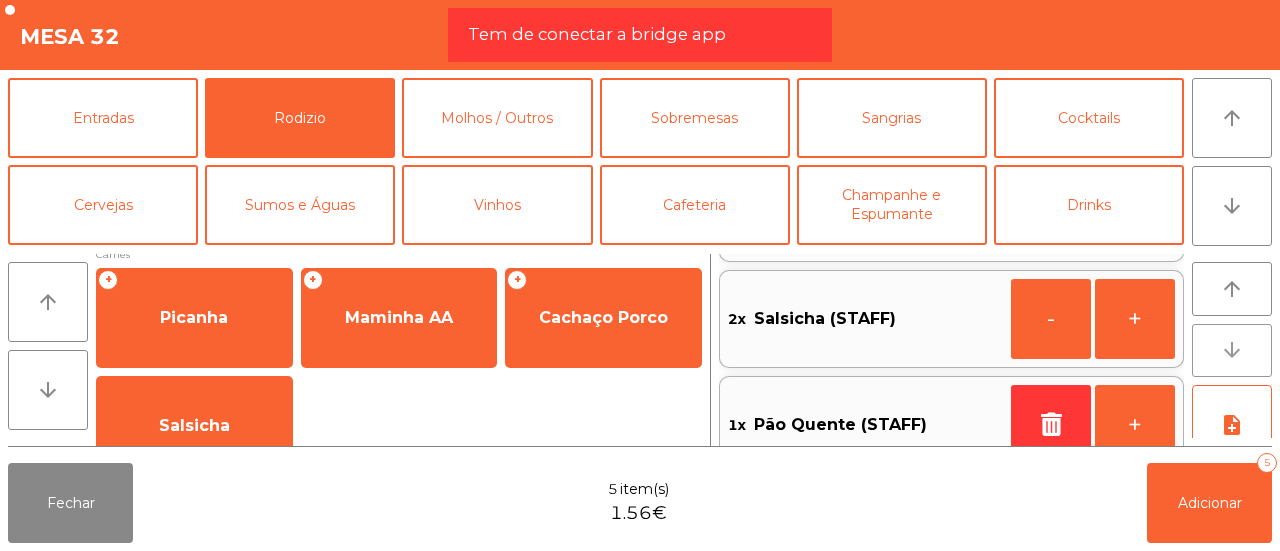 click on "arrow_downward" 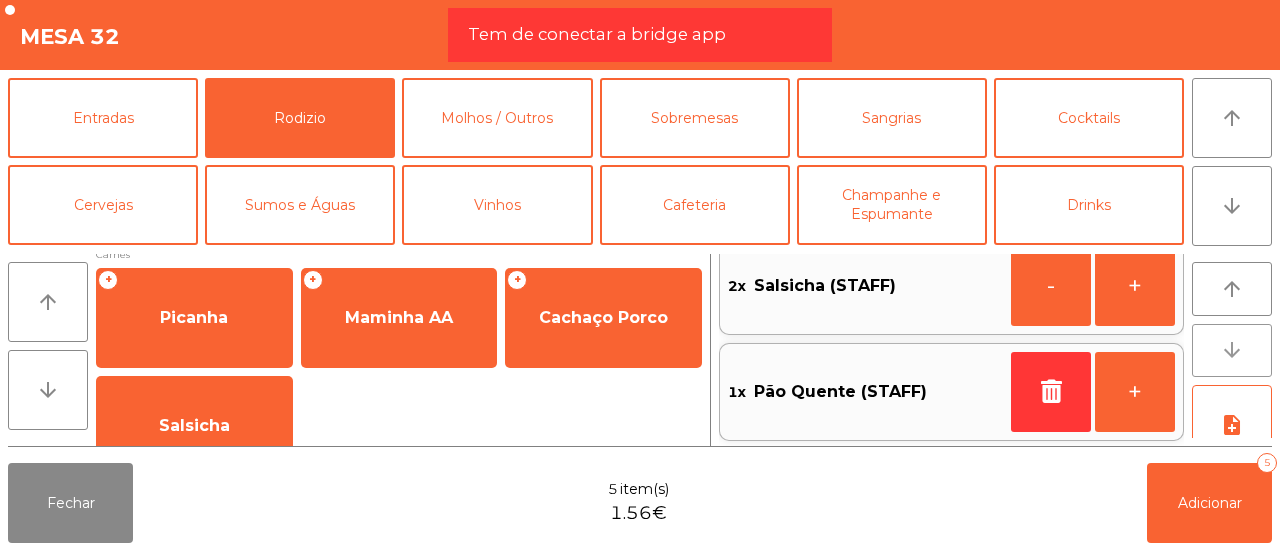 click on "arrow_downward" 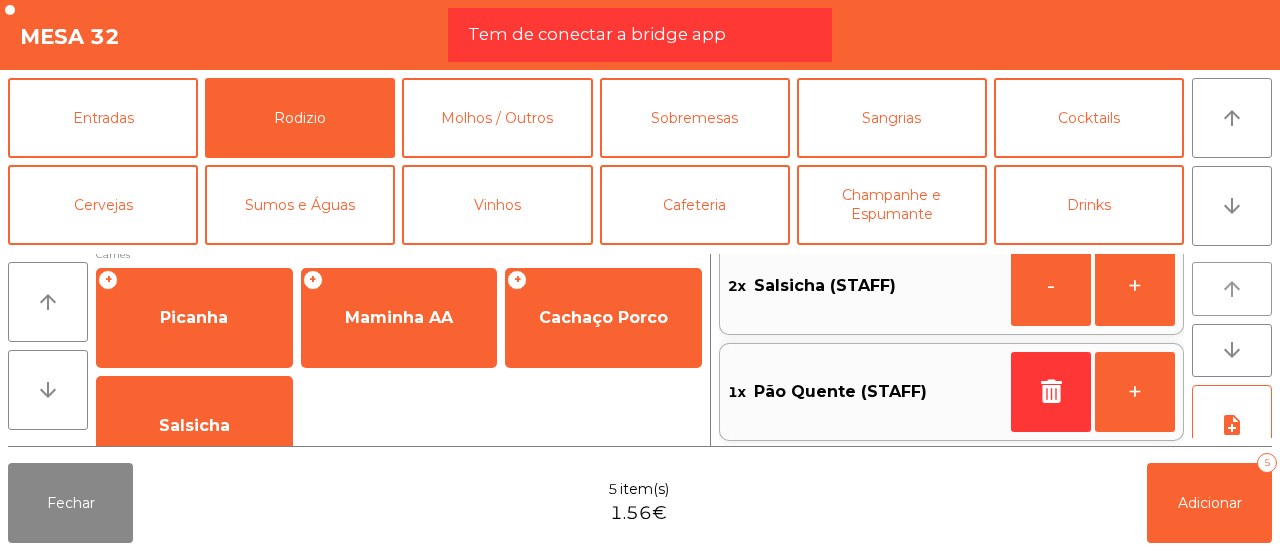 click on "arrow_upward" 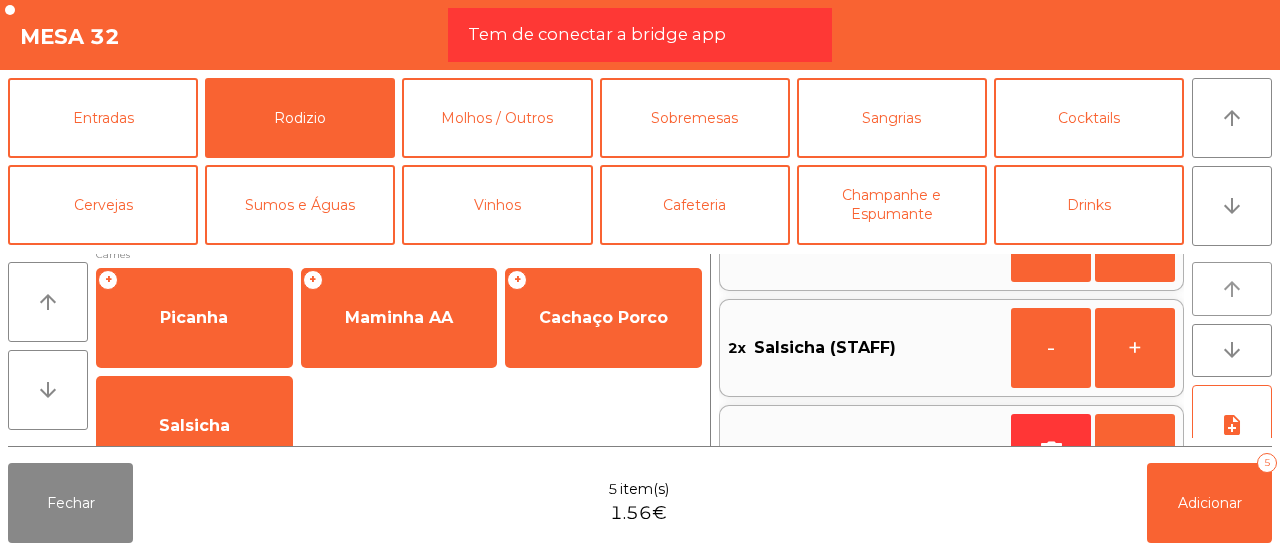 scroll, scrollTop: 34, scrollLeft: 0, axis: vertical 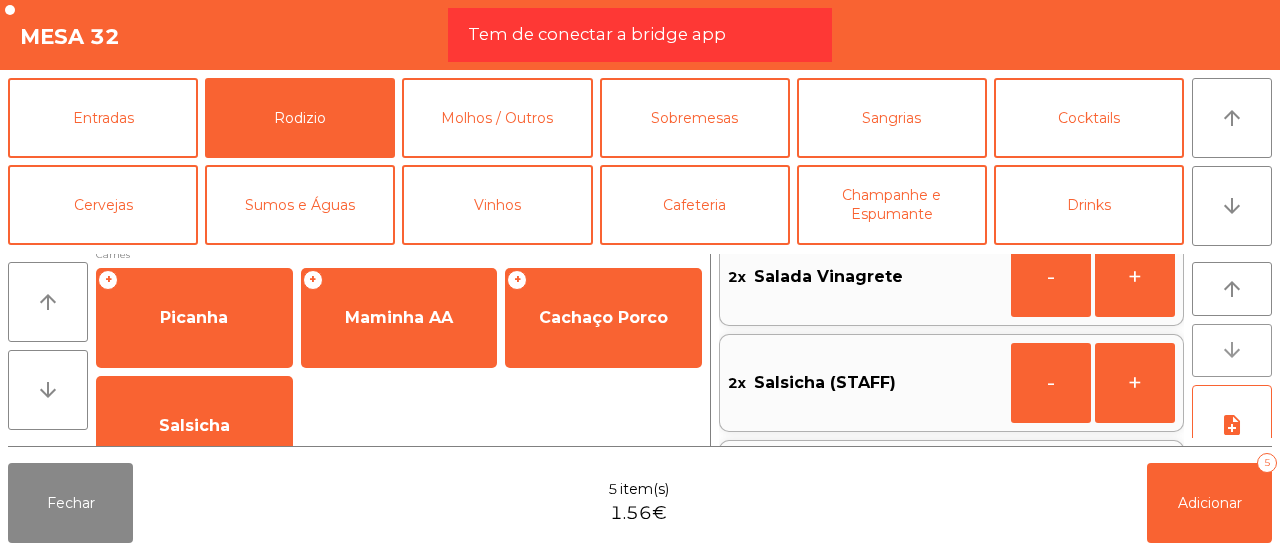 click on "arrow_downward" 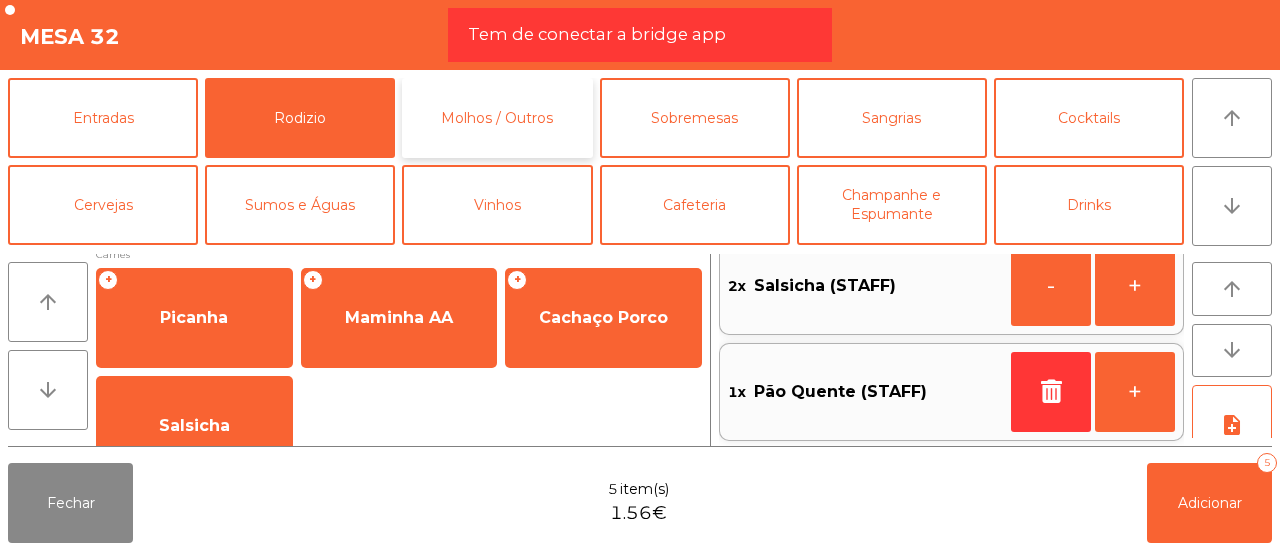 click on "Molhos / Outros" 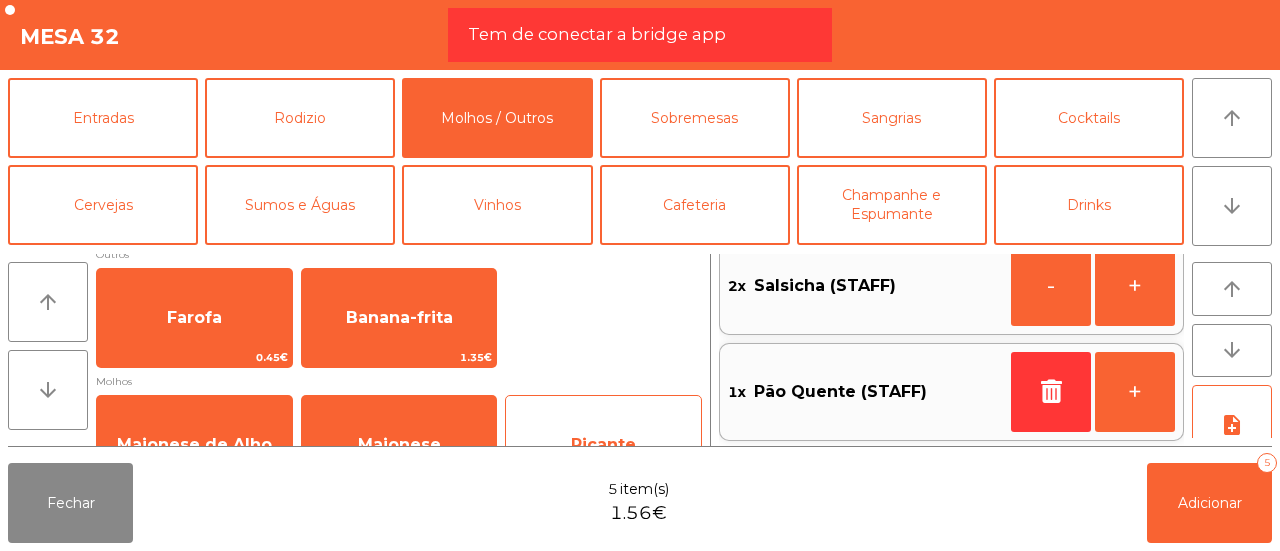 click on "Picante" 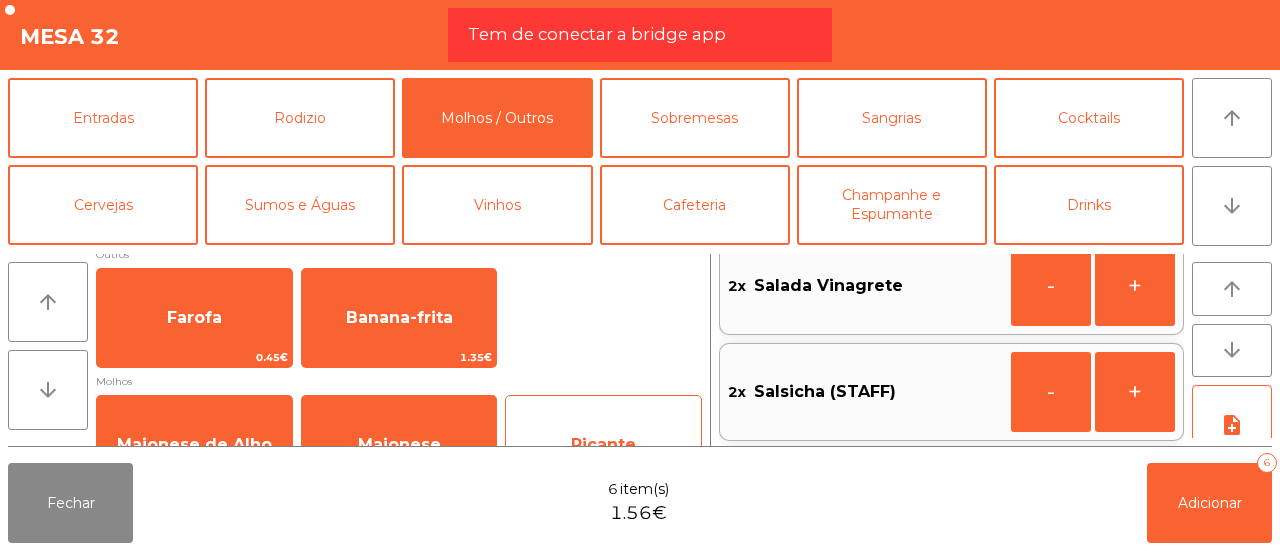 scroll, scrollTop: 8, scrollLeft: 0, axis: vertical 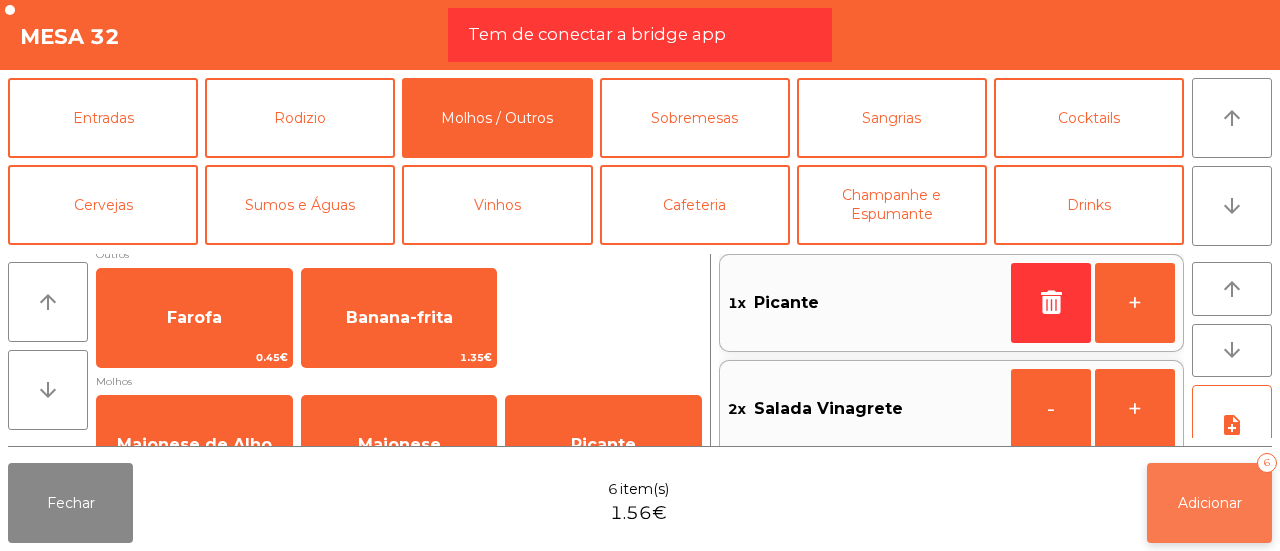 click on "Adicionar" 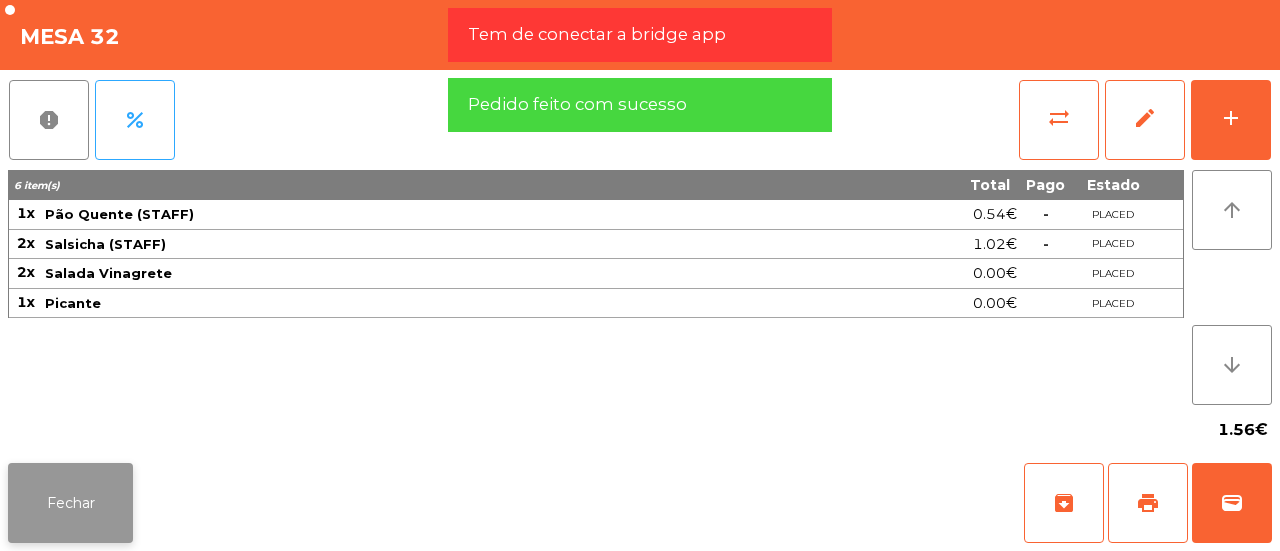 click on "Fechar" 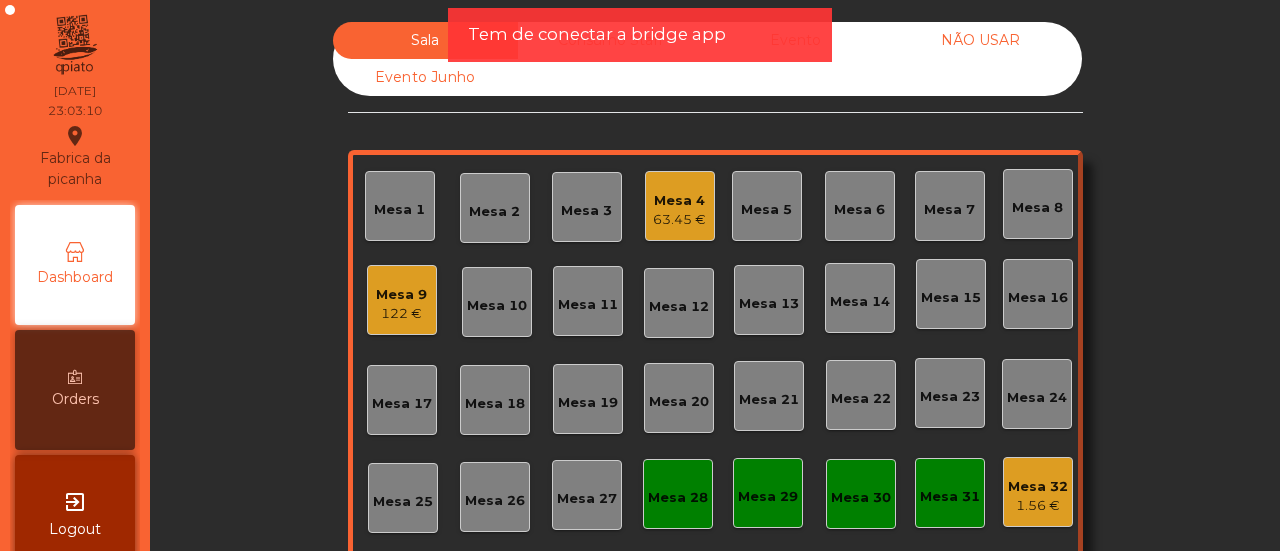 click on "Mesa 31" 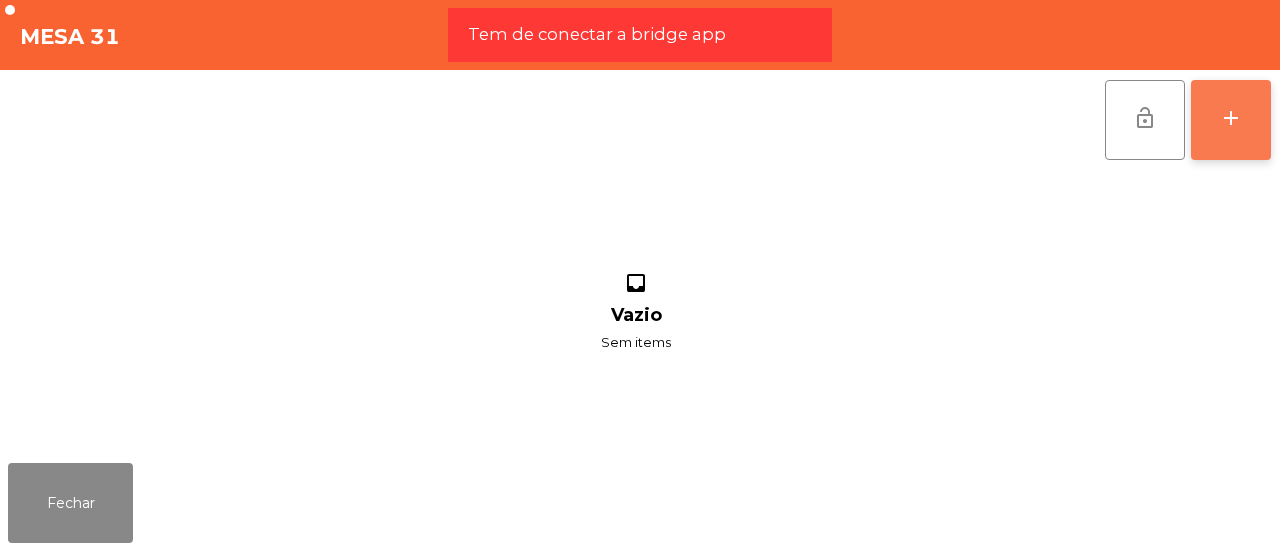 click on "add" 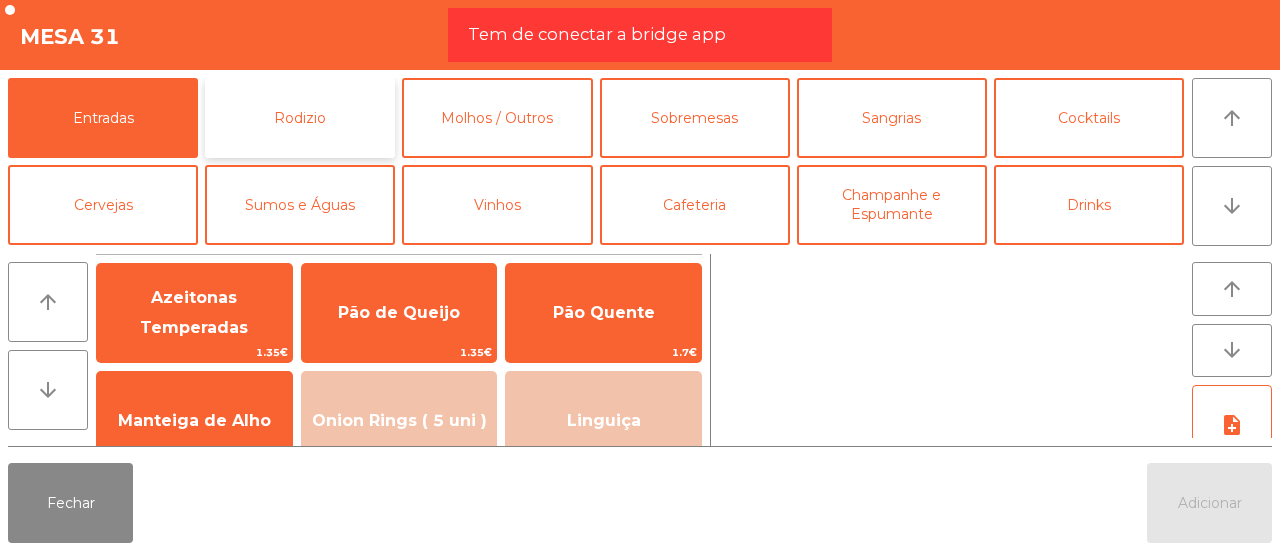 click on "Rodizio" 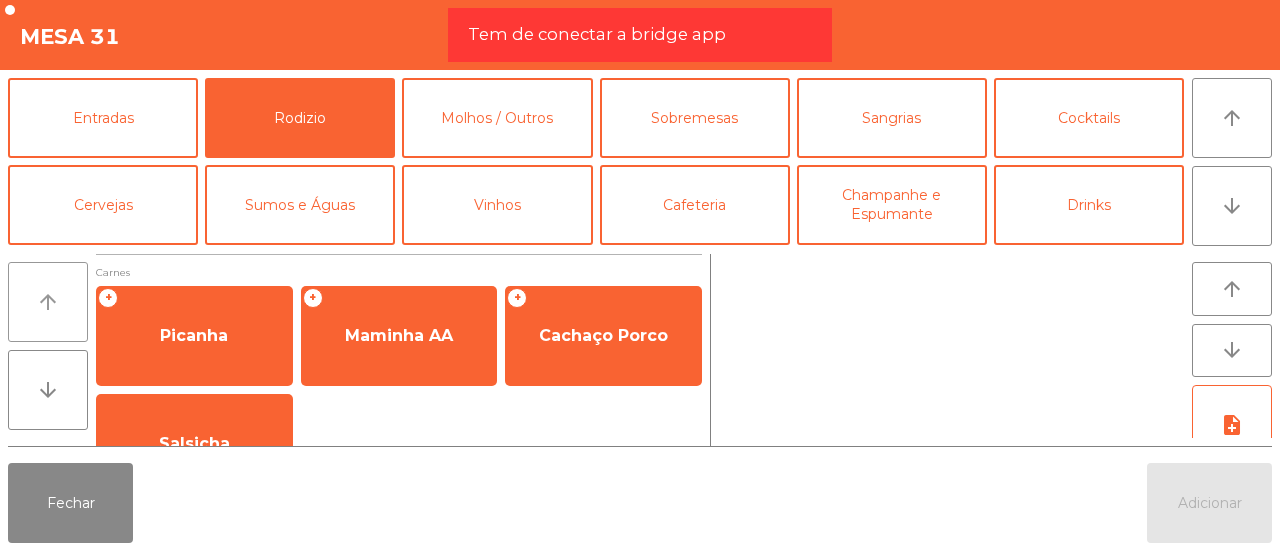 click on "arrow_upward" 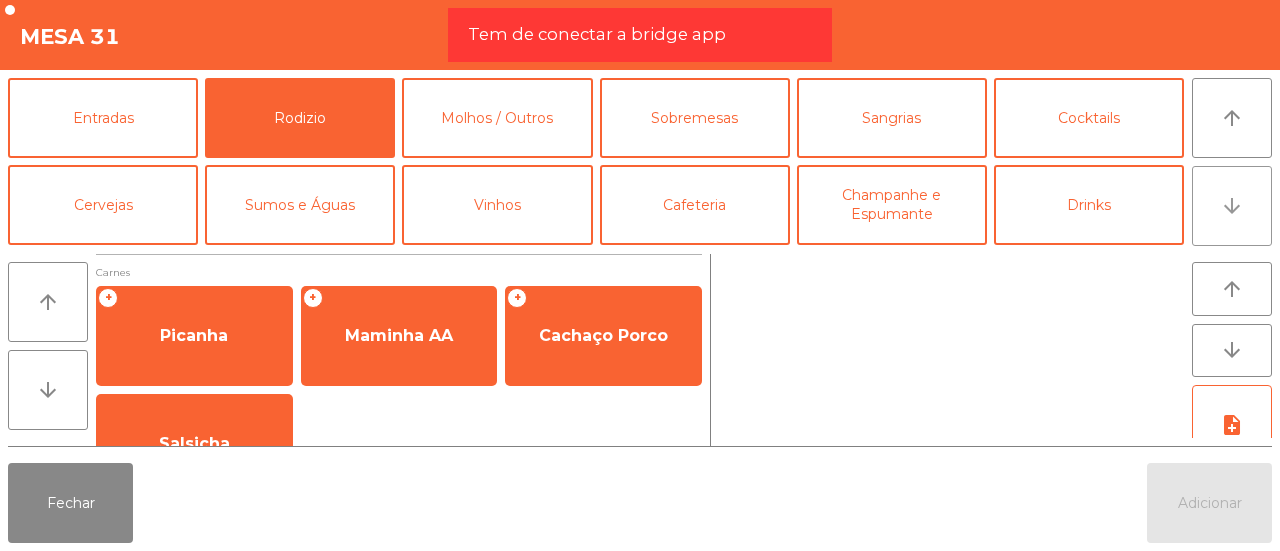 click on "arrow_downward" 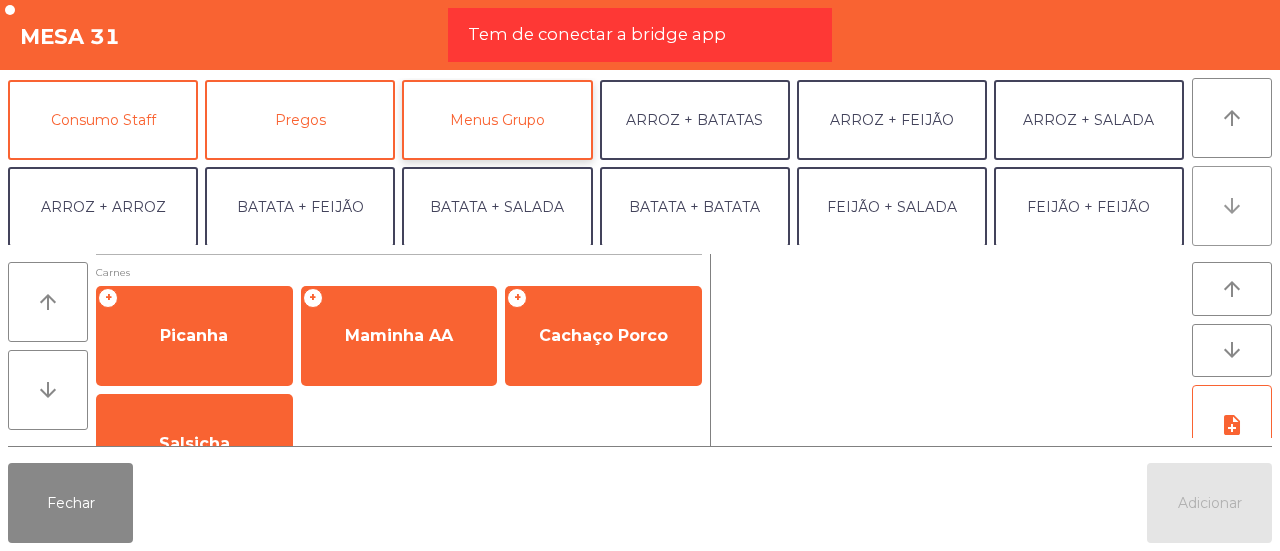 scroll, scrollTop: 174, scrollLeft: 0, axis: vertical 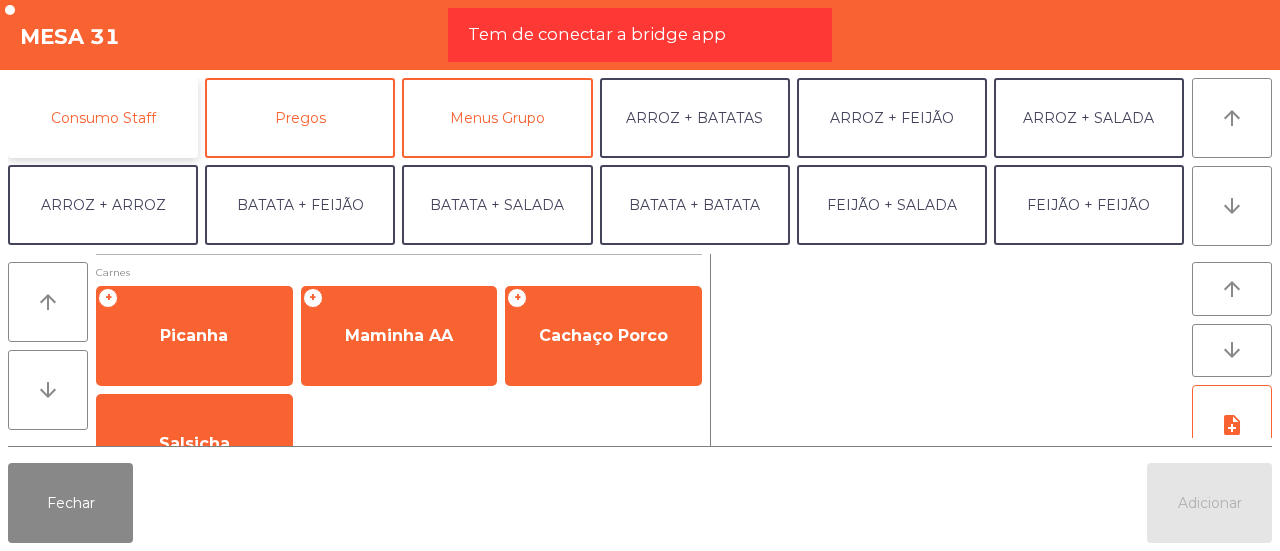 click on "Consumo Staff" 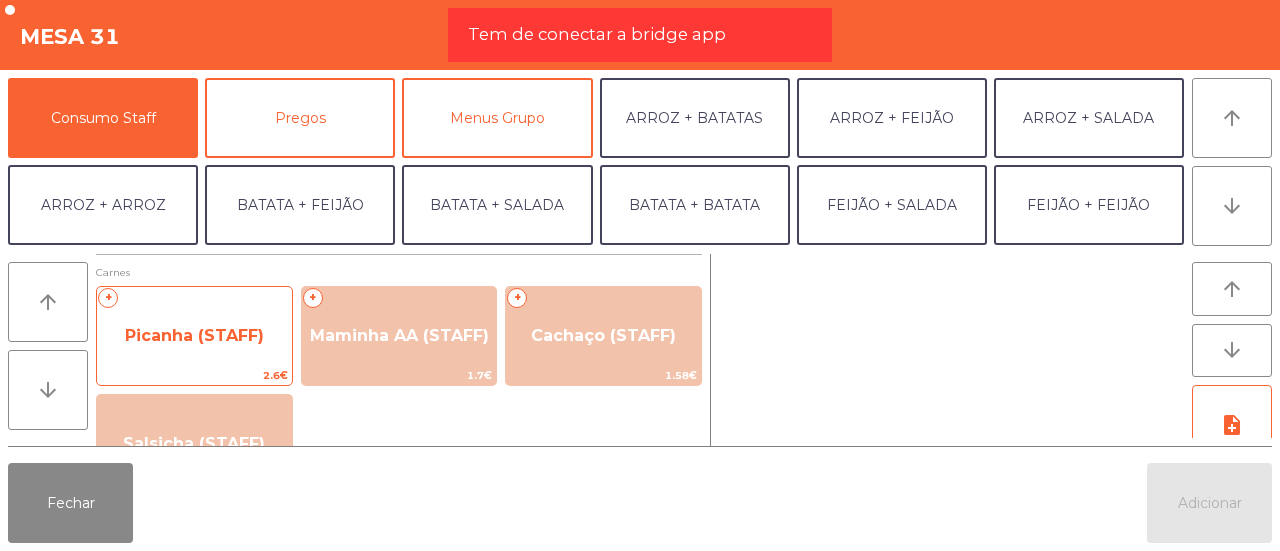 click on "Picanha (STAFF)" 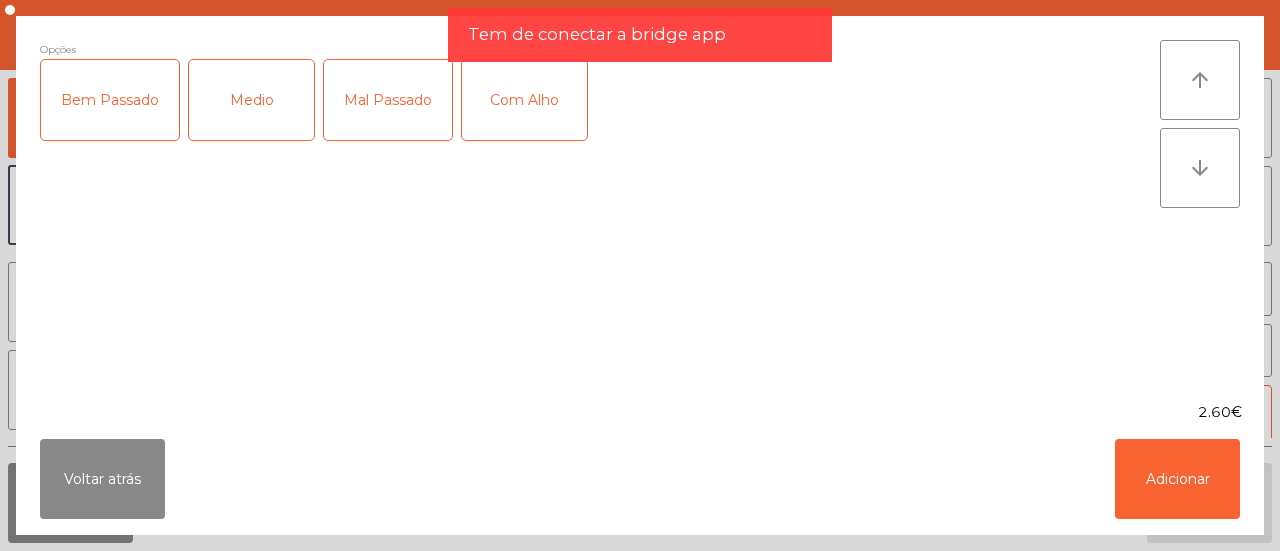 click on "Medio" 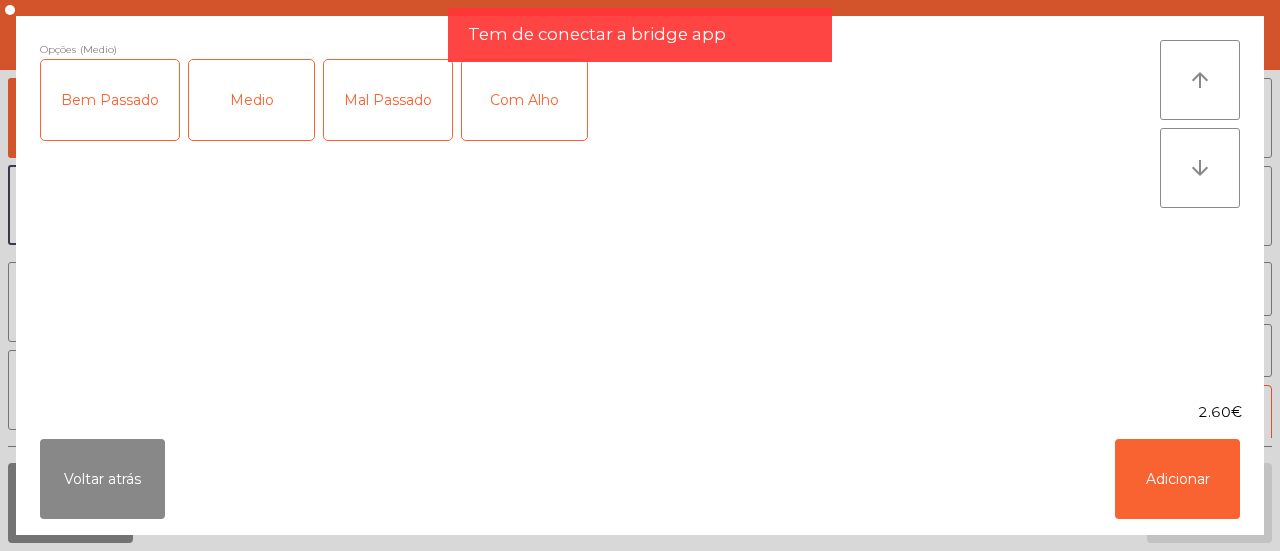 click on "Com Alho" 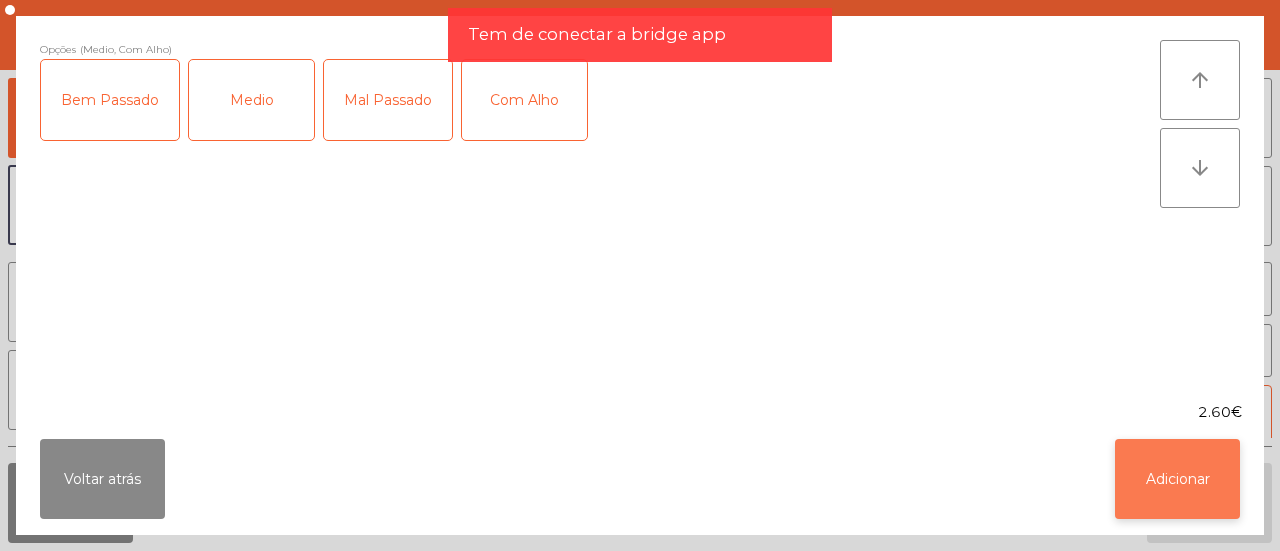 click on "Adicionar" 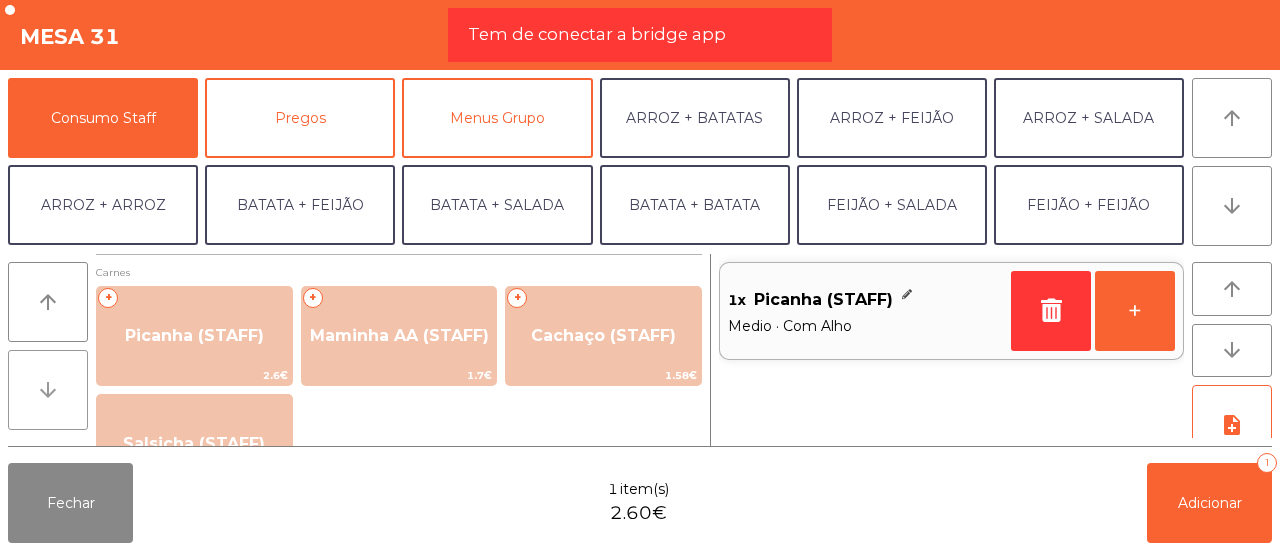 click on "arrow_downward" 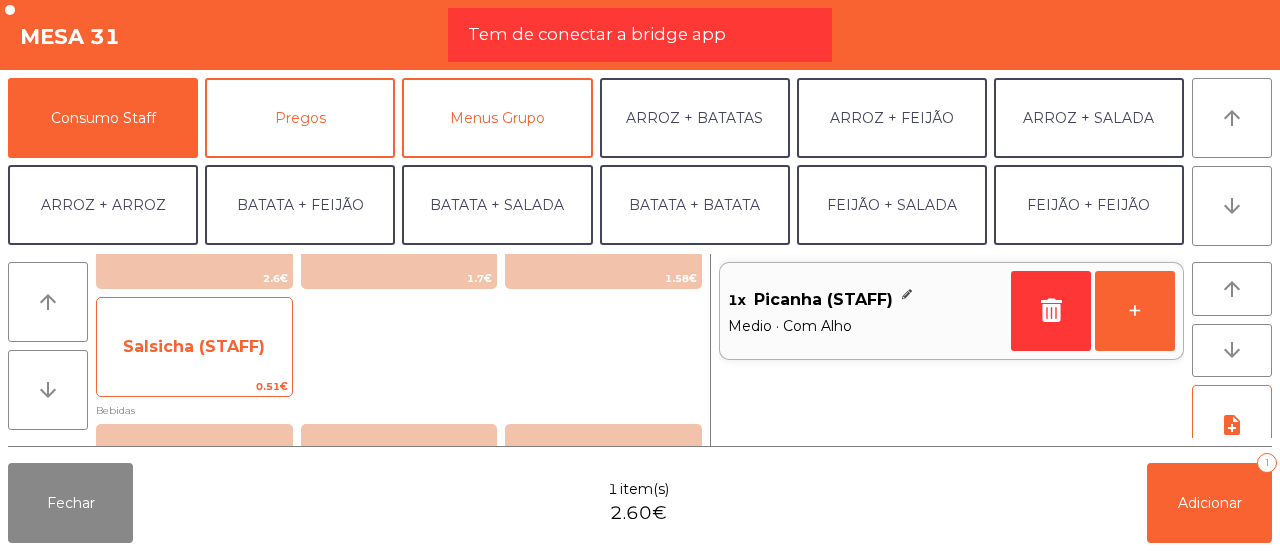 click on "Salsicha (STAFF)" 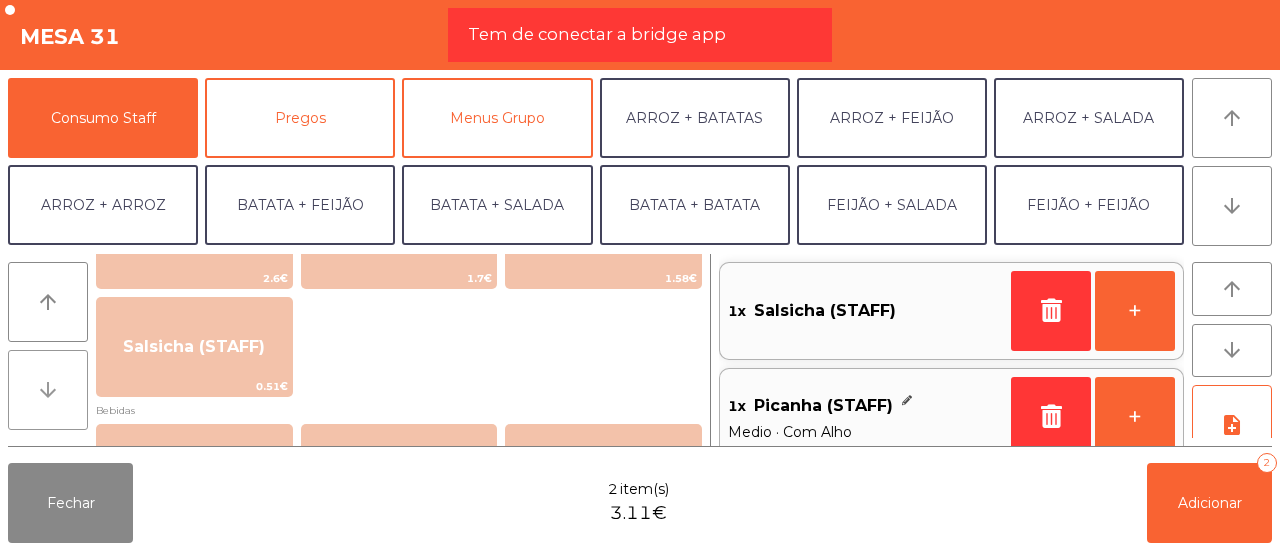 click on "arrow_downward" 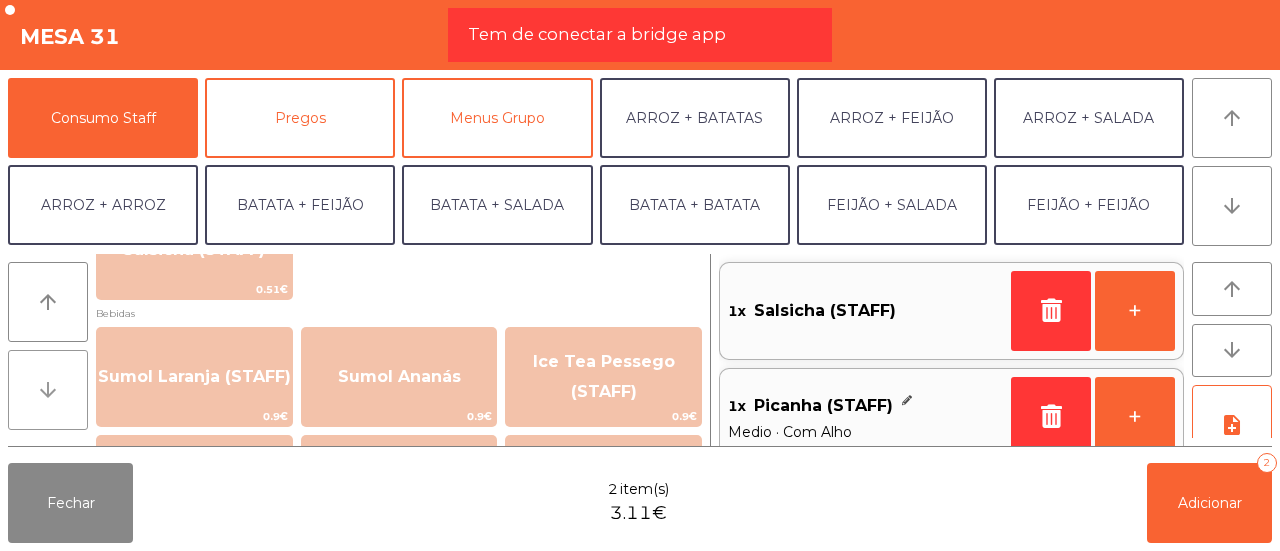 click on "arrow_downward" 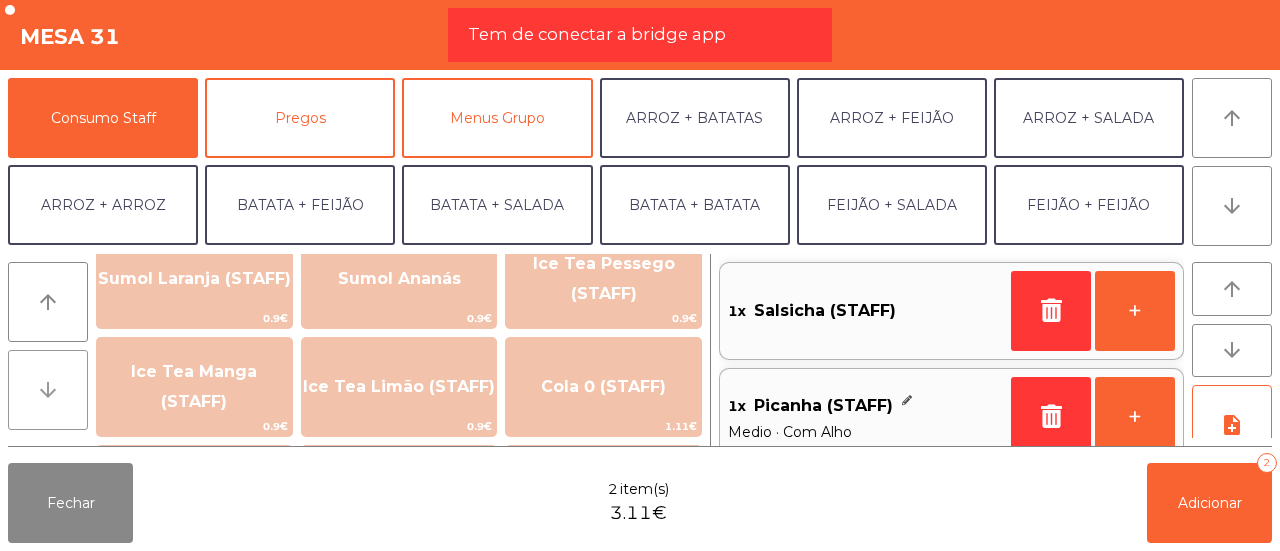 click on "arrow_downward" 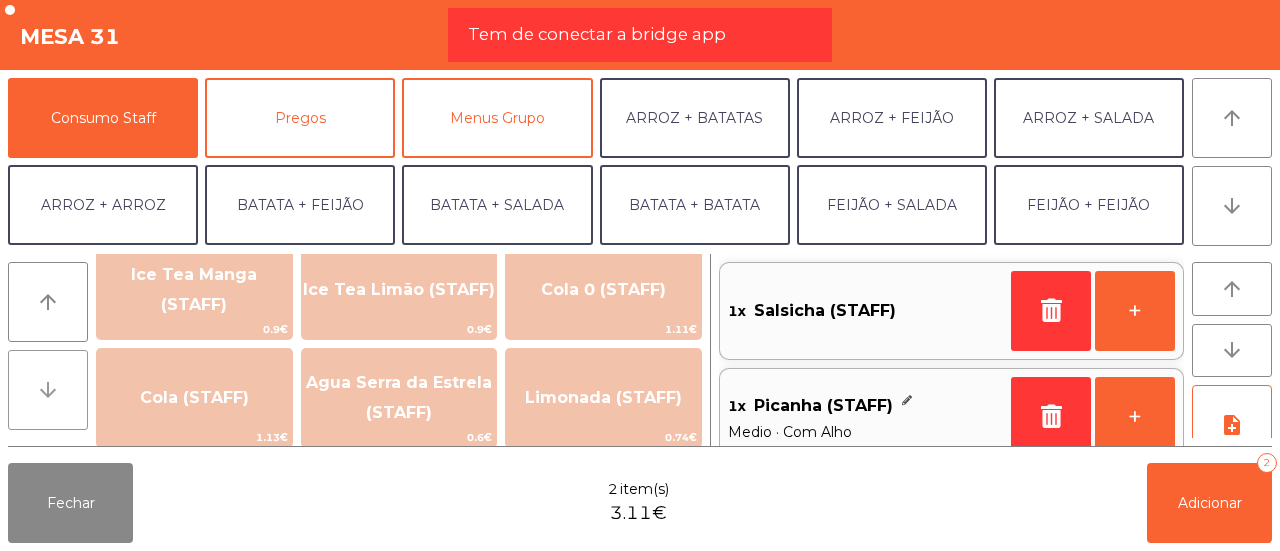 click on "arrow_downward" 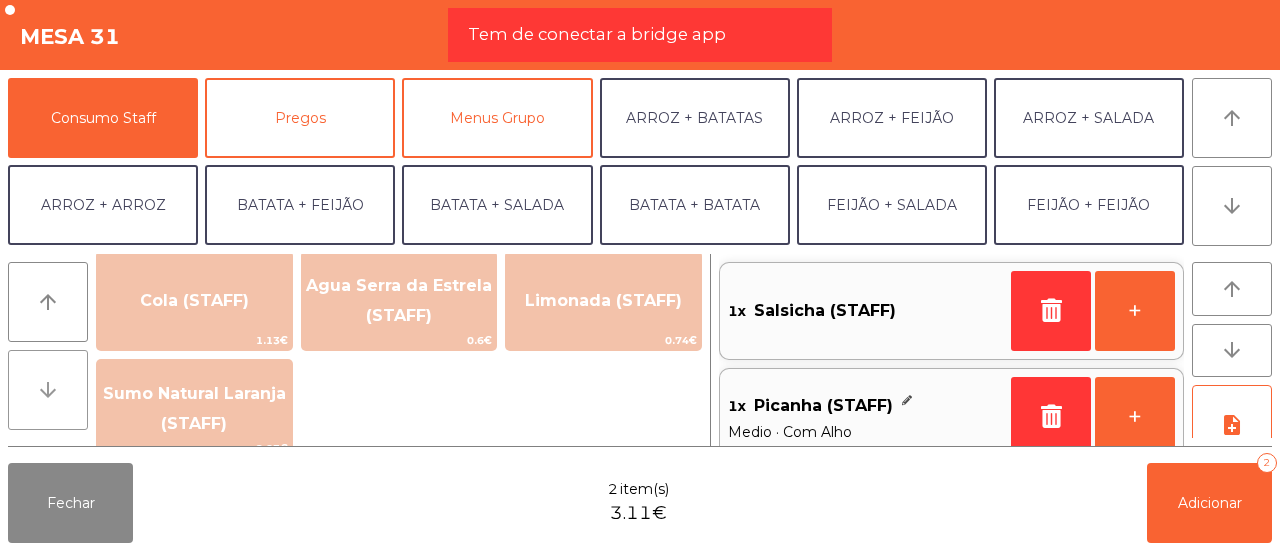 click on "arrow_downward" 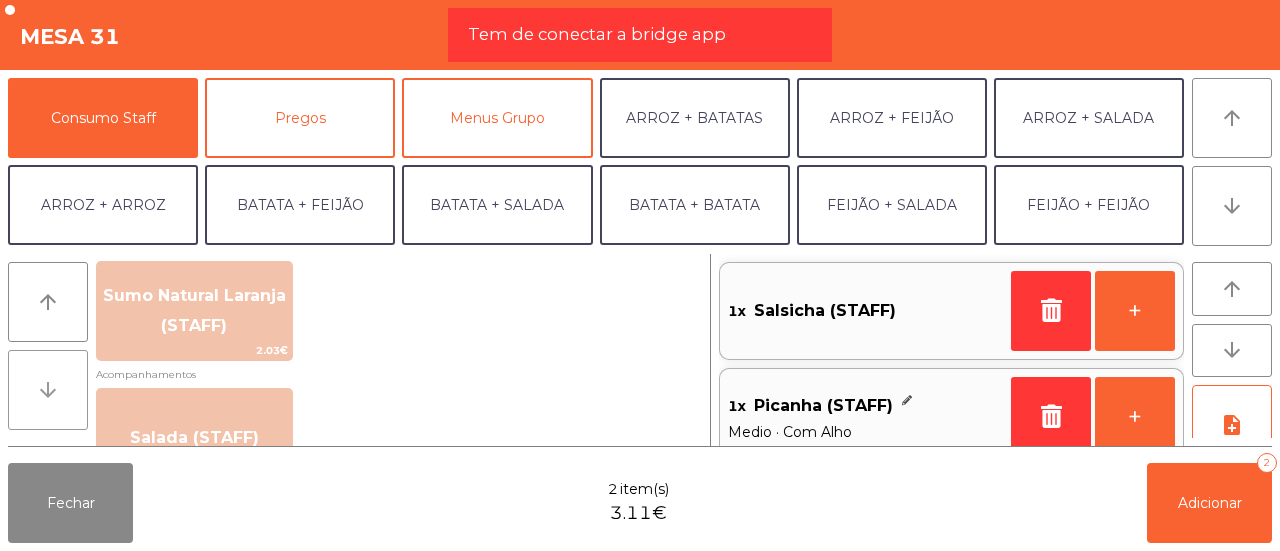 click on "arrow_downward" 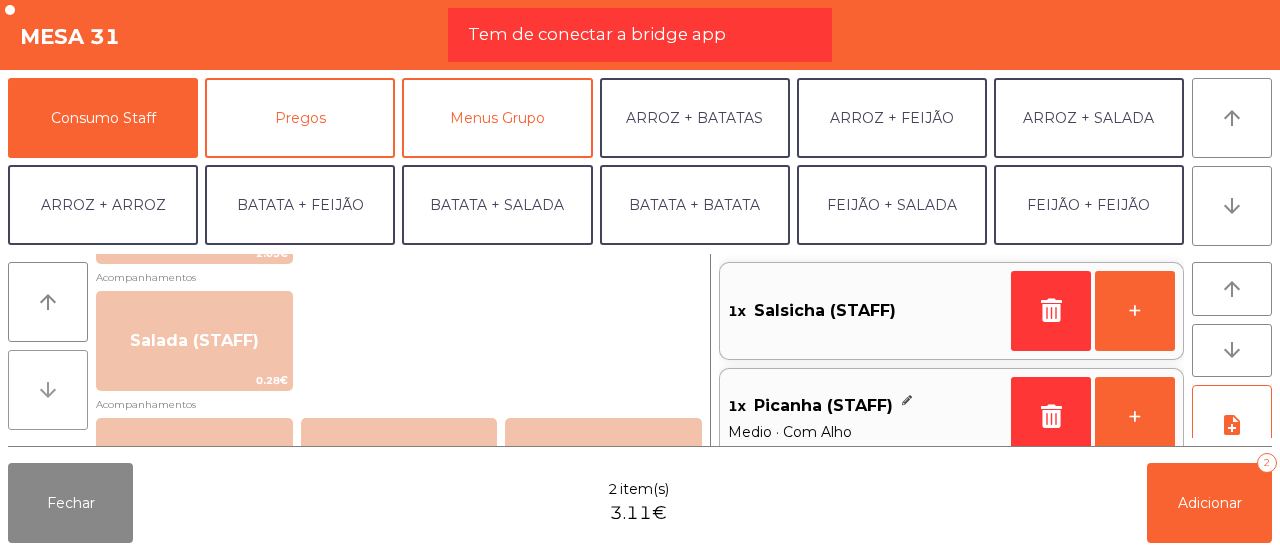 click on "arrow_downward" 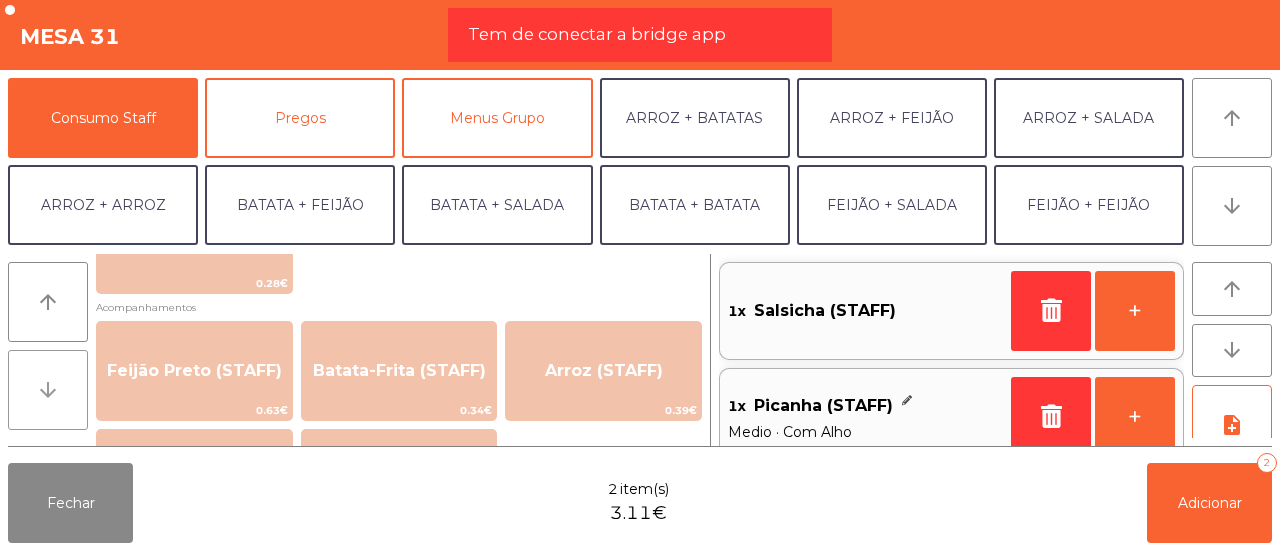 click on "arrow_downward" 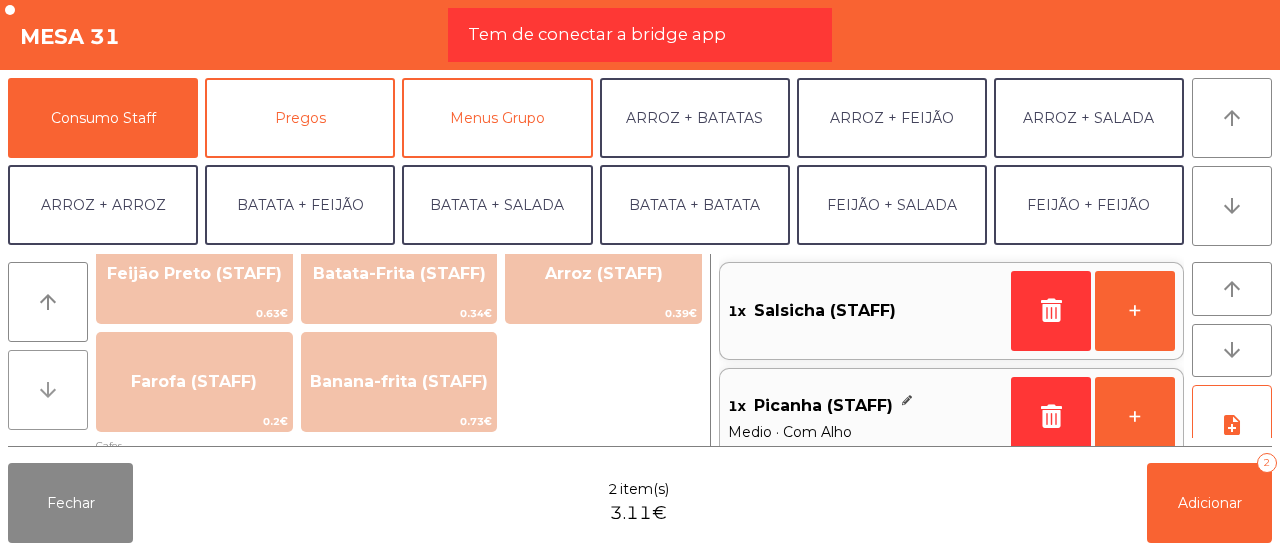 scroll, scrollTop: 876, scrollLeft: 0, axis: vertical 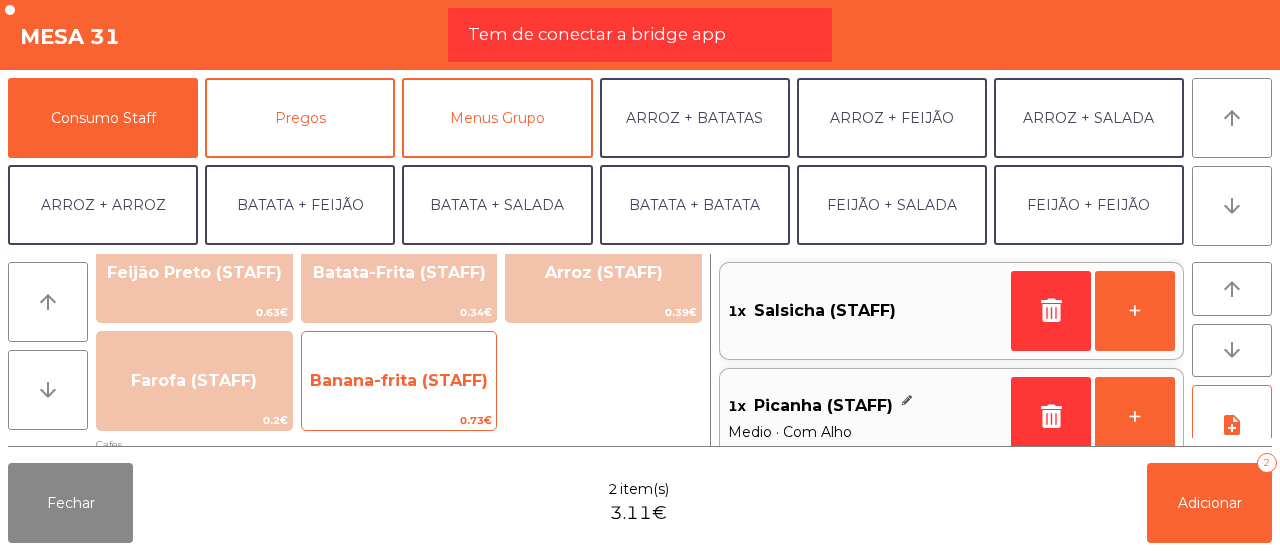 click on "Banana-frita (STAFF)" 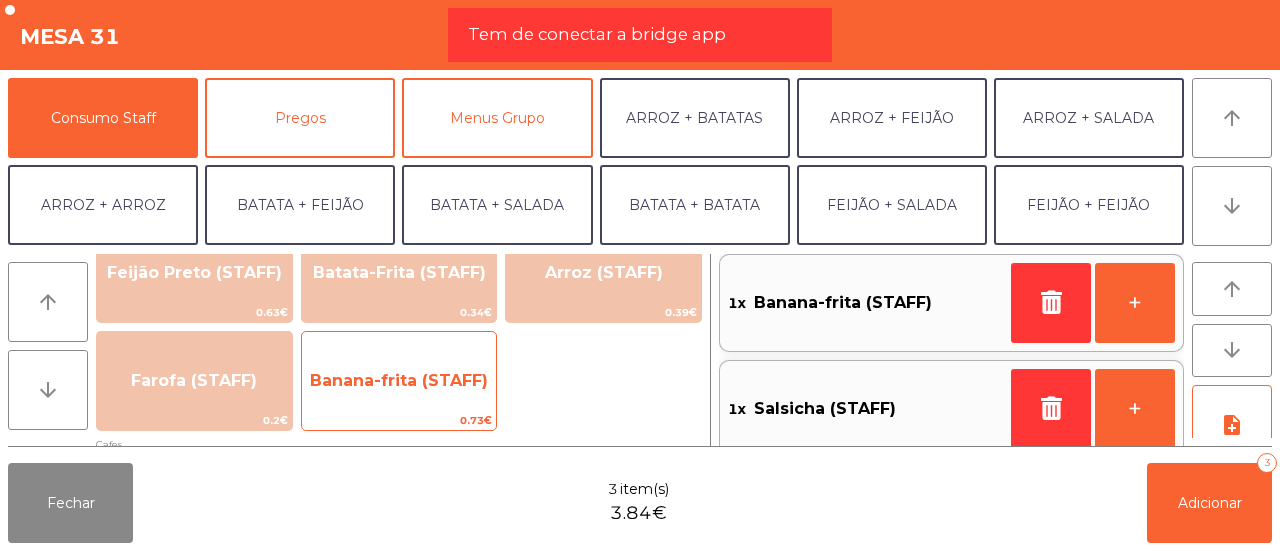 click on "Banana-frita (STAFF)" 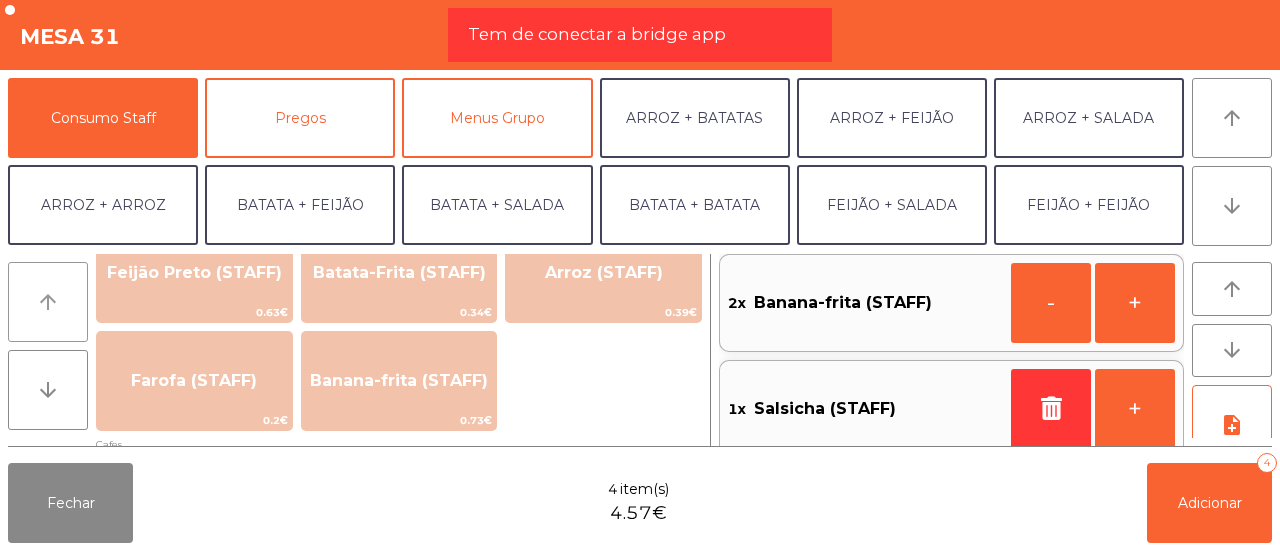 click on "arrow_upward" 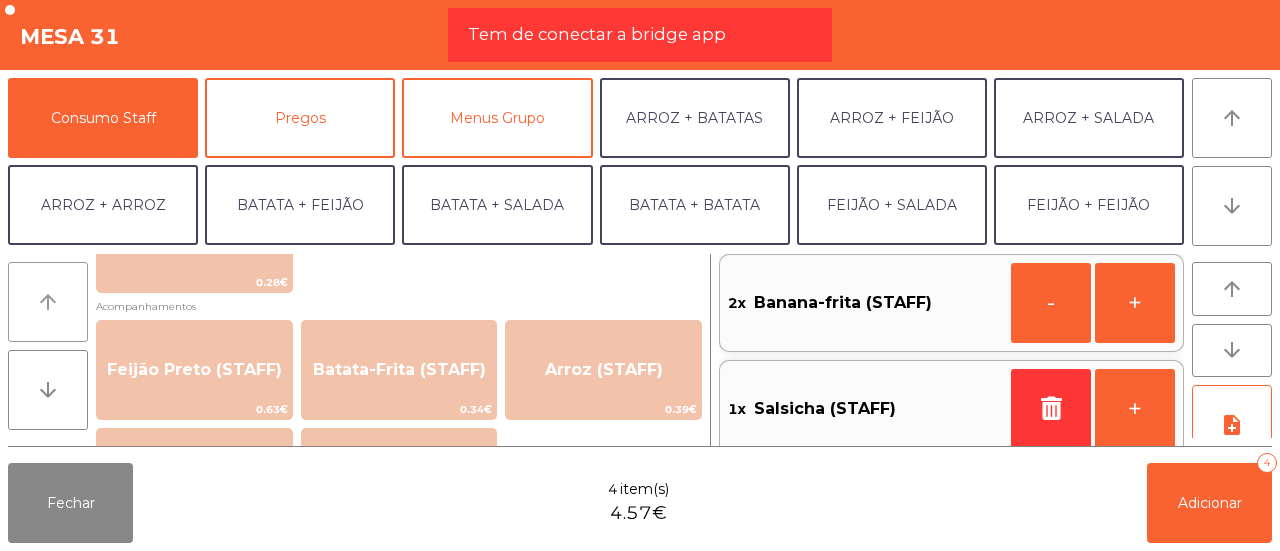 click on "arrow_upward" 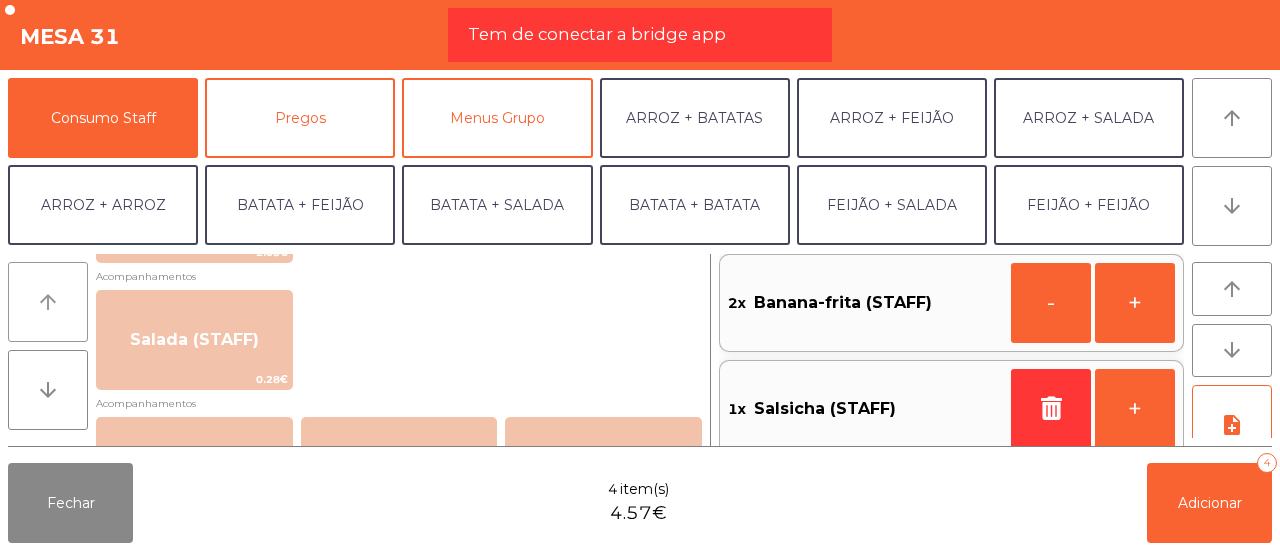 click on "arrow_upward" 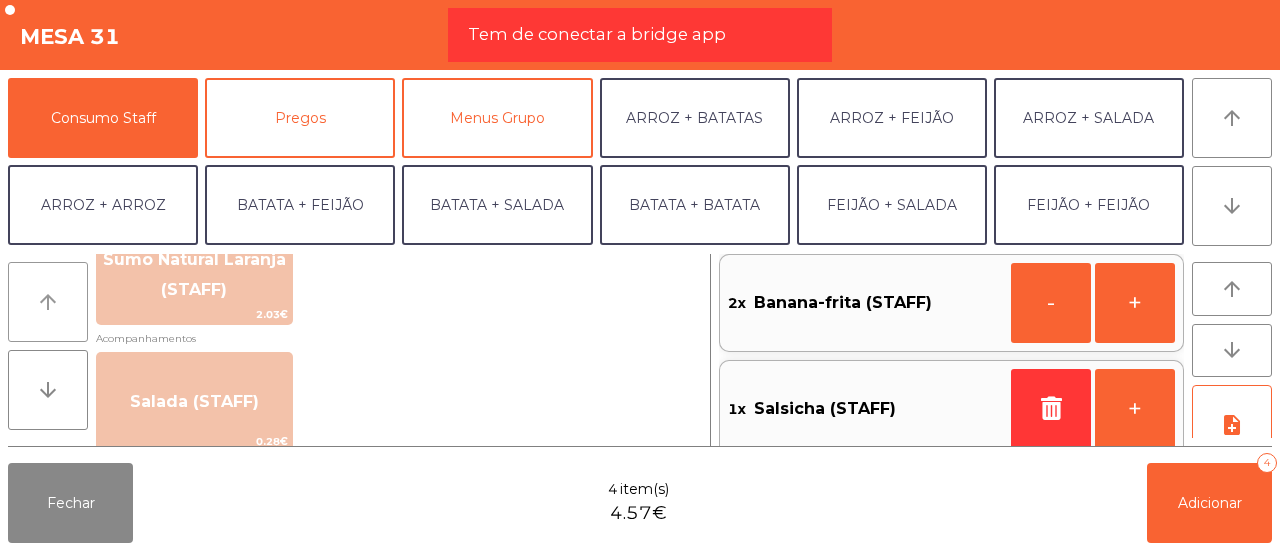 scroll, scrollTop: 586, scrollLeft: 0, axis: vertical 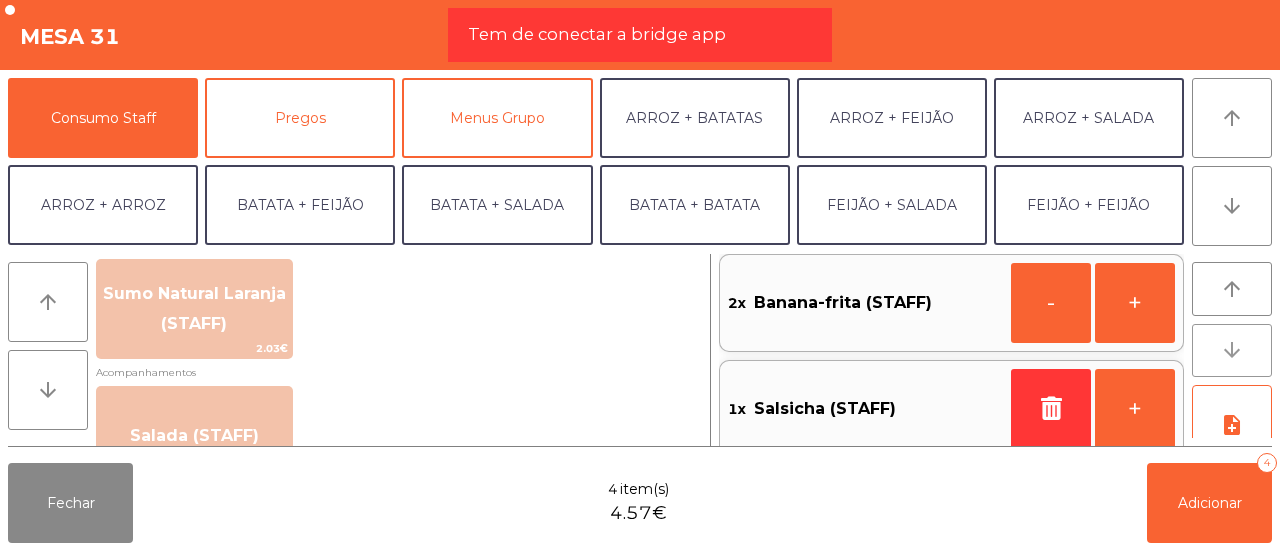 click on "arrow_downward" 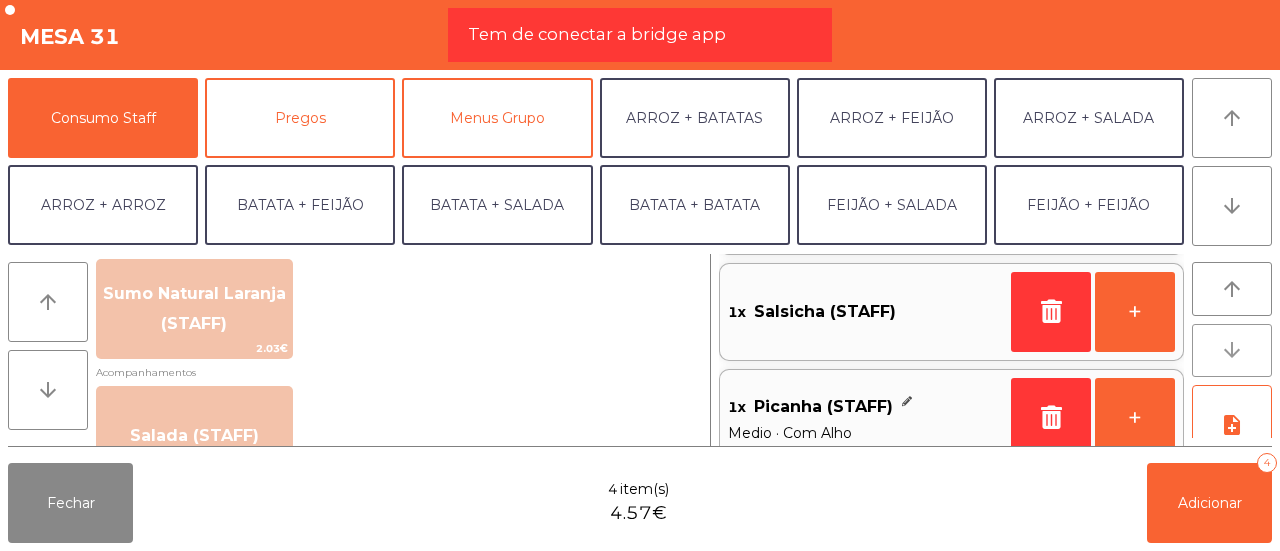 click on "arrow_downward" 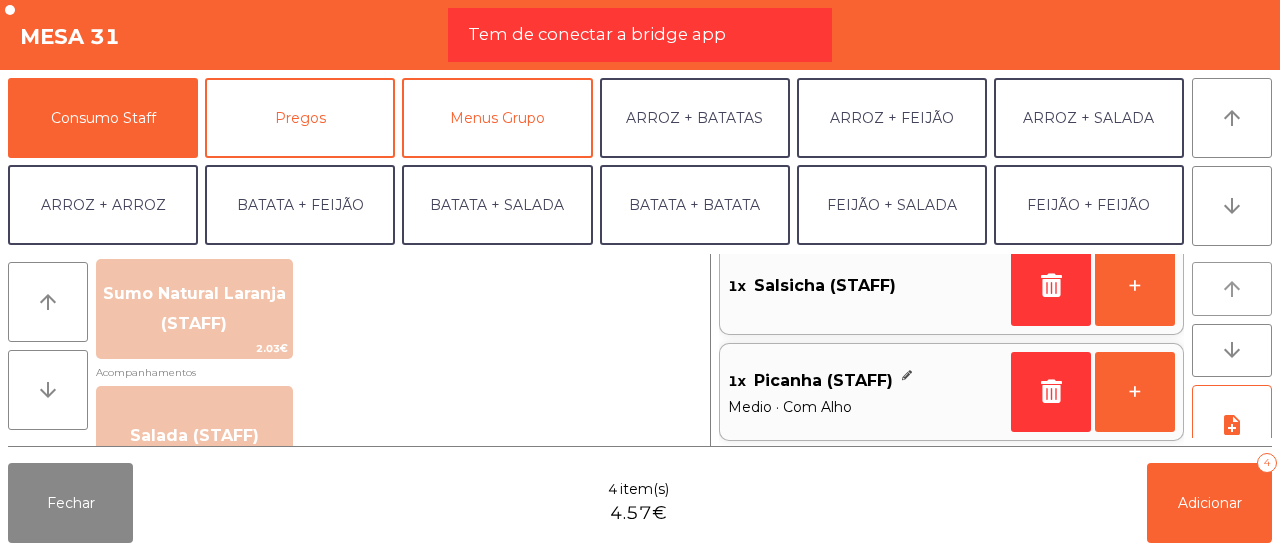 click on "arrow_upward" 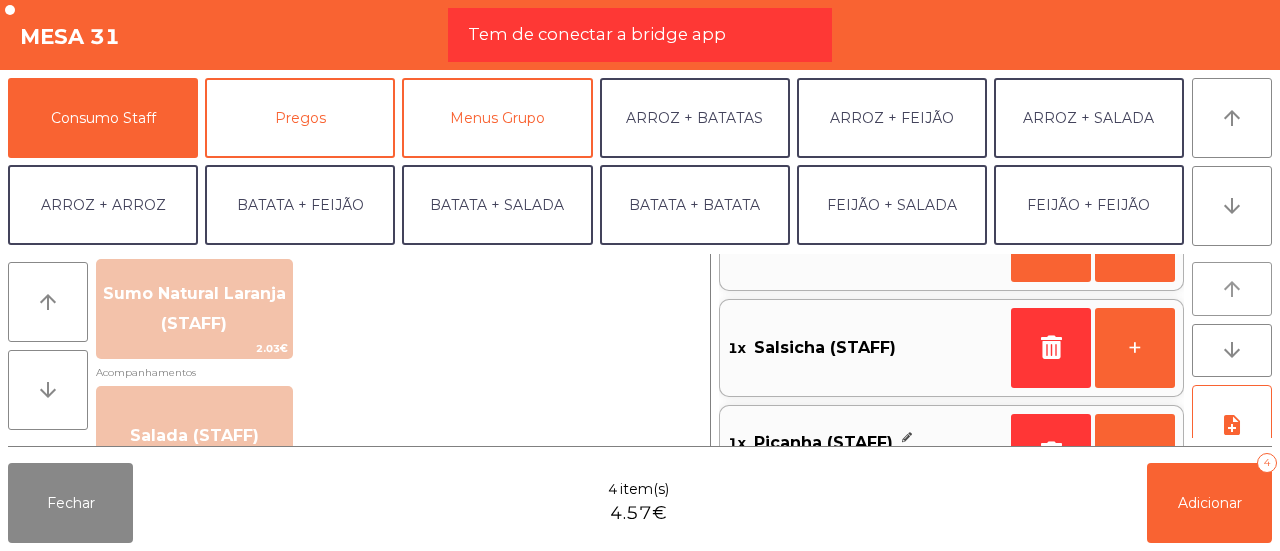 scroll, scrollTop: 34, scrollLeft: 0, axis: vertical 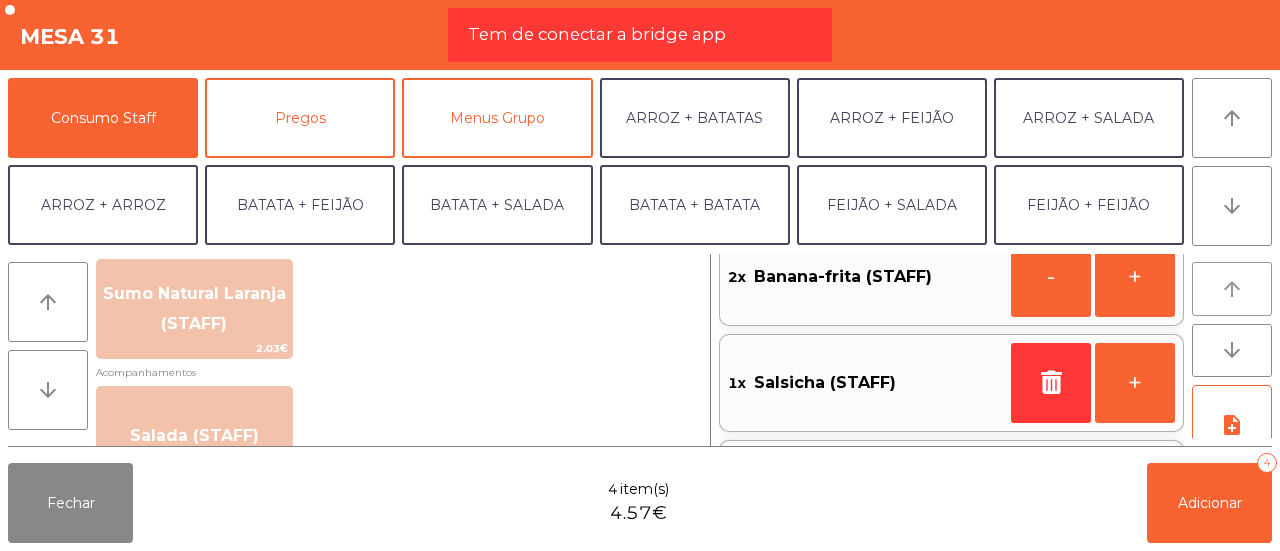 click on "arrow_upward" 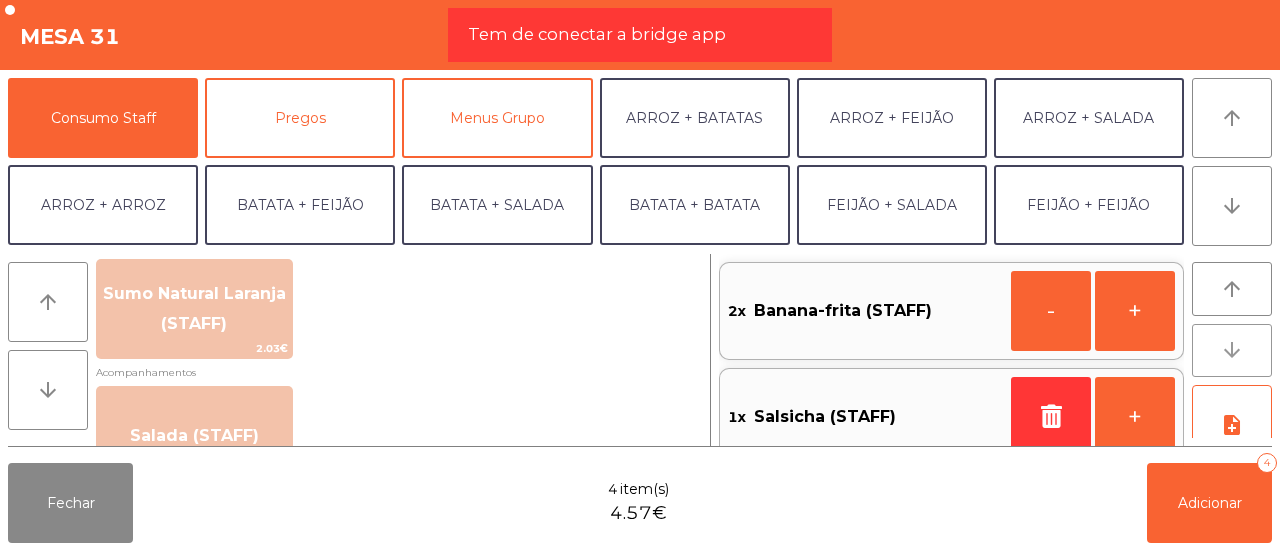 click on "arrow_downward" 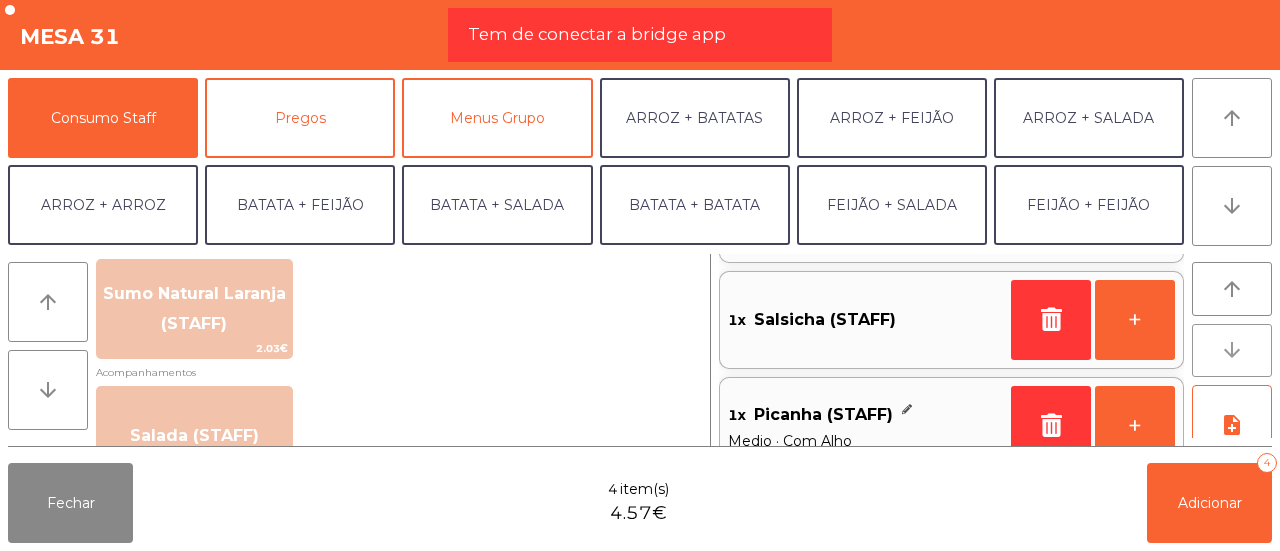 click on "arrow_downward" 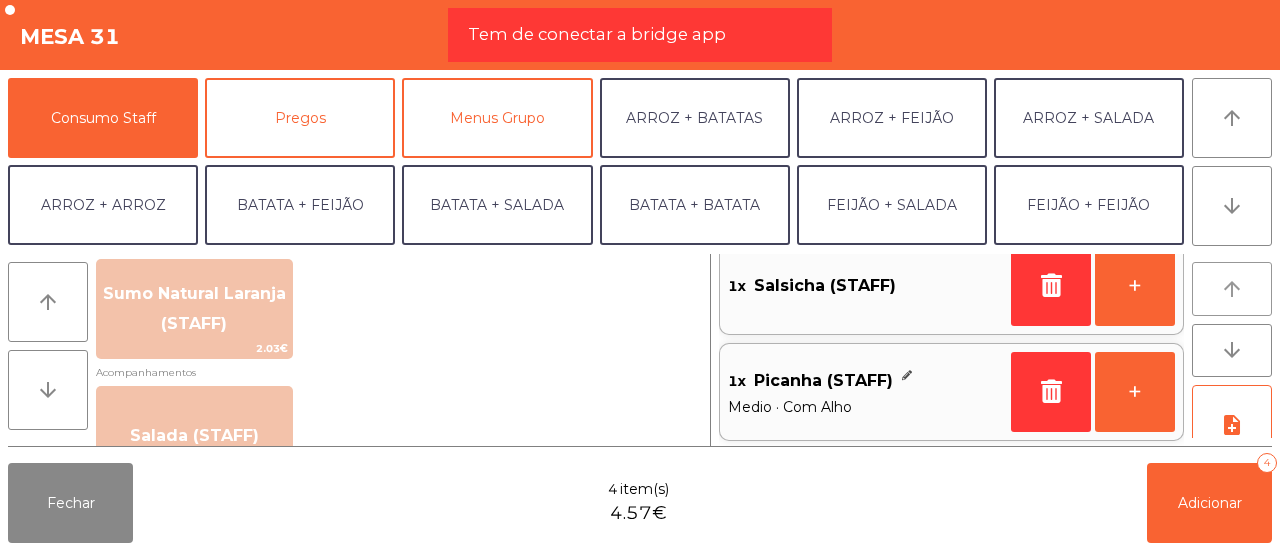 click on "arrow_upward" 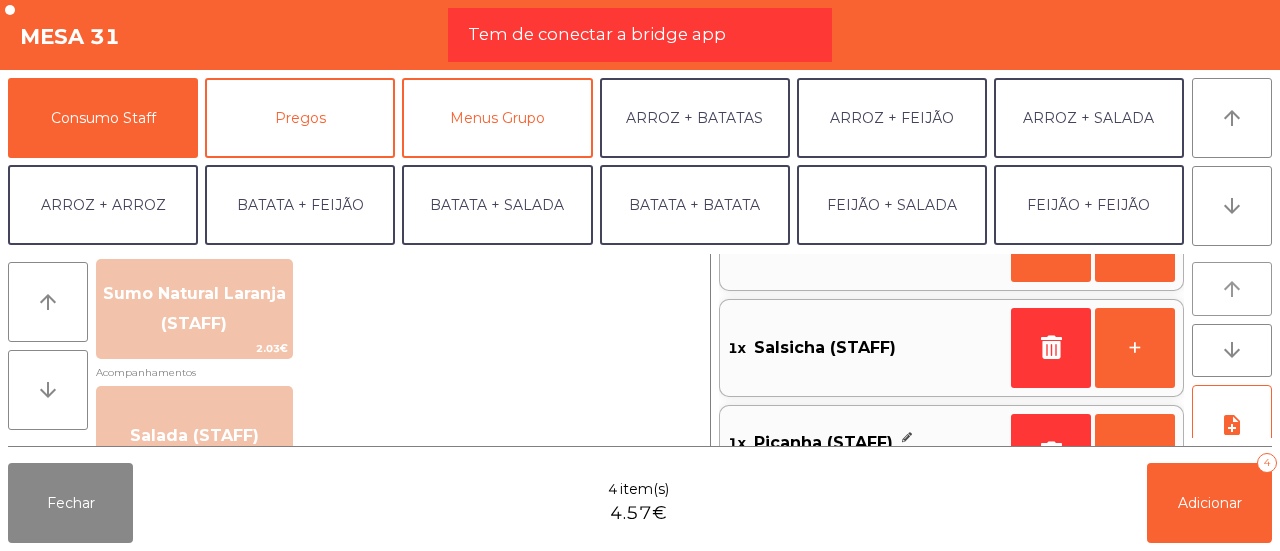 scroll, scrollTop: 34, scrollLeft: 0, axis: vertical 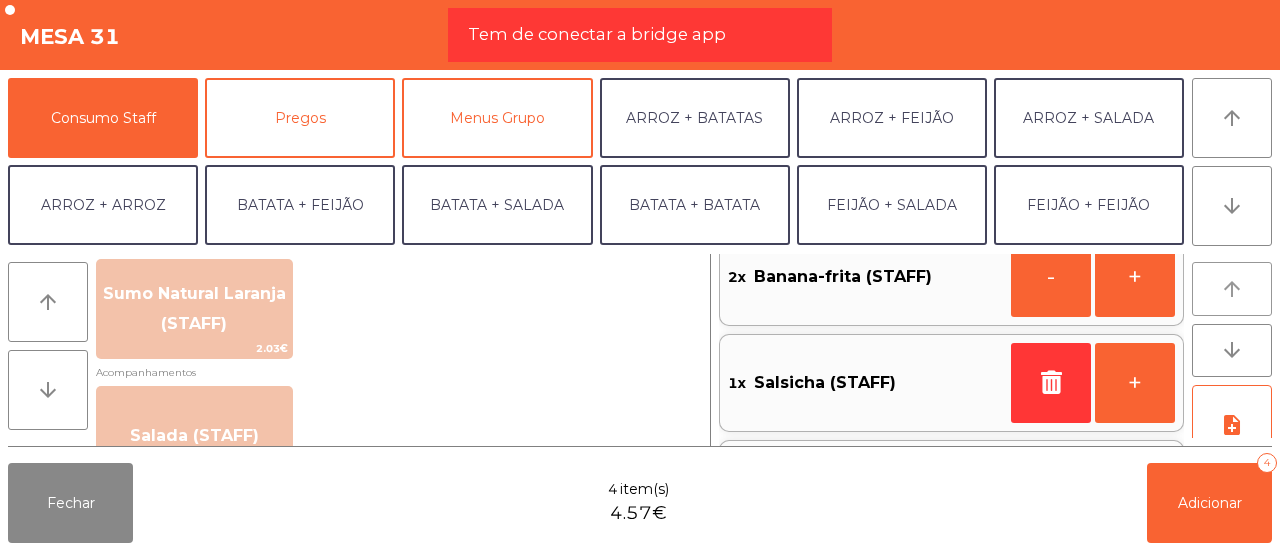 click on "arrow_upward" 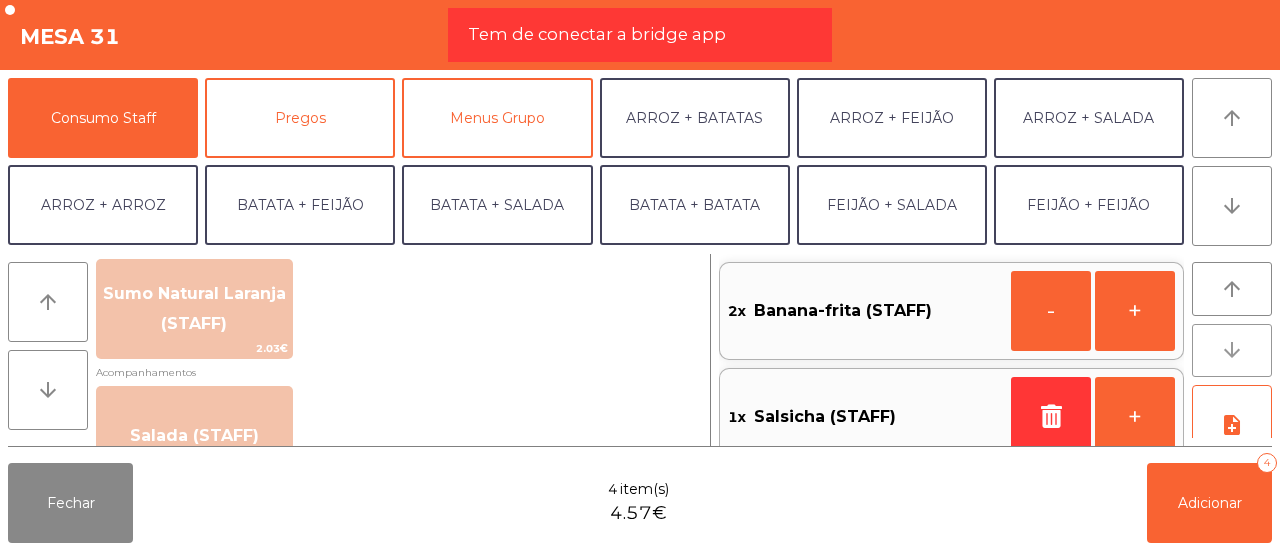 click on "arrow_downward" 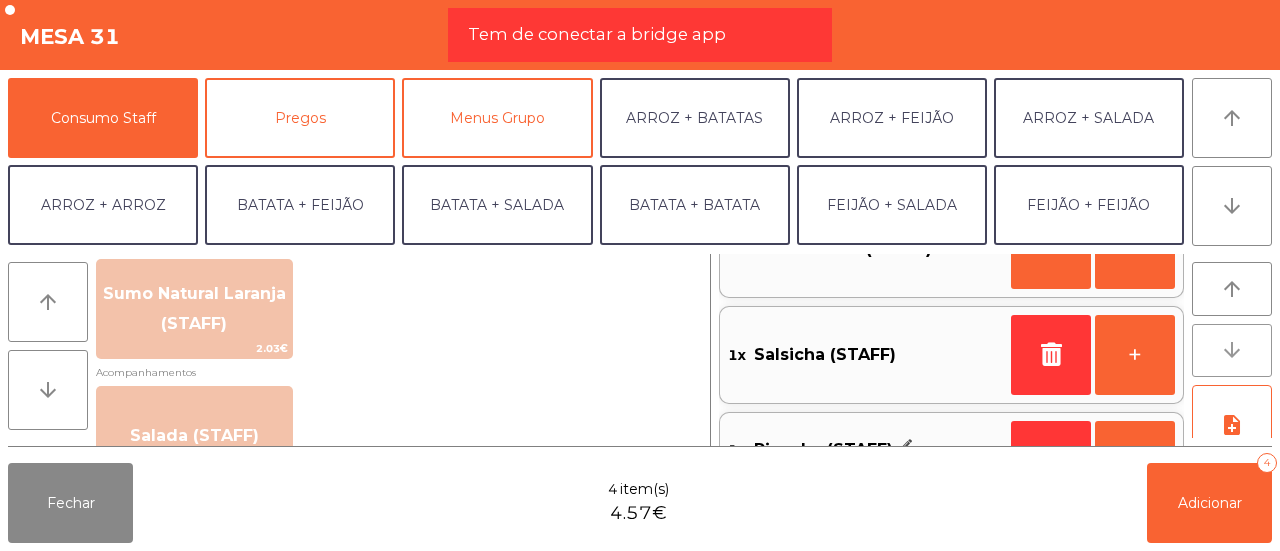 scroll, scrollTop: 97, scrollLeft: 0, axis: vertical 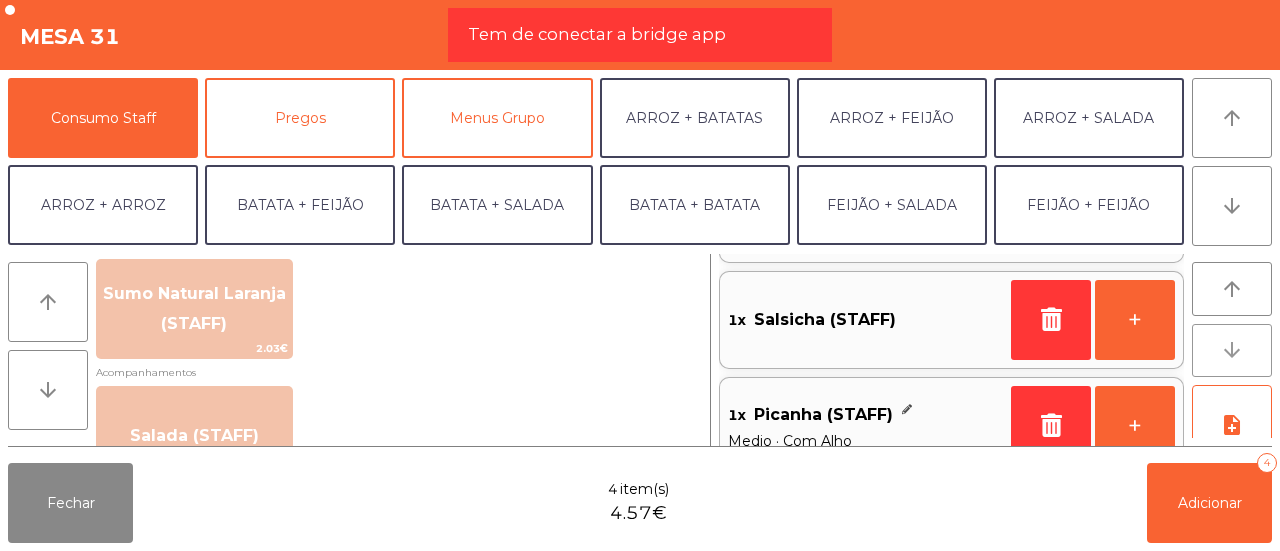 click on "arrow_downward" 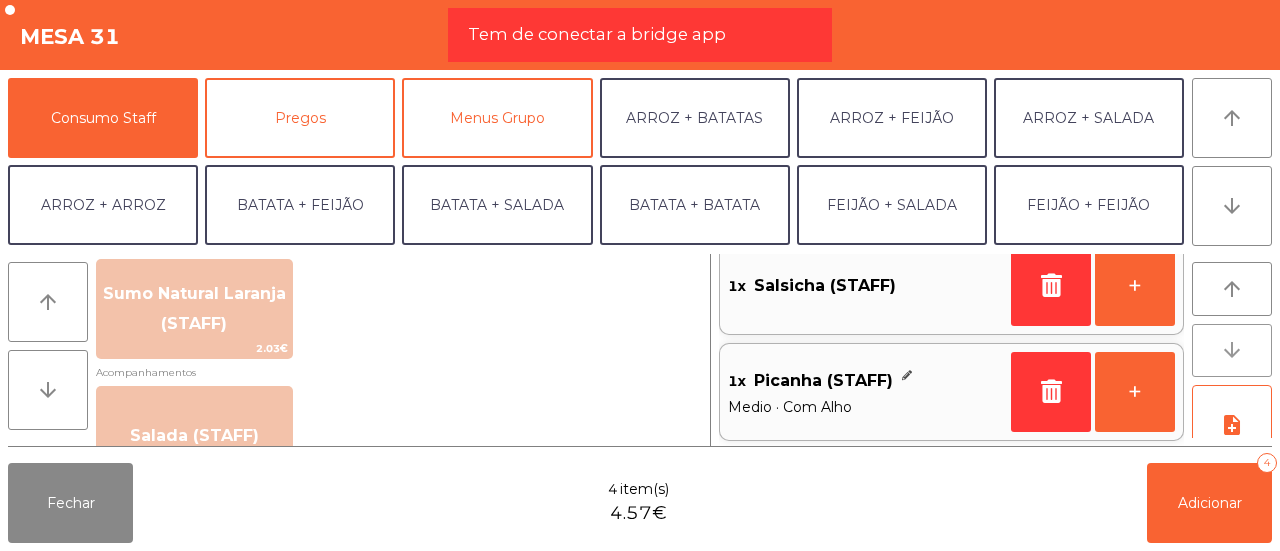 click on "arrow_downward" 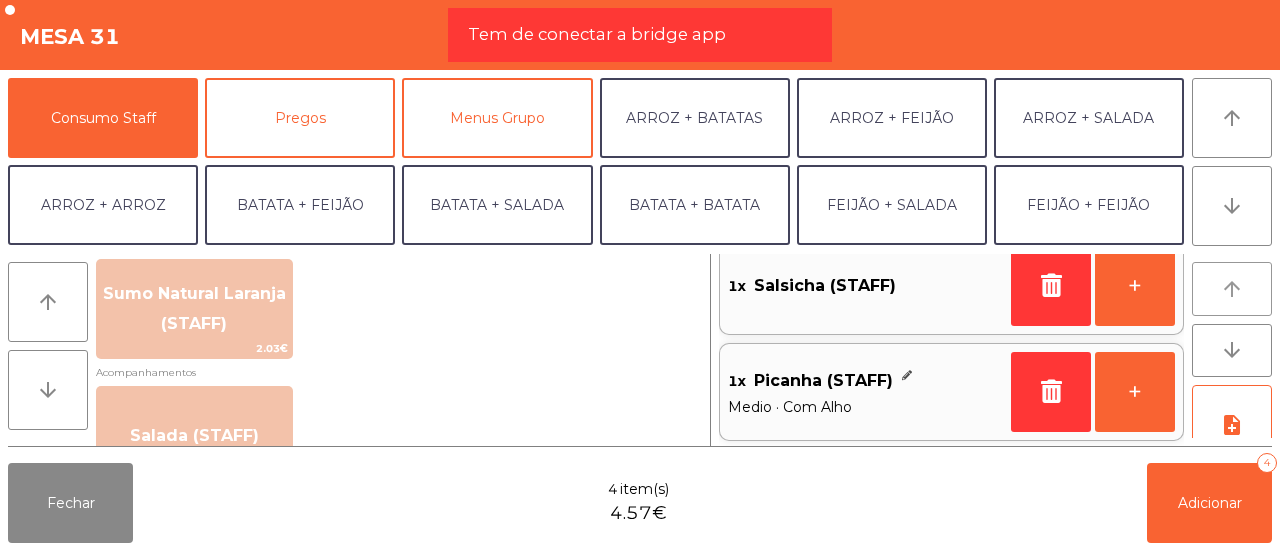 click on "arrow_upward" 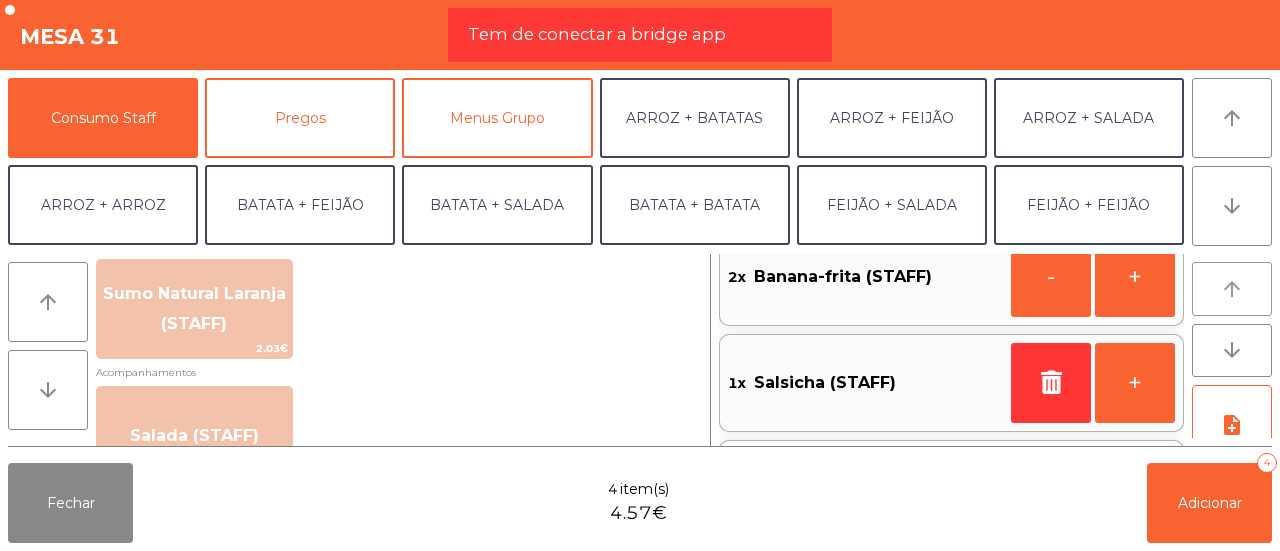 click on "arrow_upward" 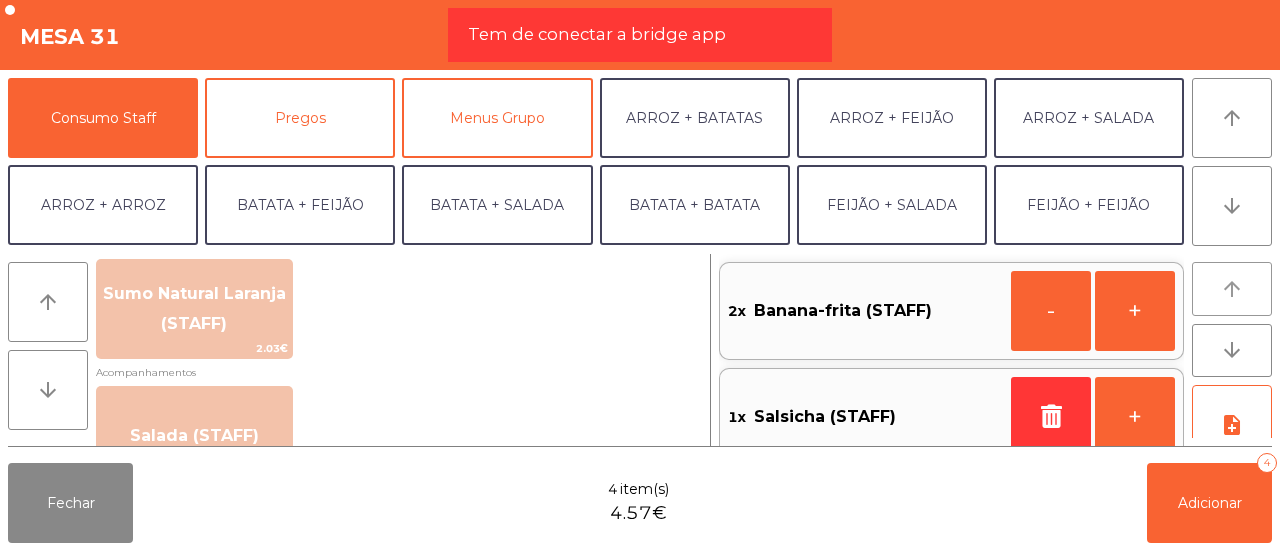 click on "arrow_upward" 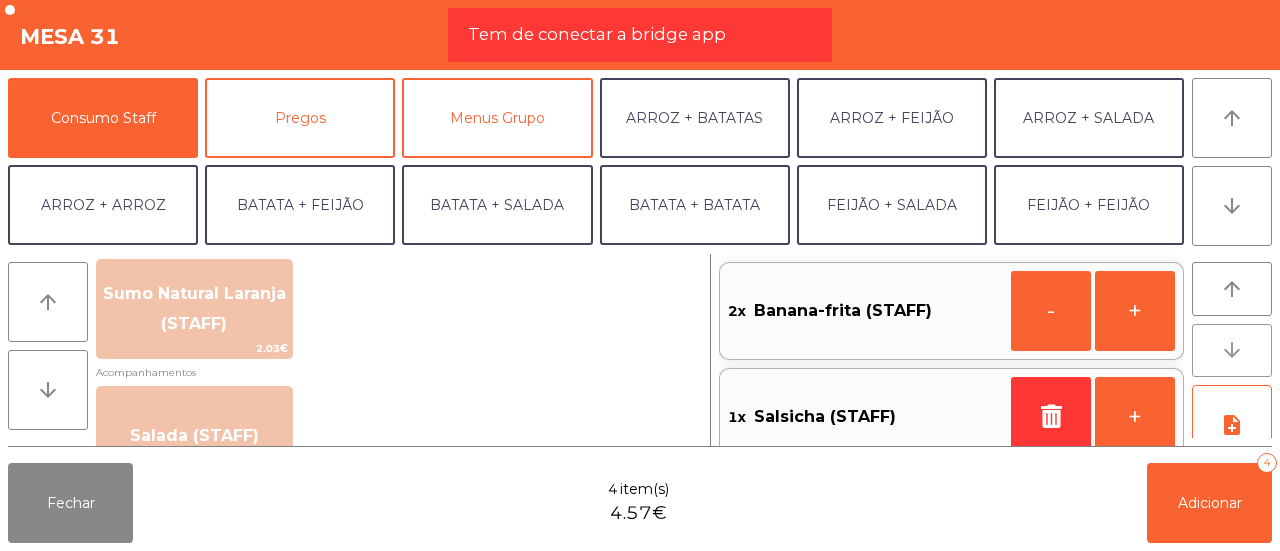 click on "arrow_downward" 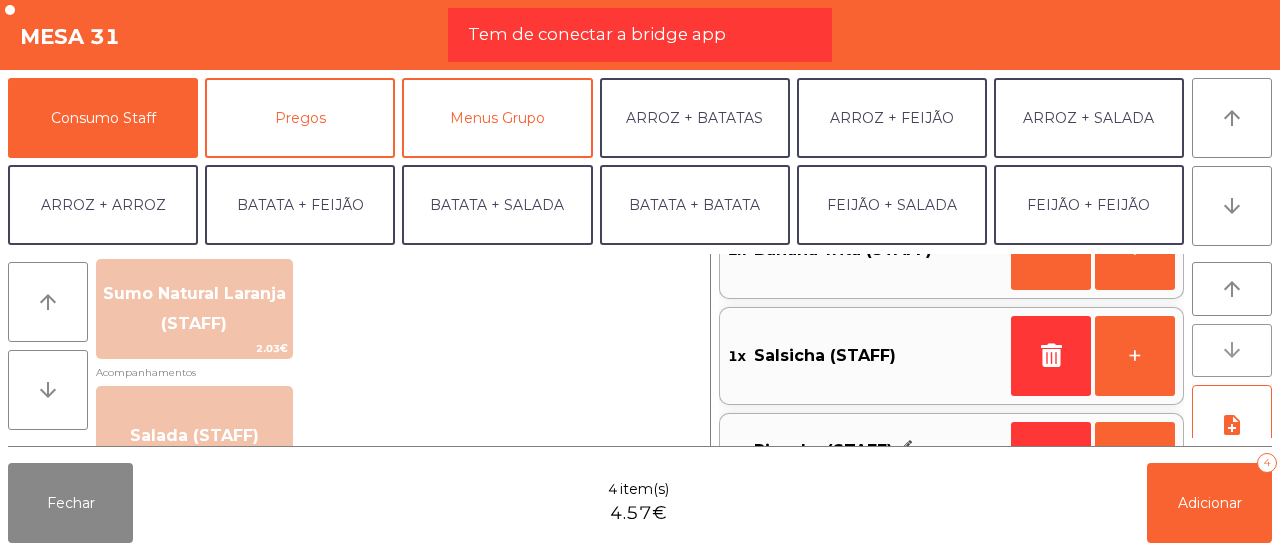 scroll, scrollTop: 97, scrollLeft: 0, axis: vertical 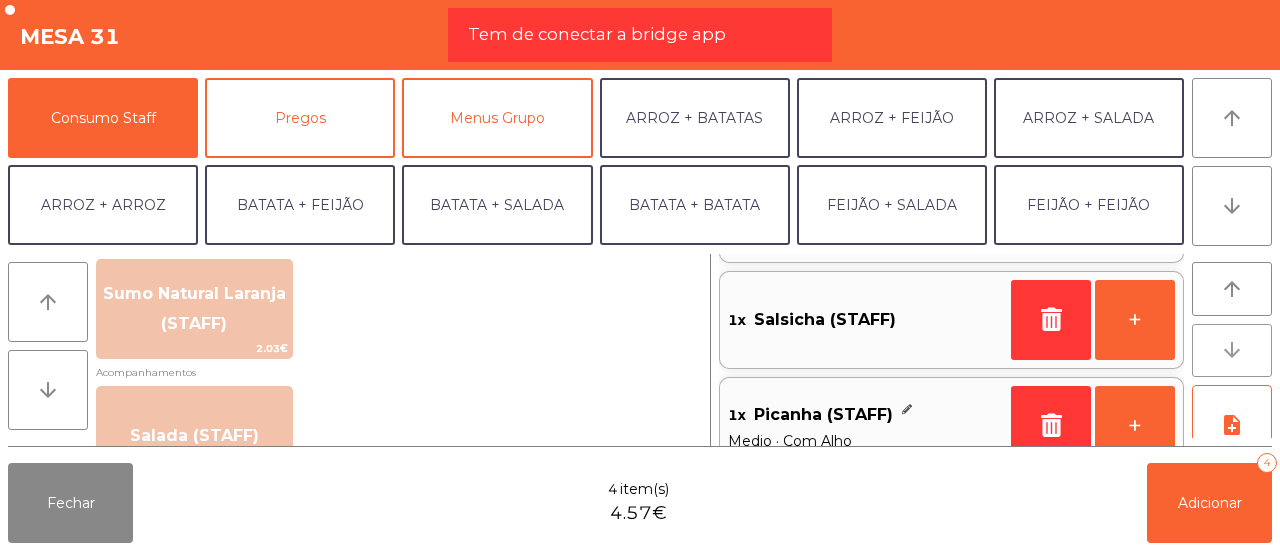 click on "arrow_downward" 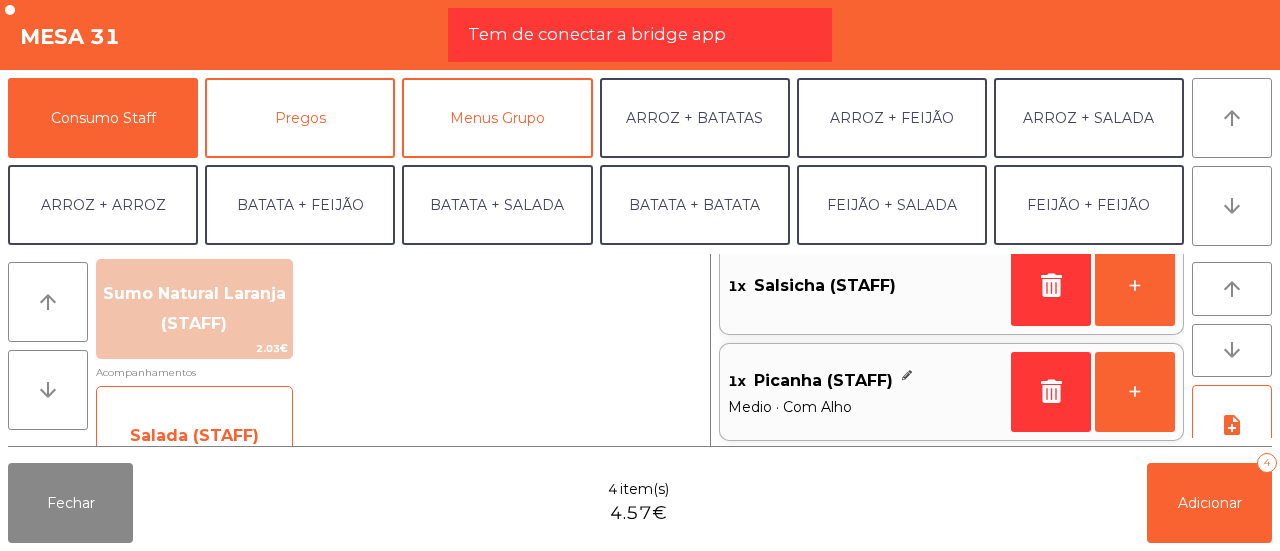 click on "Salada (STAFF)" 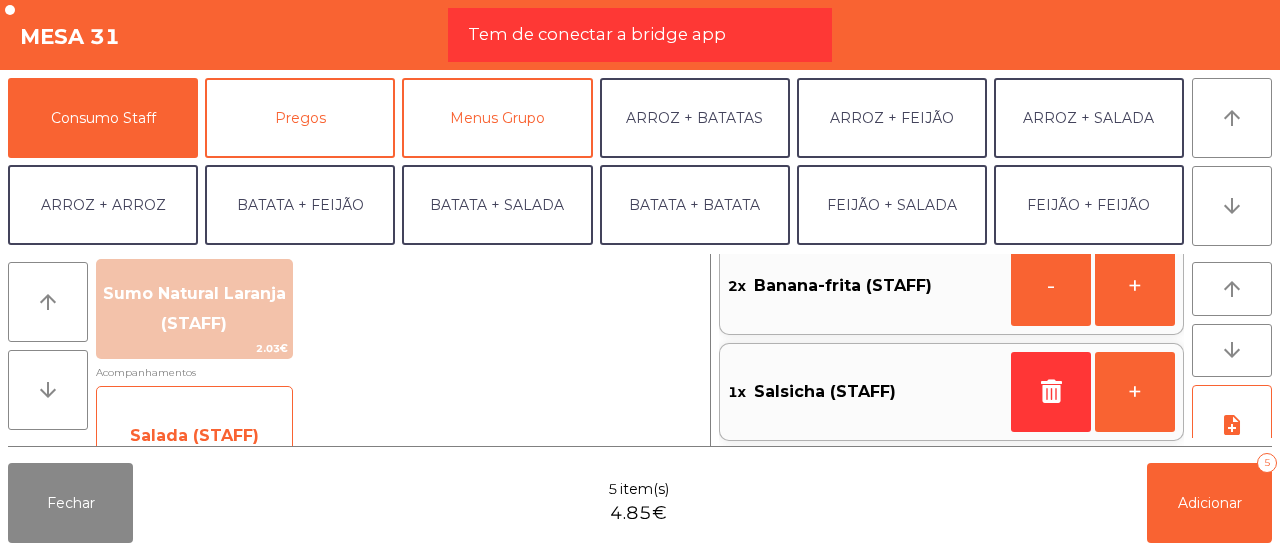 scroll, scrollTop: 8, scrollLeft: 0, axis: vertical 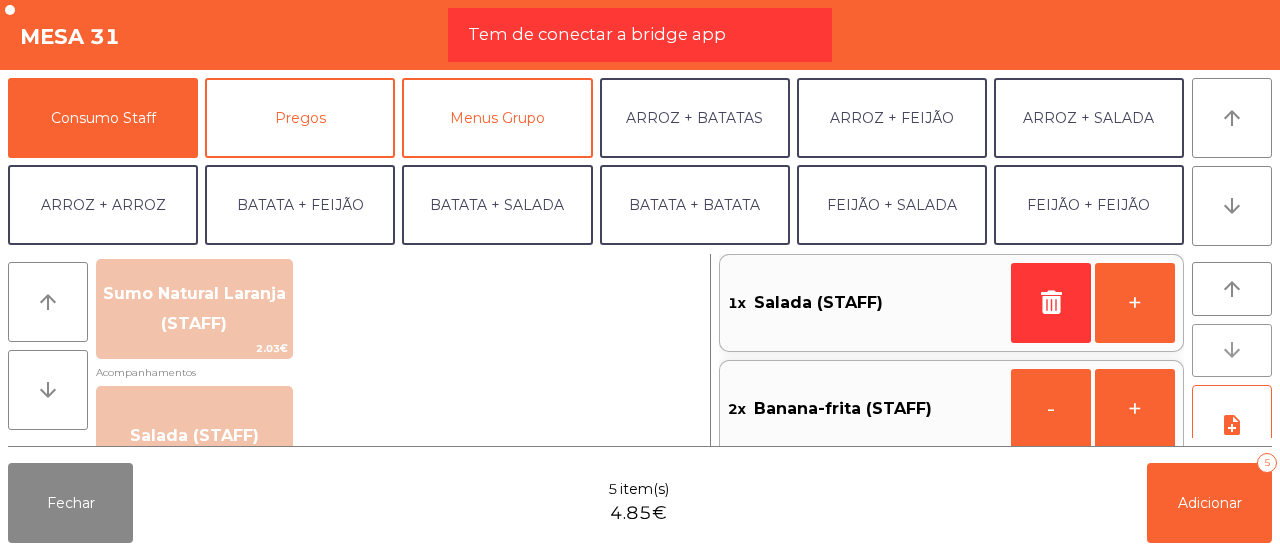 click on "arrow_downward" 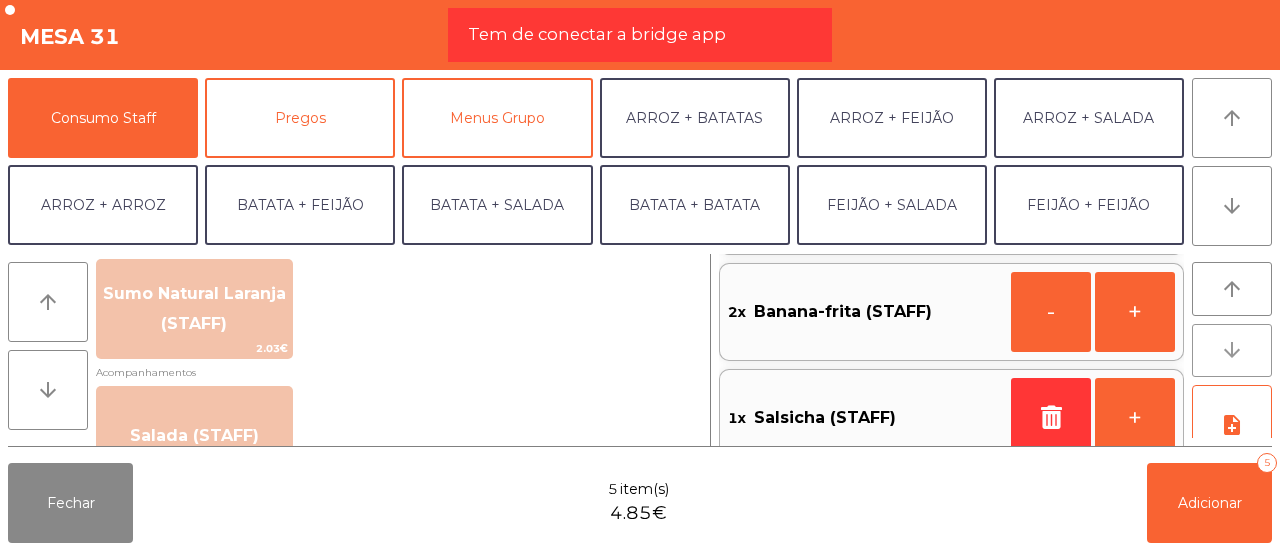 click on "arrow_downward" 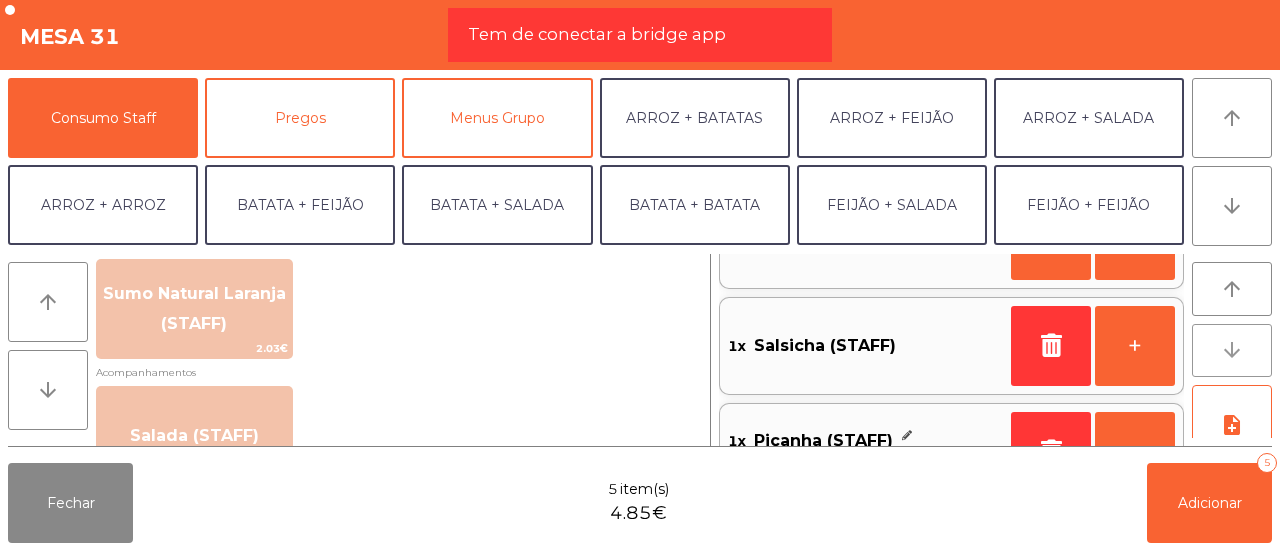 click on "arrow_downward" 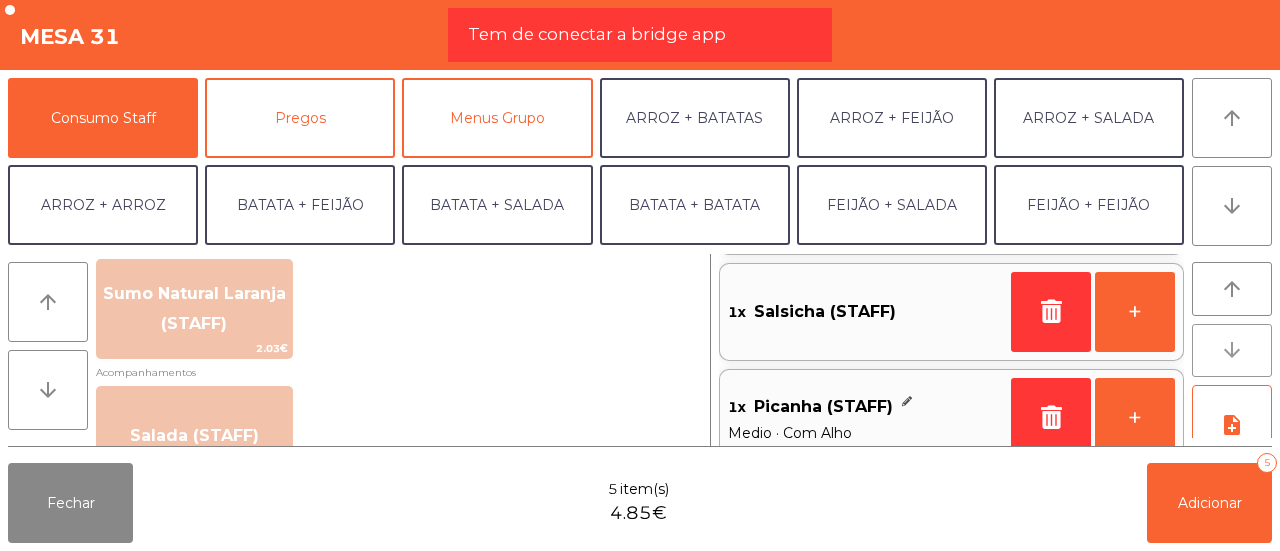 click on "arrow_downward" 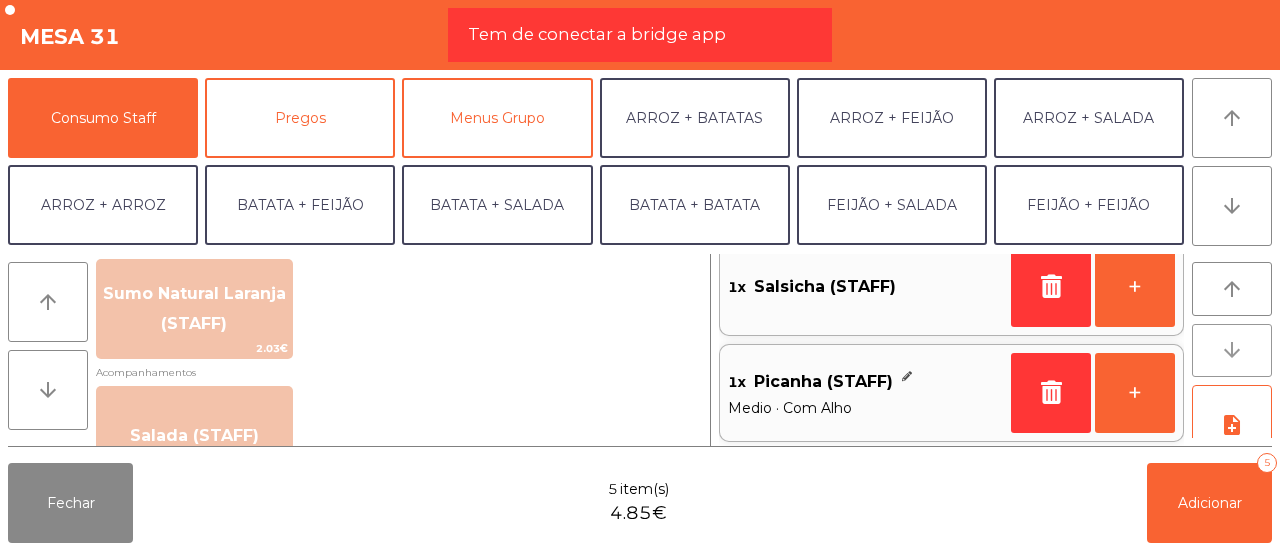 click on "arrow_downward" 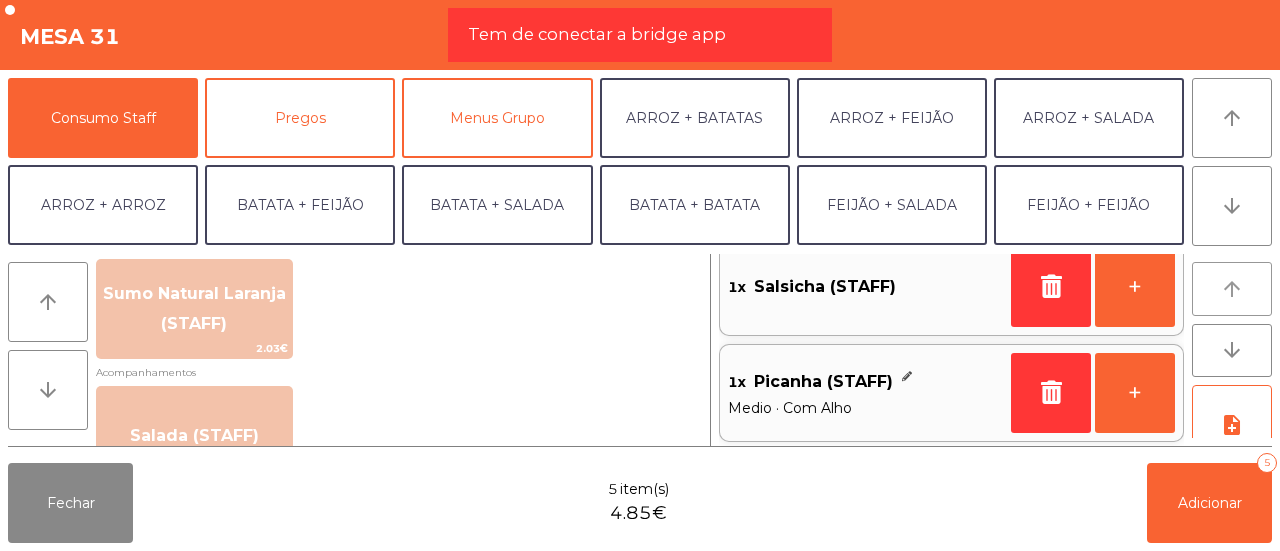 click on "arrow_upward" 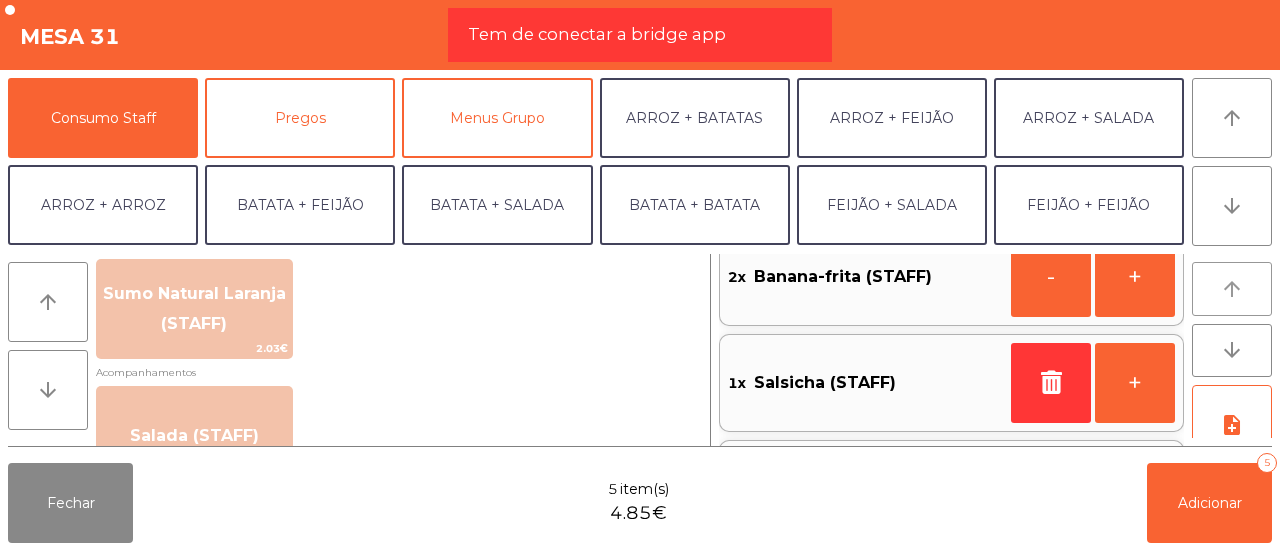 click on "arrow_upward" 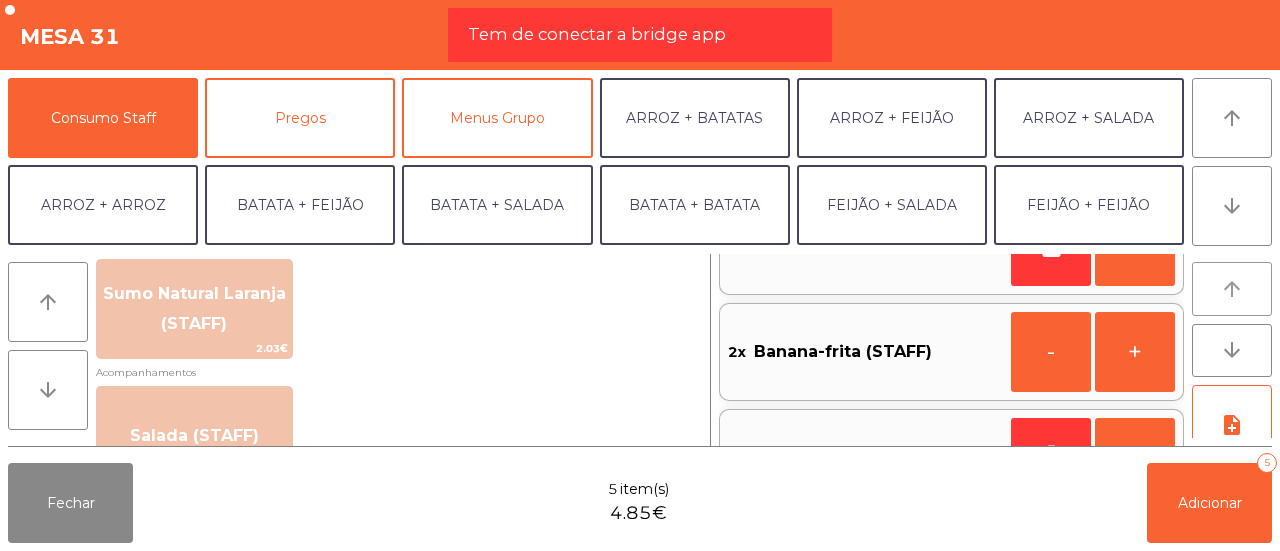 click on "arrow_upward" 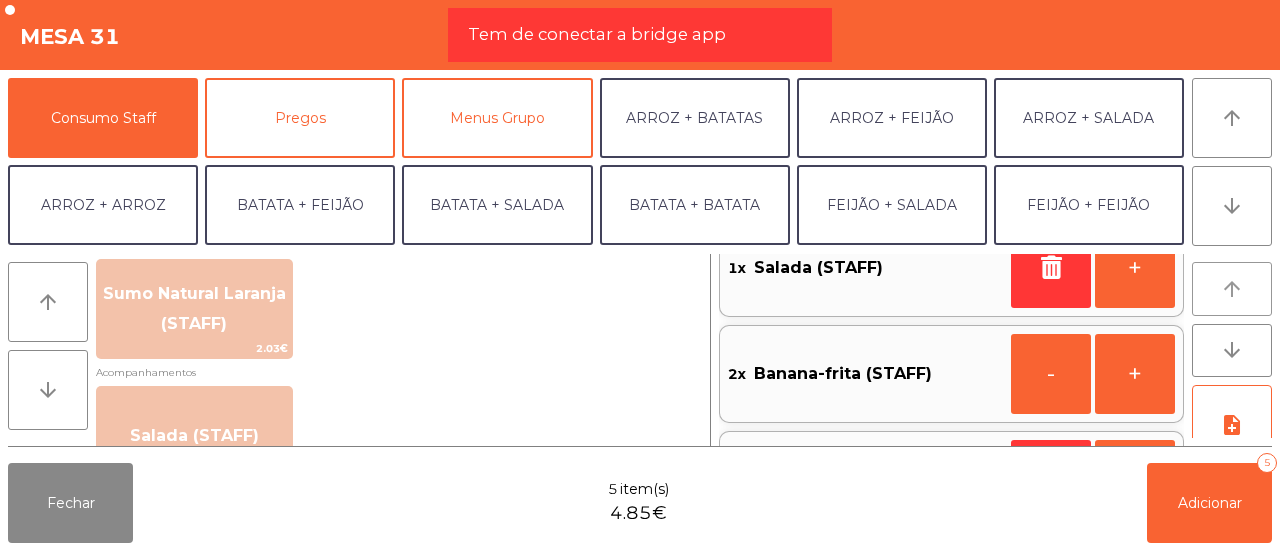 scroll, scrollTop: 0, scrollLeft: 0, axis: both 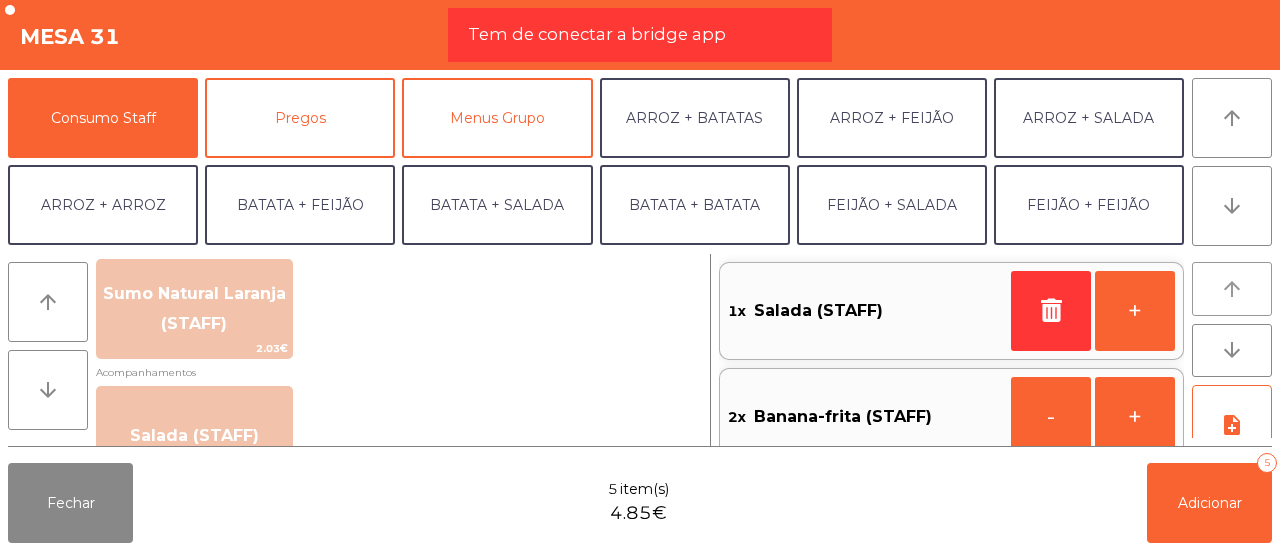 click on "arrow_upward" 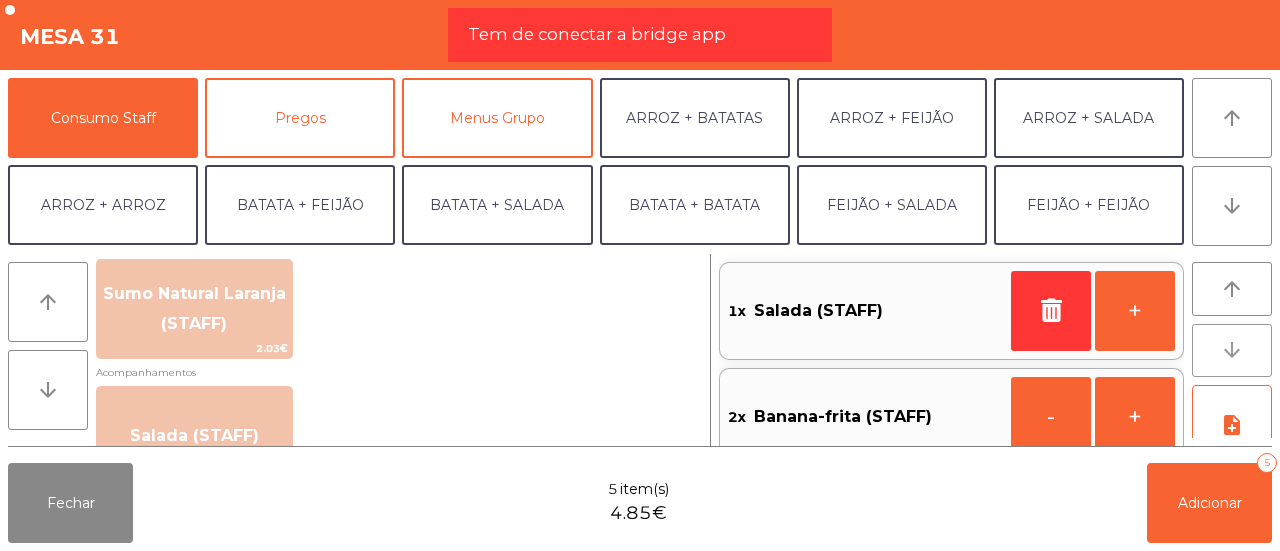 click on "arrow_downward" 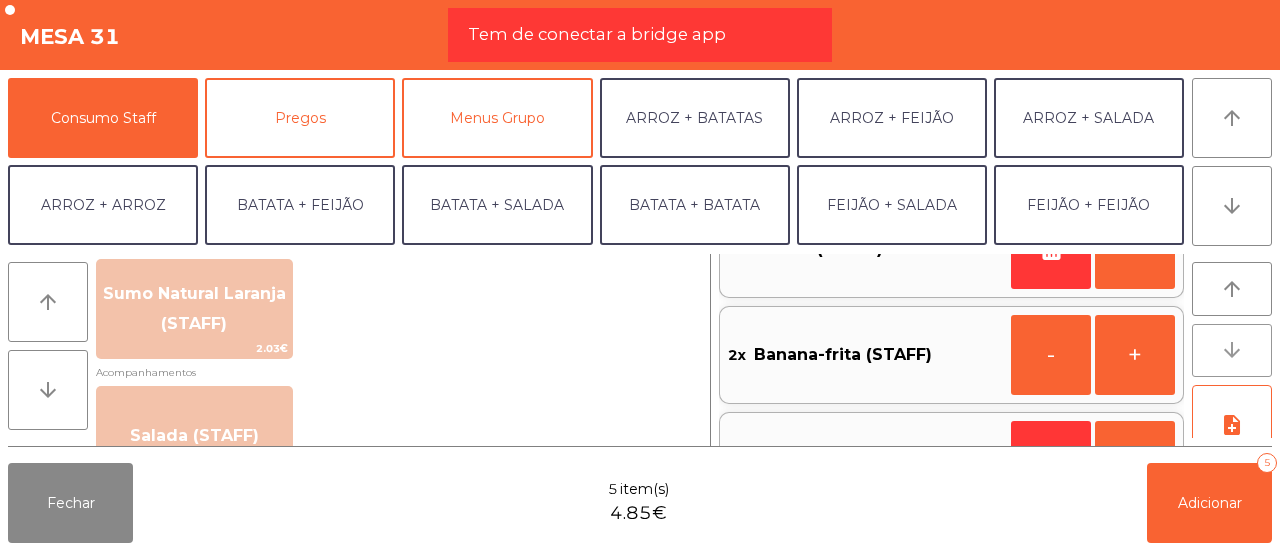 click on "arrow_downward" 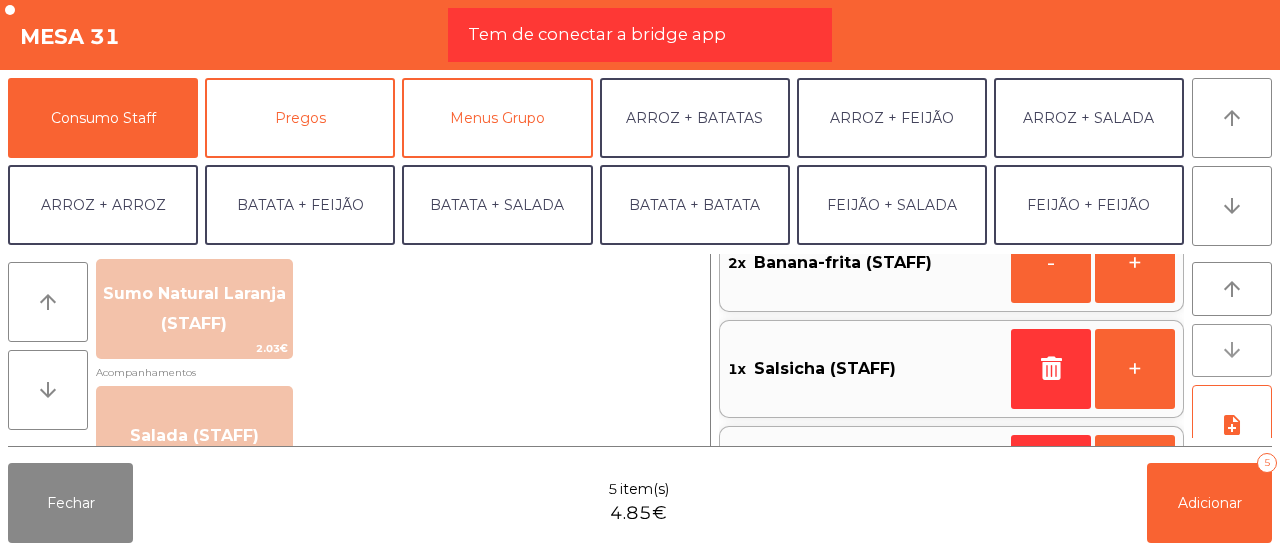 click on "arrow_downward" 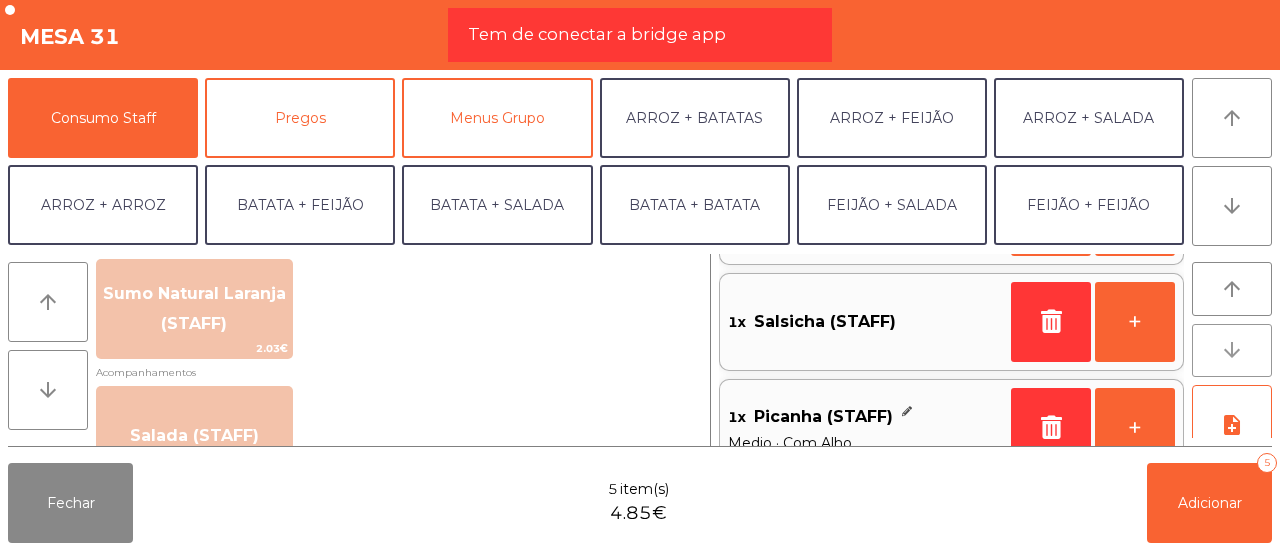 click on "arrow_downward" 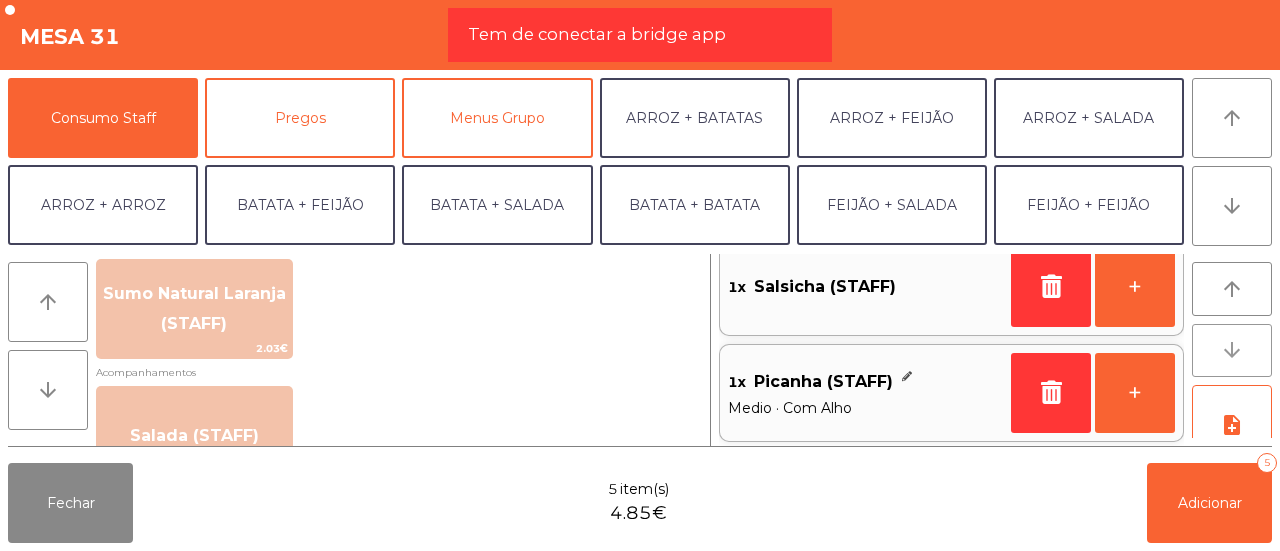 click on "arrow_downward" 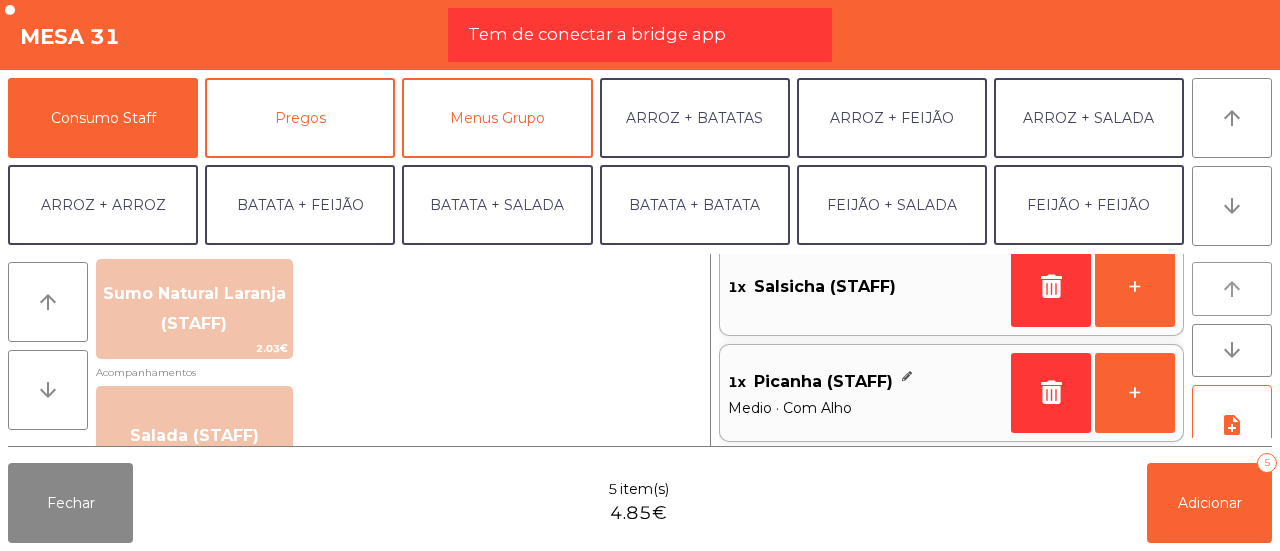 click on "arrow_upward" 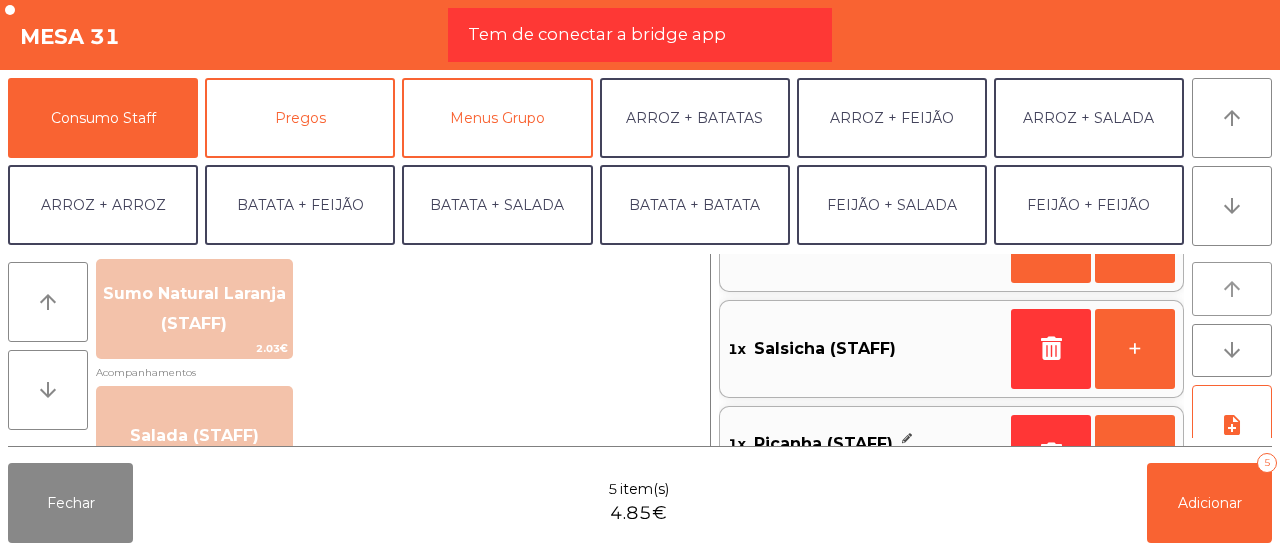 scroll, scrollTop: 140, scrollLeft: 0, axis: vertical 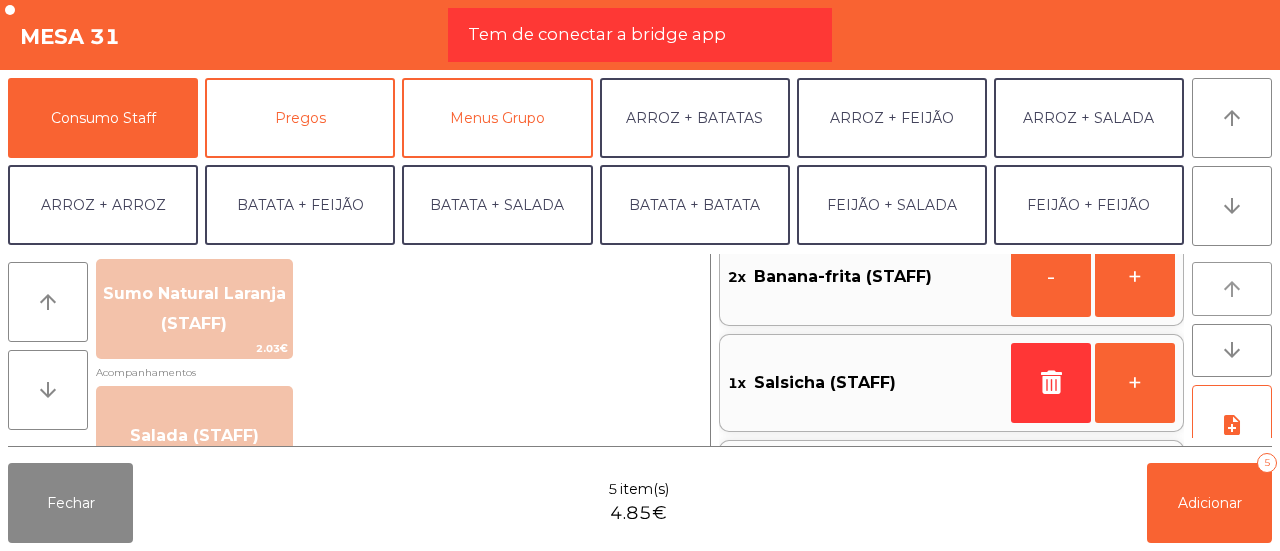 click on "arrow_upward" 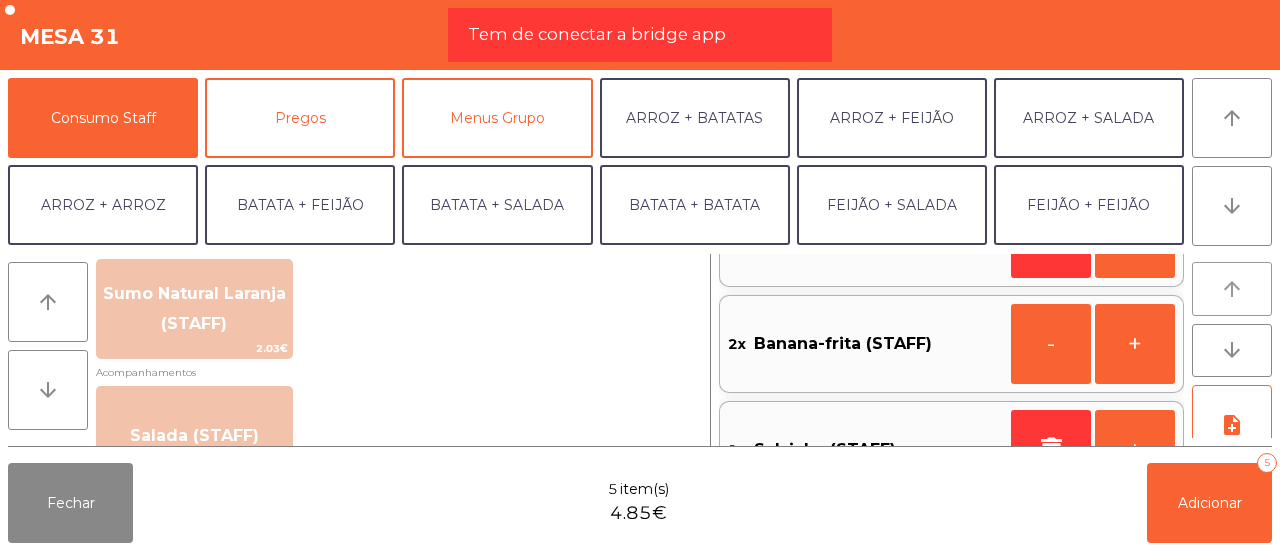click on "arrow_upward" 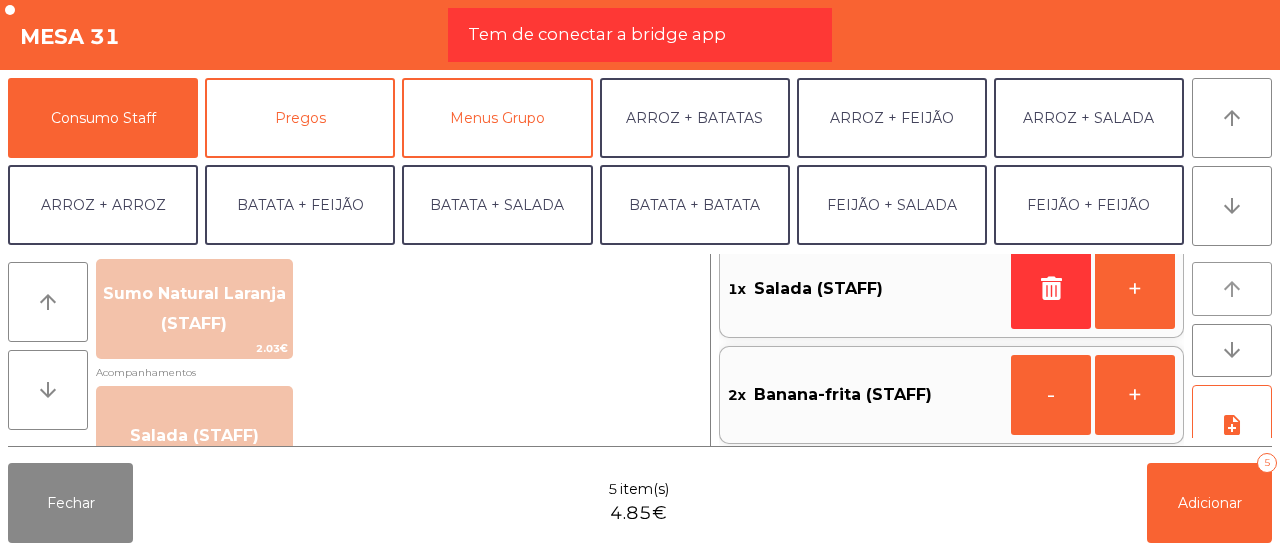 scroll, scrollTop: 0, scrollLeft: 0, axis: both 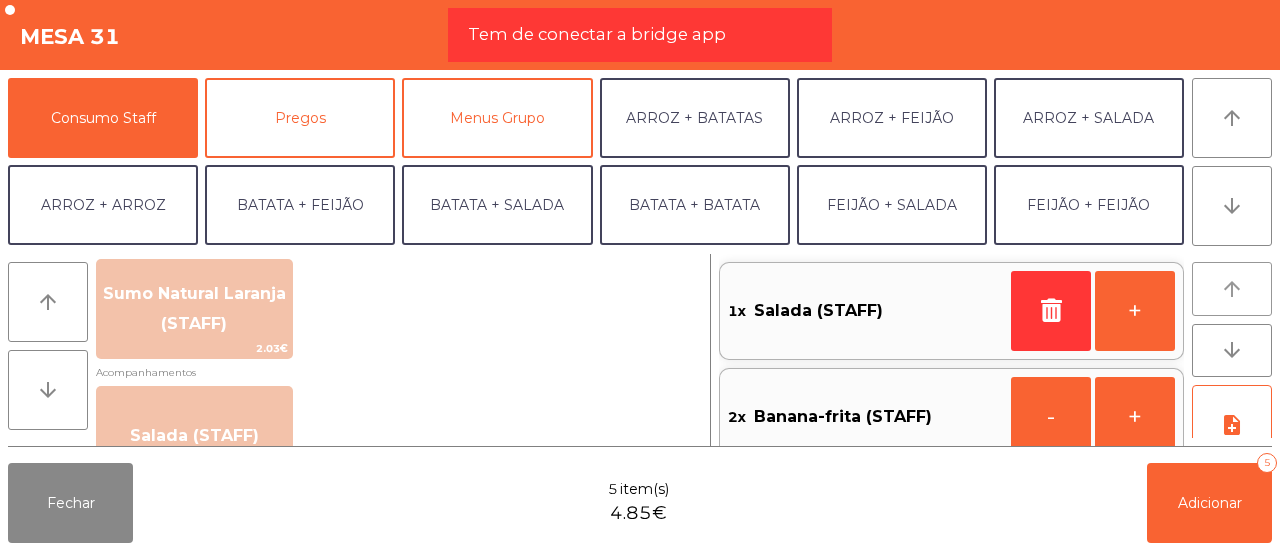 click on "arrow_upward" 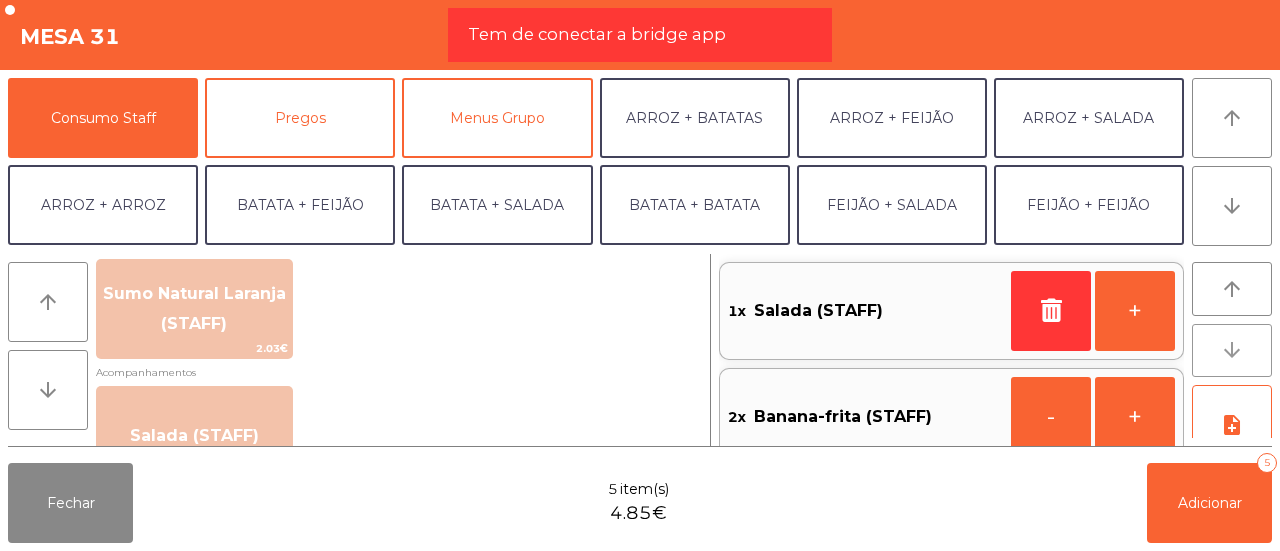 click on "arrow_downward" 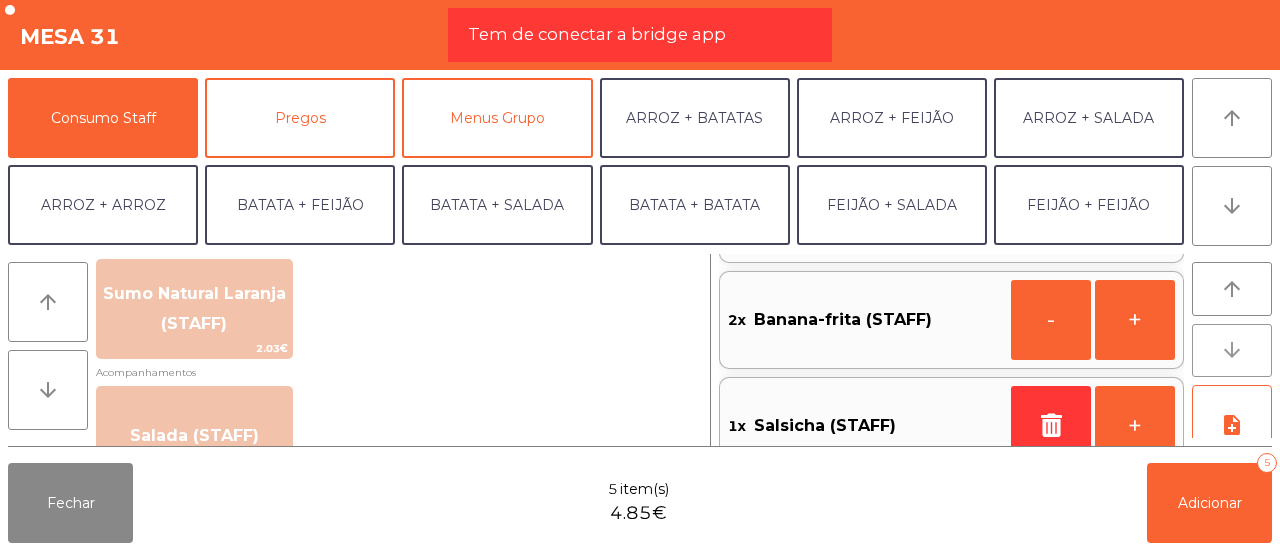 click on "arrow_downward" 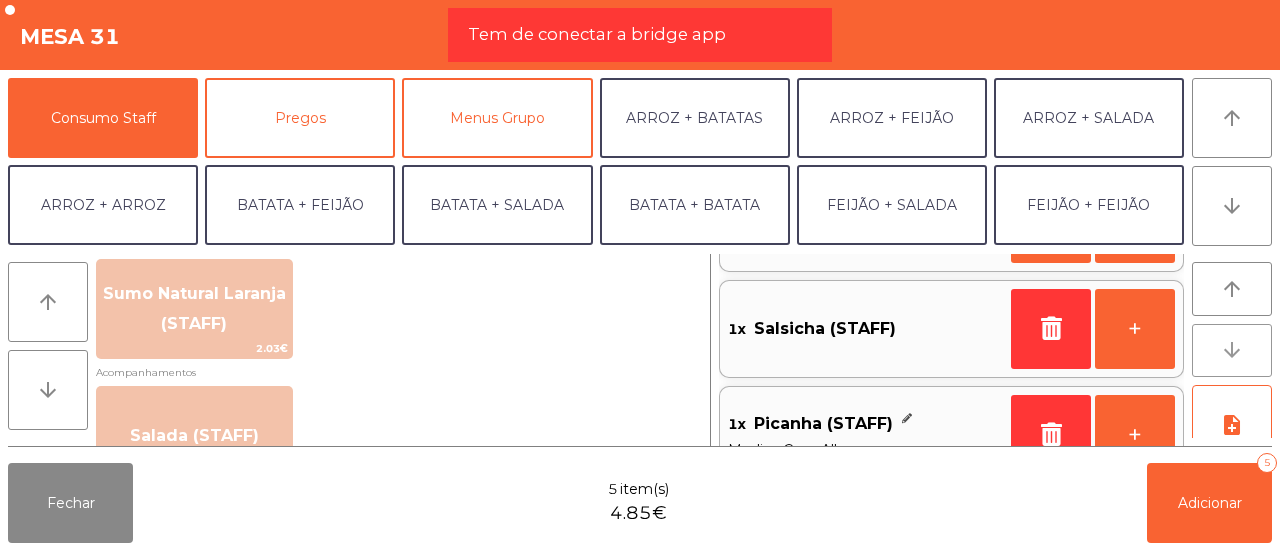 click on "arrow_downward" 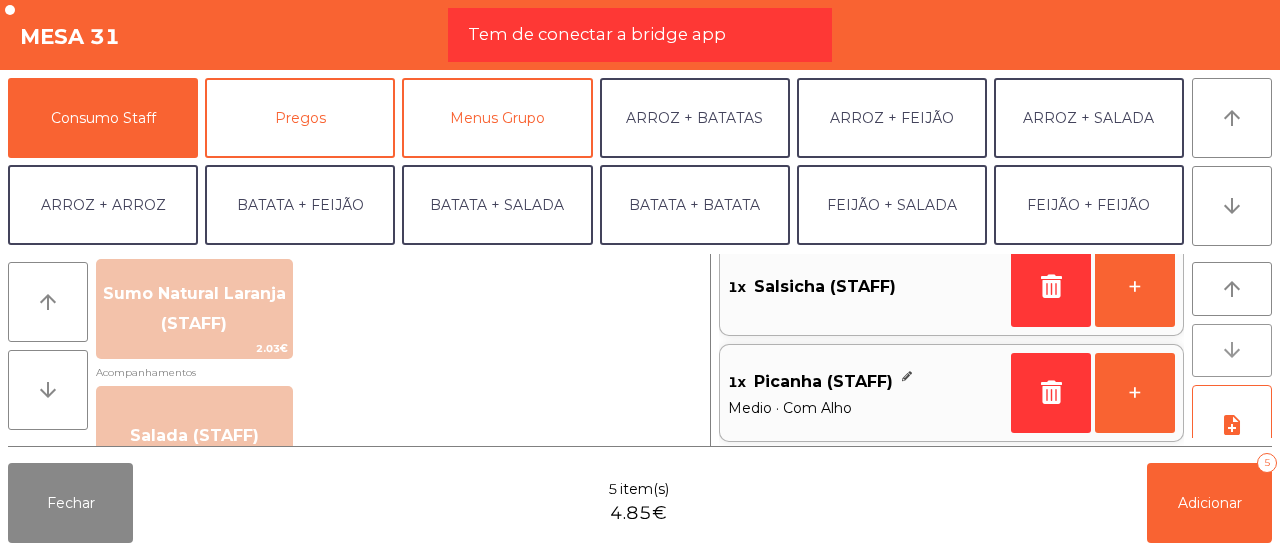 click on "arrow_downward" 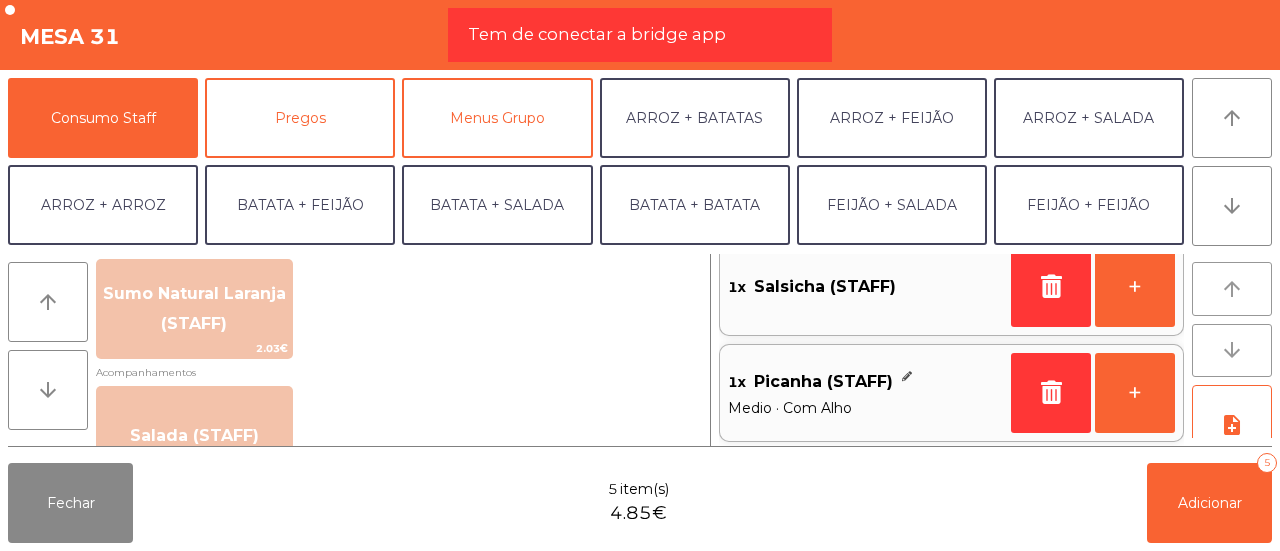 drag, startPoint x: 1232, startPoint y: 347, endPoint x: 1218, endPoint y: 297, distance: 51.92302 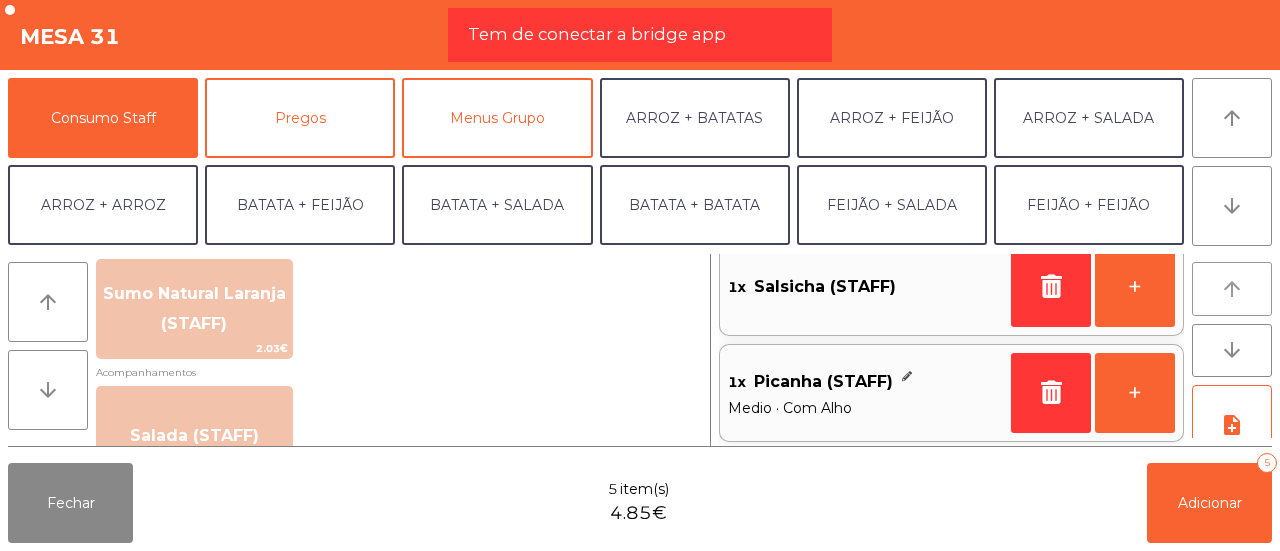 click on "arrow_upward" 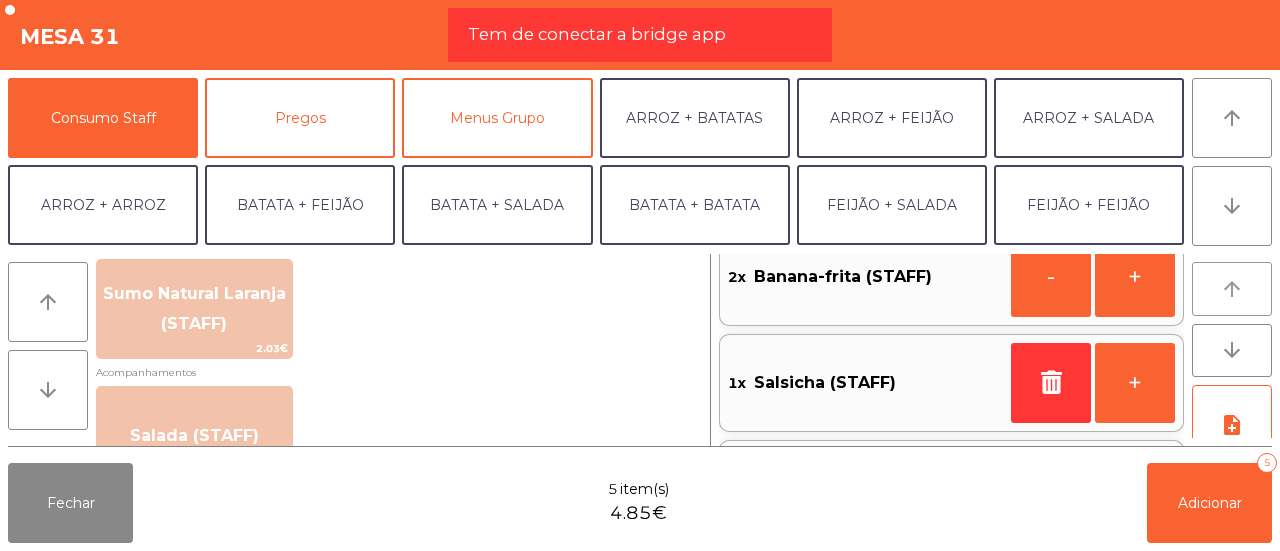 click on "arrow_upward" 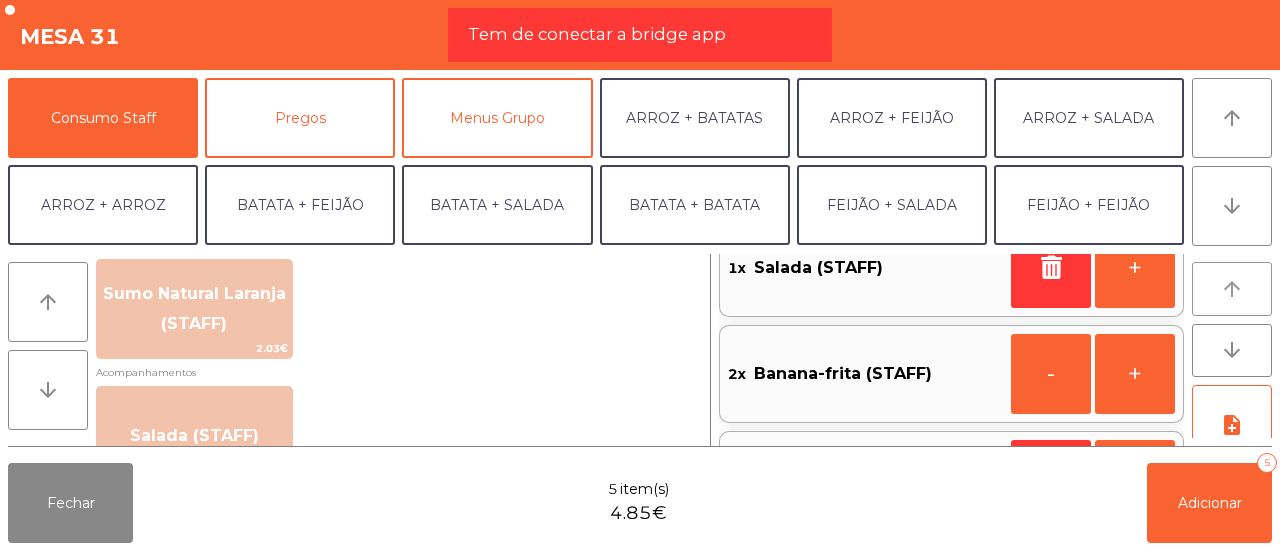 click on "arrow_upward" 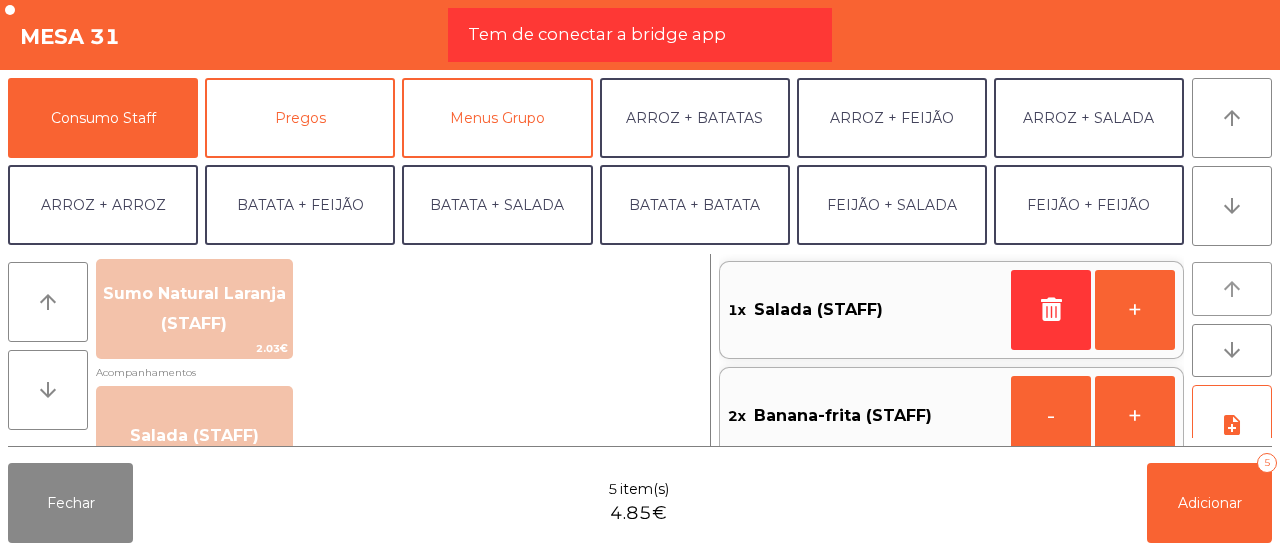 click on "arrow_upward" 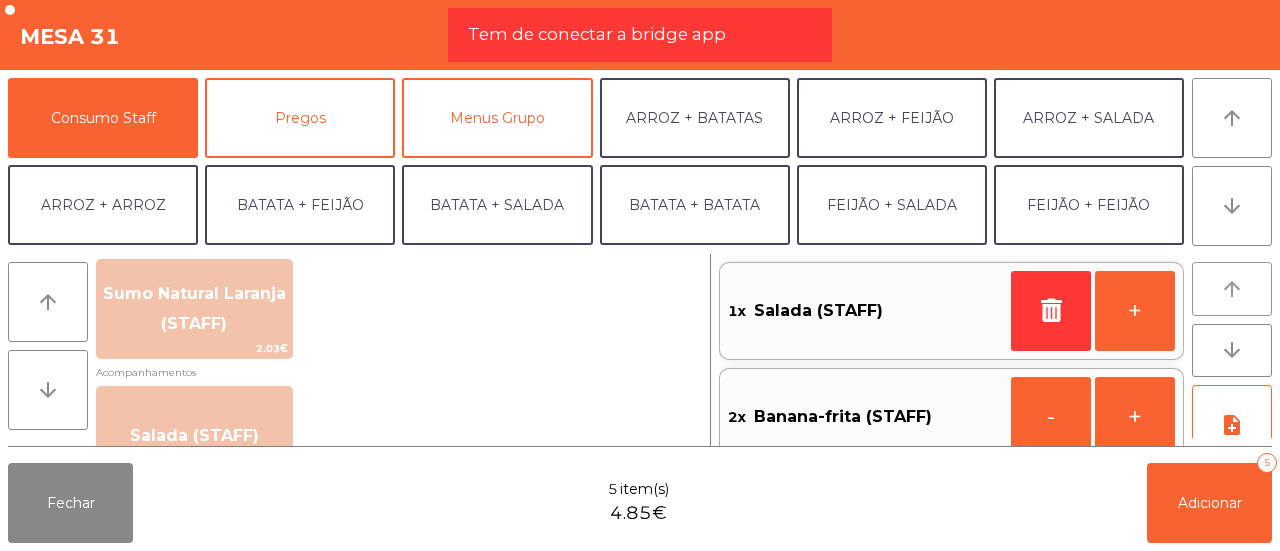 click on "arrow_upward" 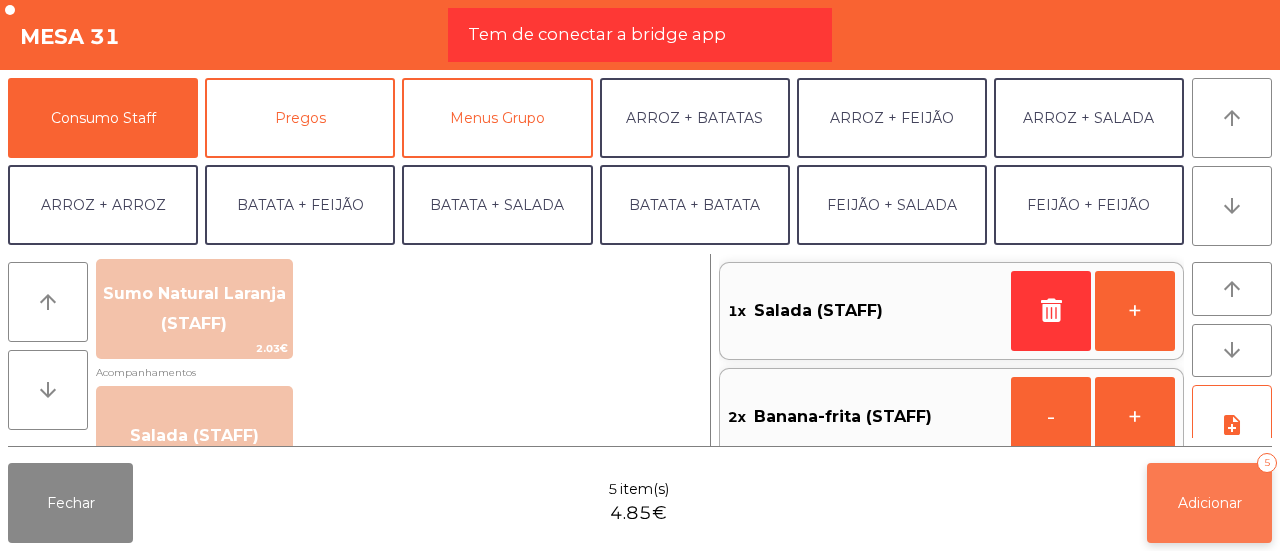 click on "Adicionar" 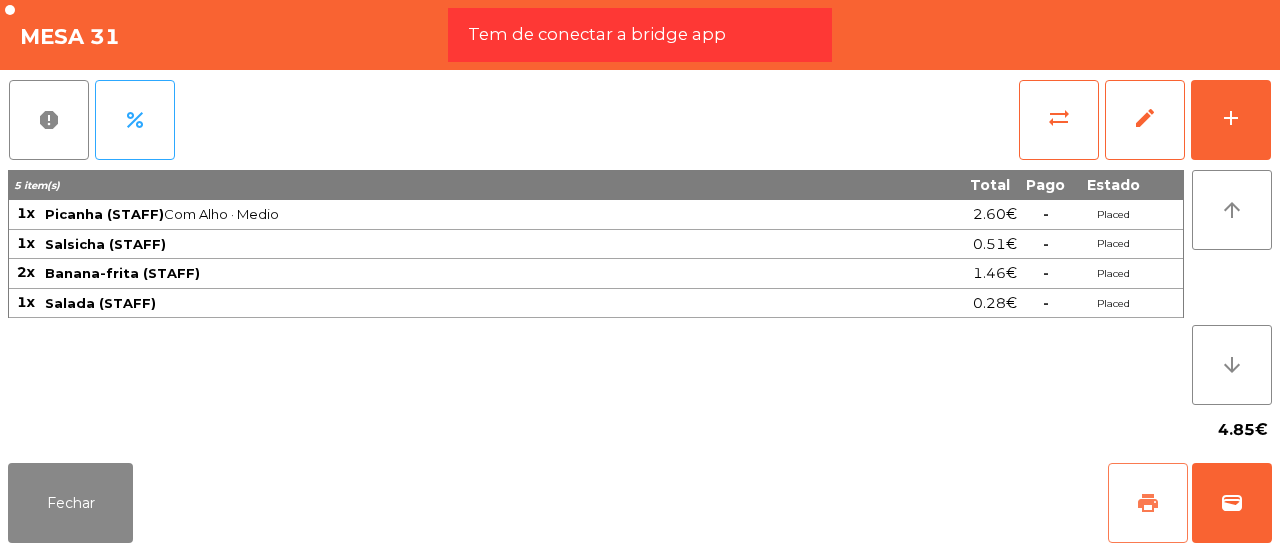 click on "print" 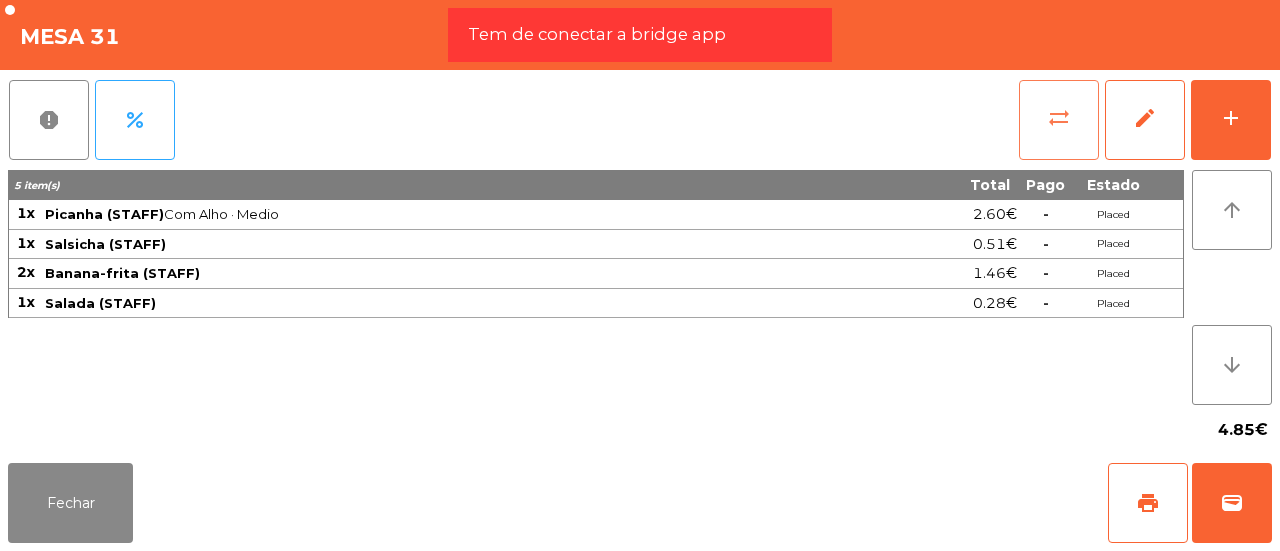 click on "sync_alt" 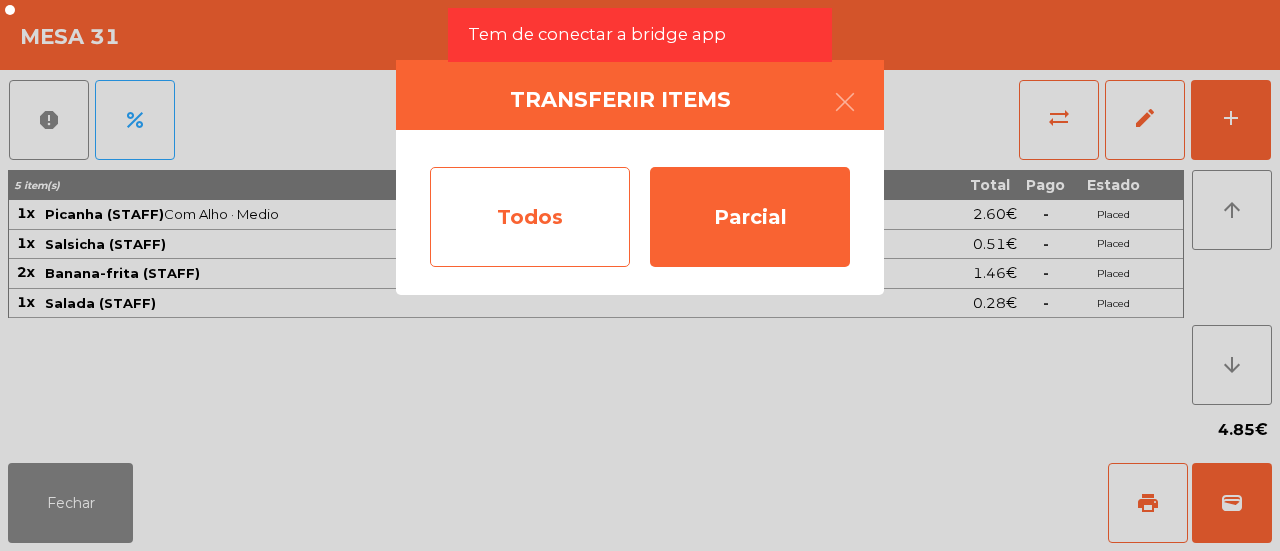 click on "Todos" 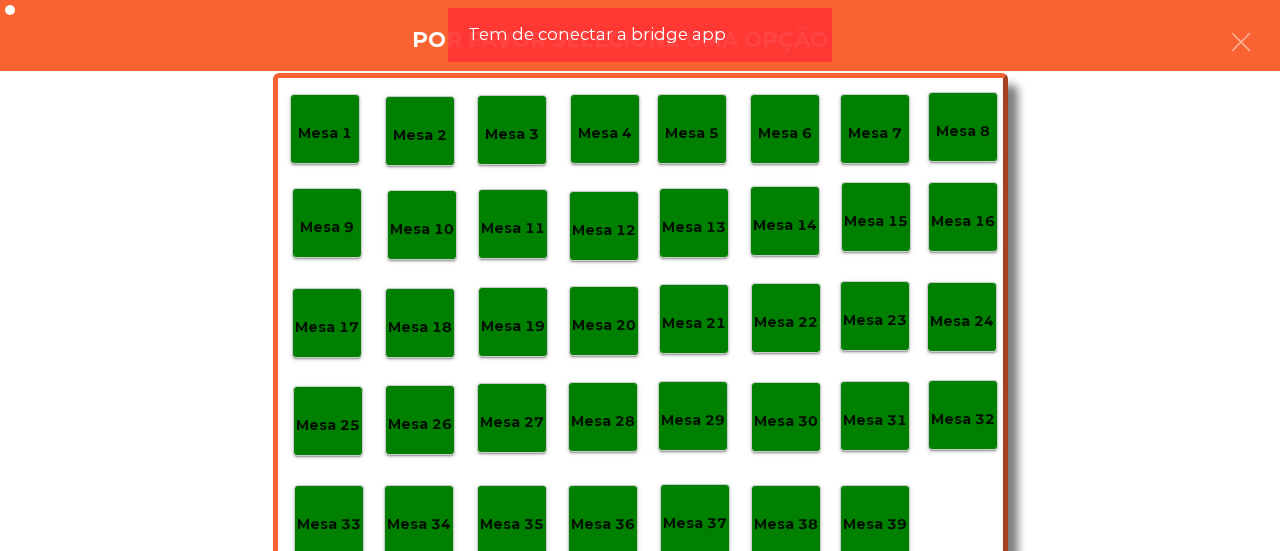 scroll, scrollTop: 94, scrollLeft: 0, axis: vertical 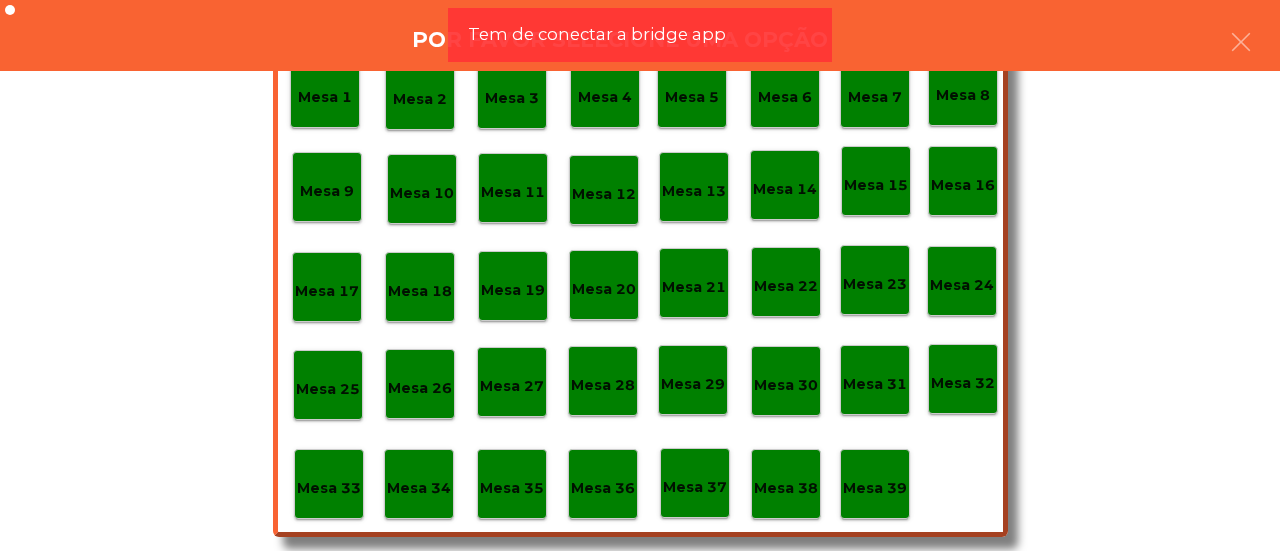 click on "Mesa 39" 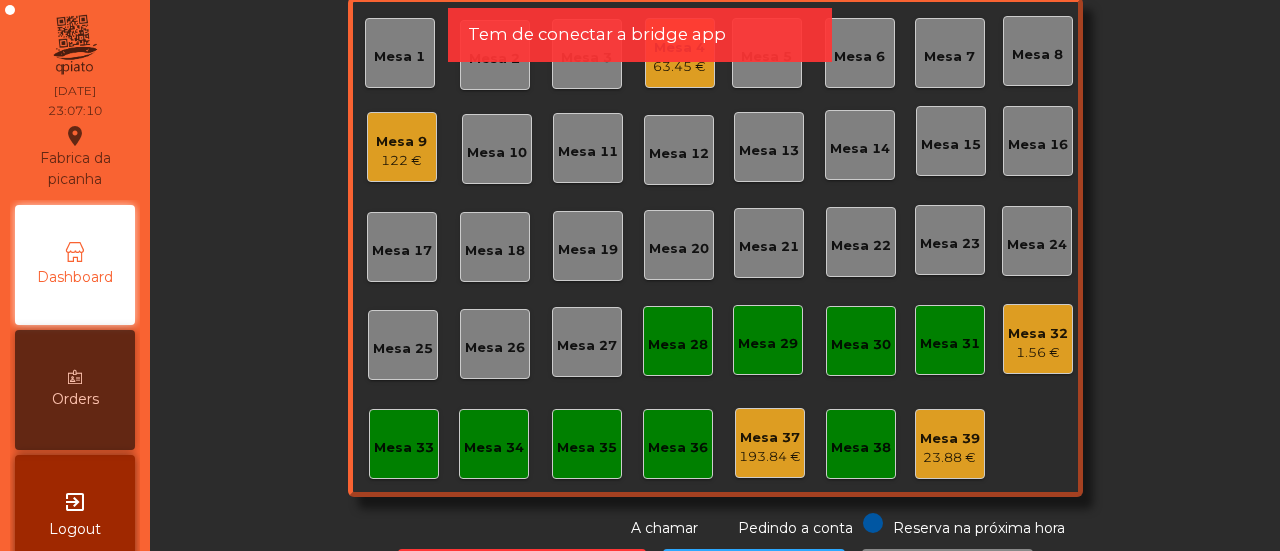 scroll, scrollTop: 155, scrollLeft: 0, axis: vertical 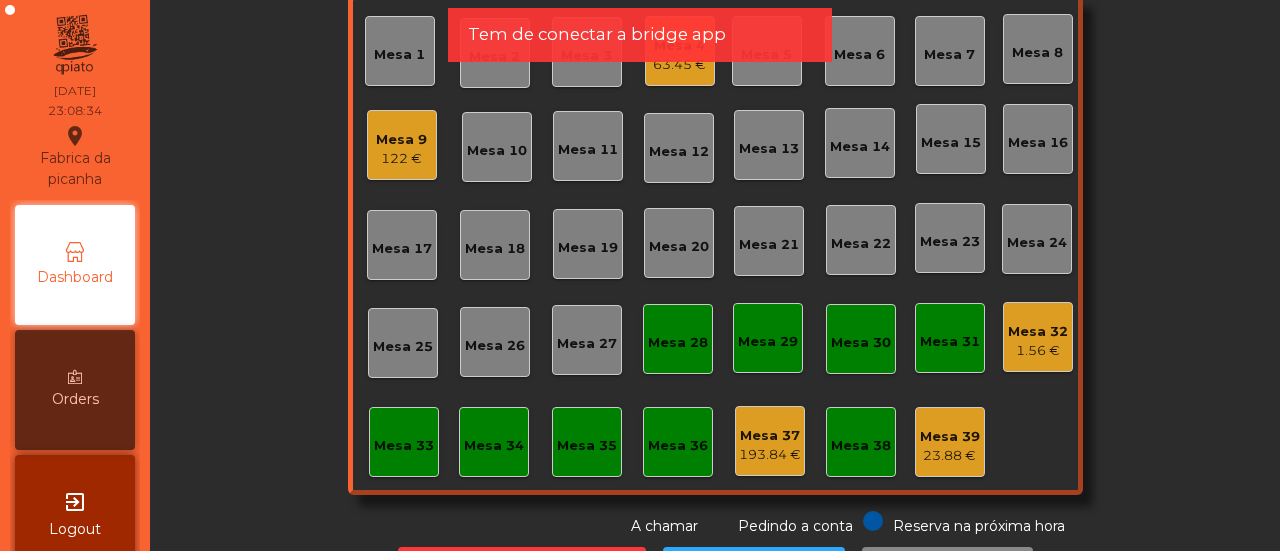 click on "Mesa 32   1.56 €" 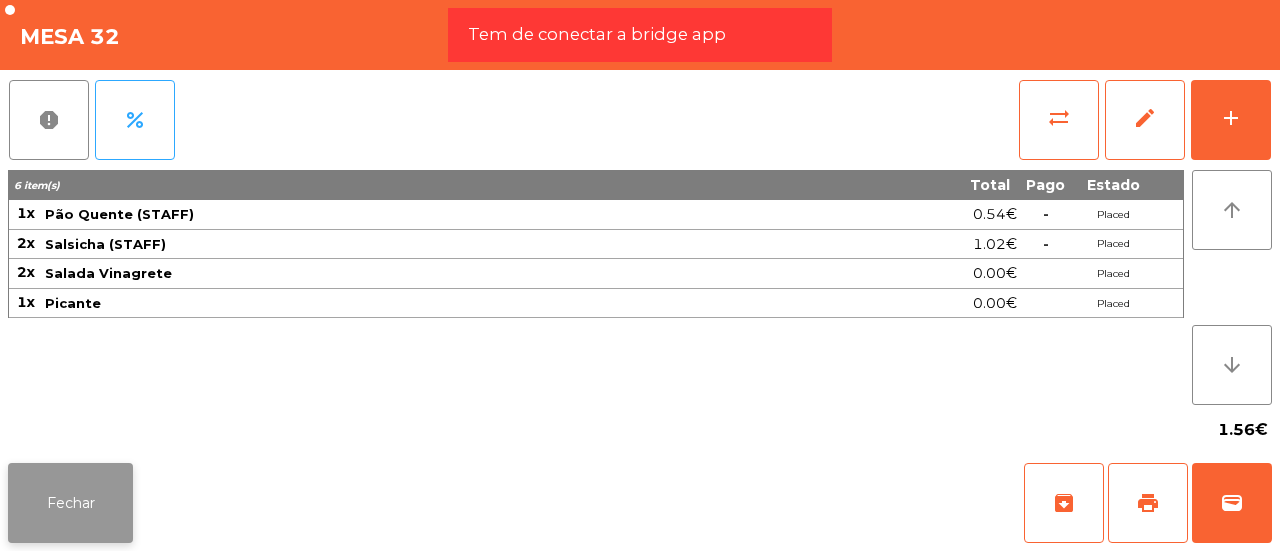 click on "Fechar" 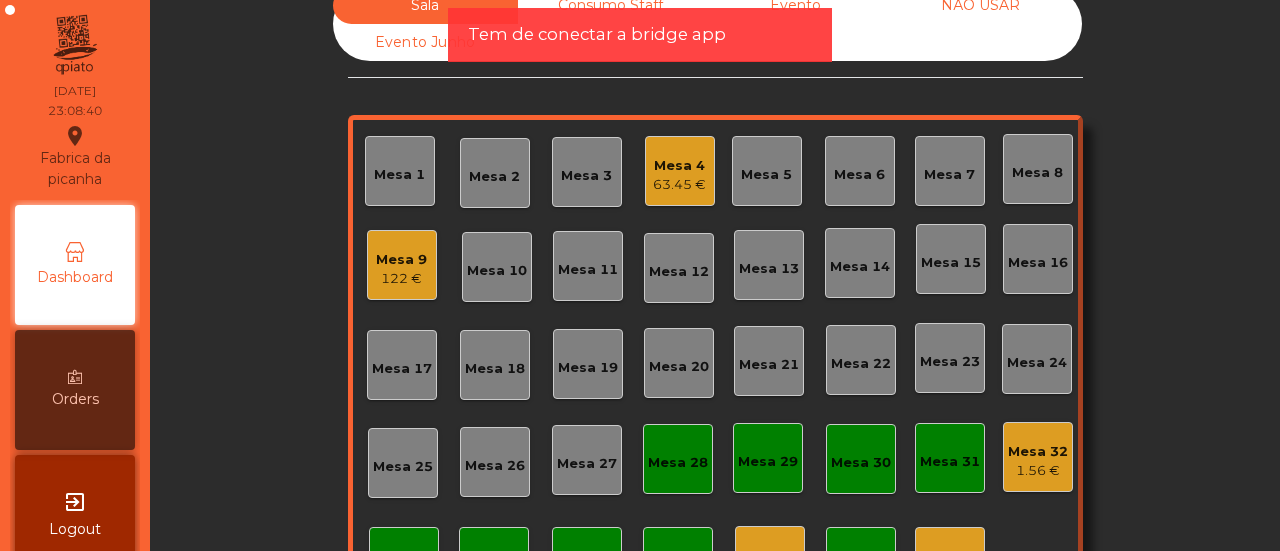 scroll, scrollTop: 34, scrollLeft: 0, axis: vertical 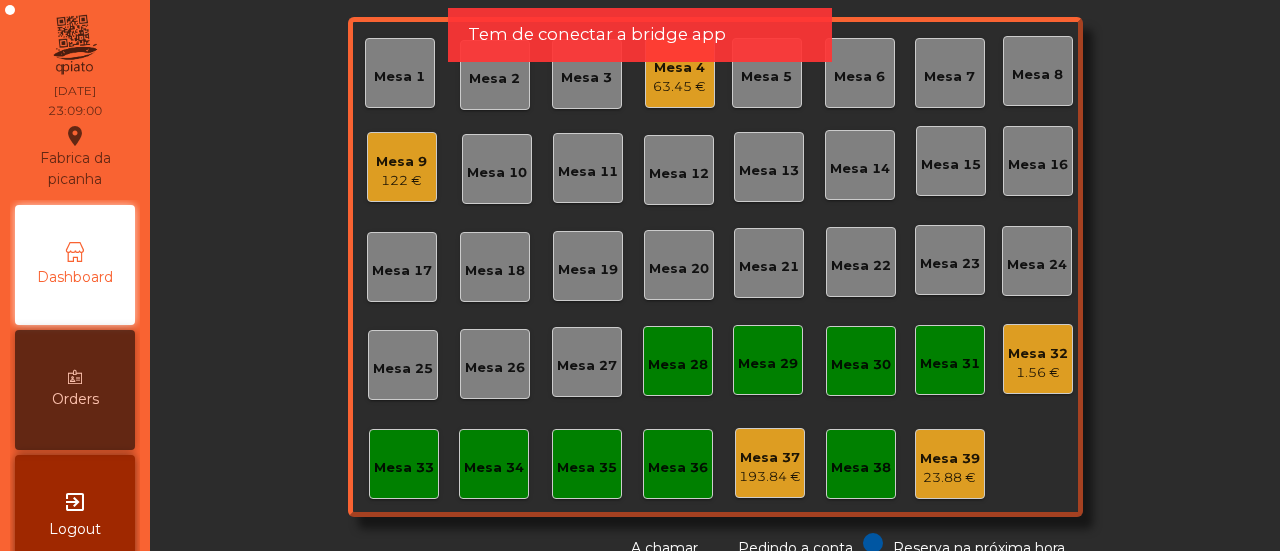 click on "23.88 €" 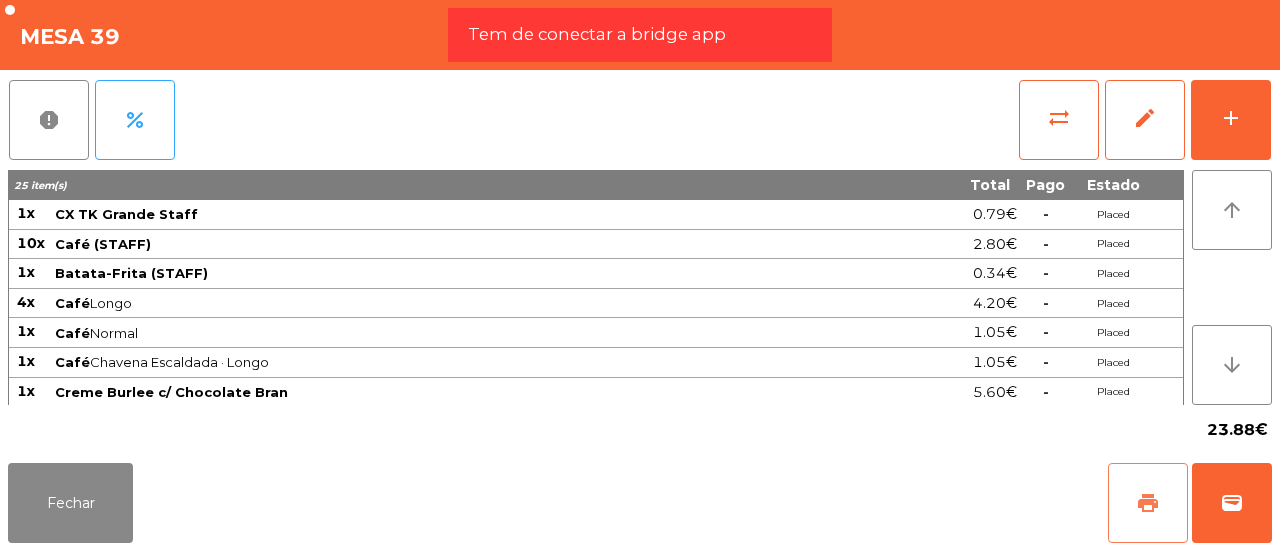 click on "print" 